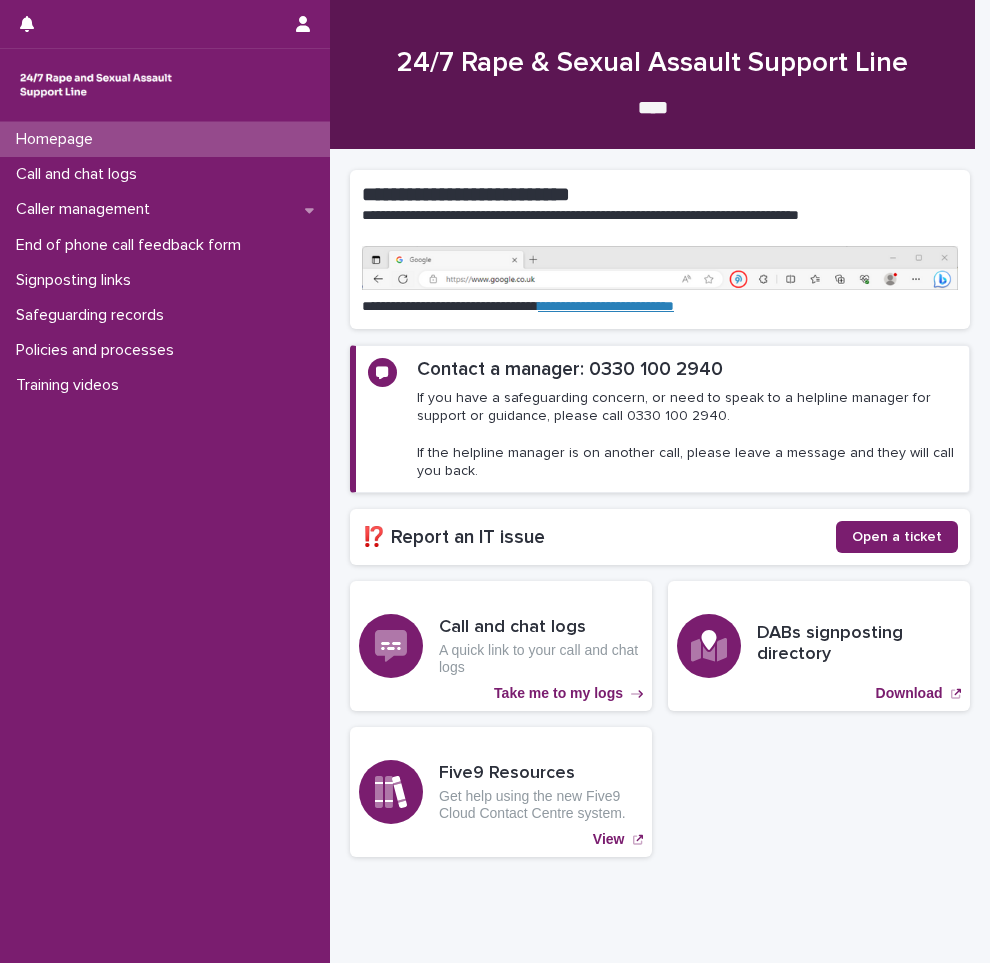 scroll, scrollTop: 0, scrollLeft: 0, axis: both 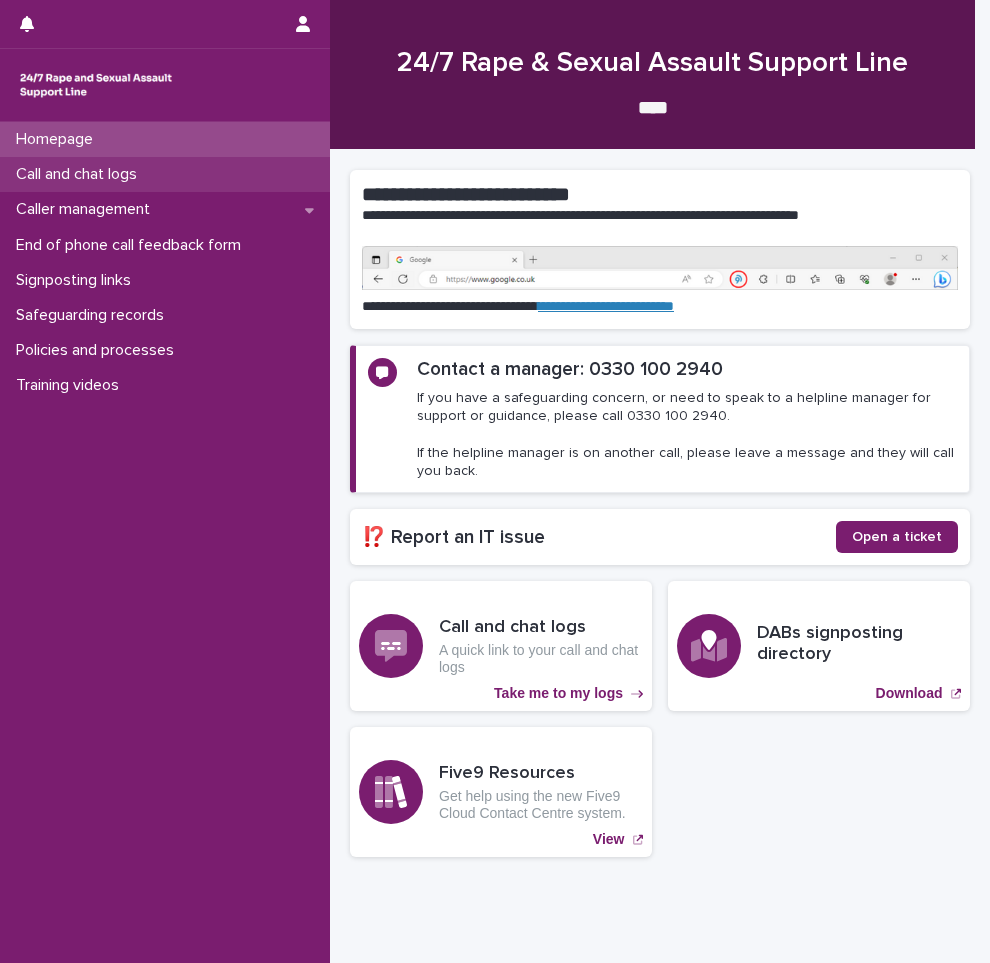 click on "Call and chat logs" at bounding box center [80, 174] 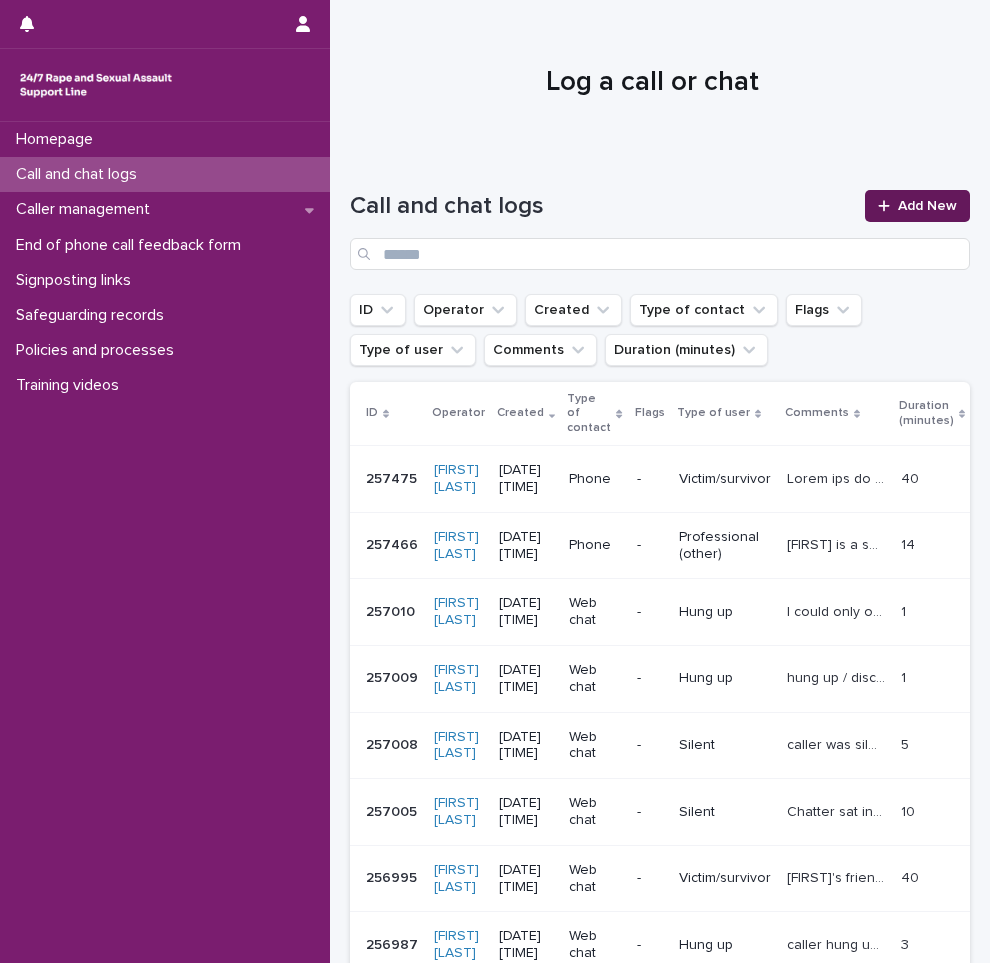 click on "Add New" at bounding box center (917, 206) 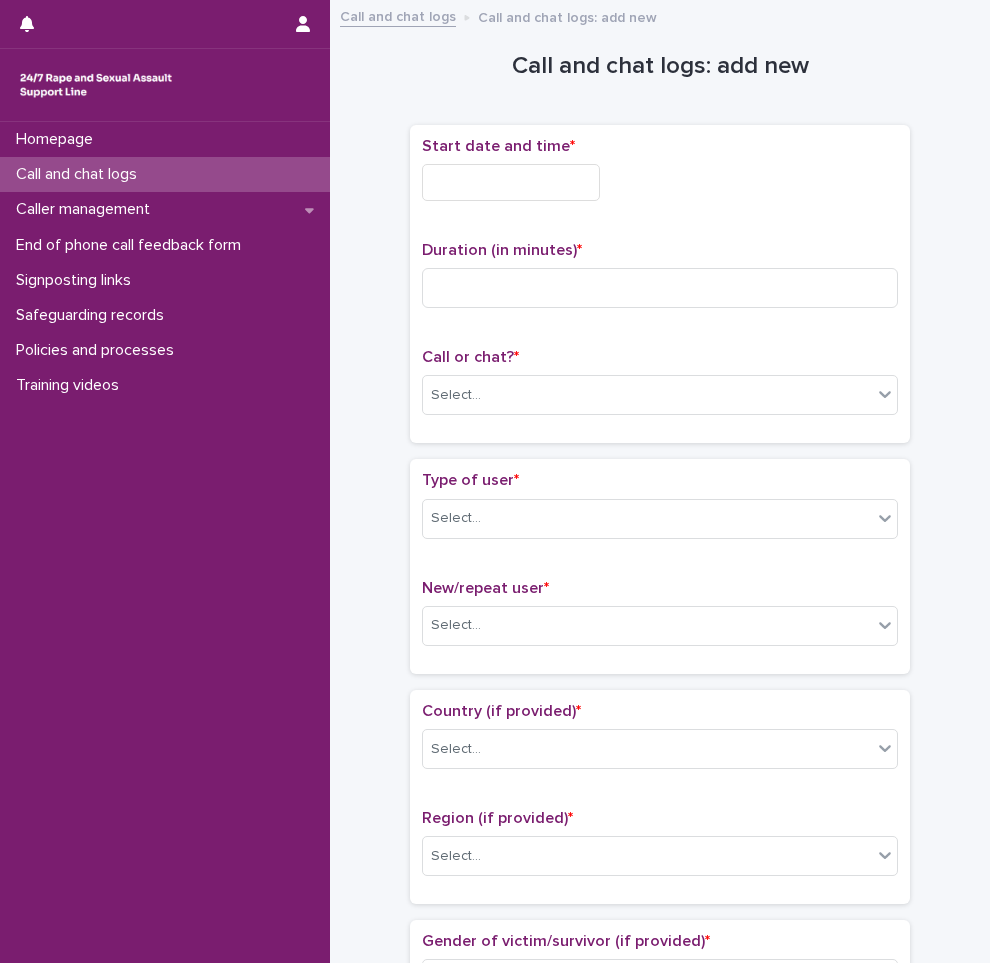 click at bounding box center (511, 182) 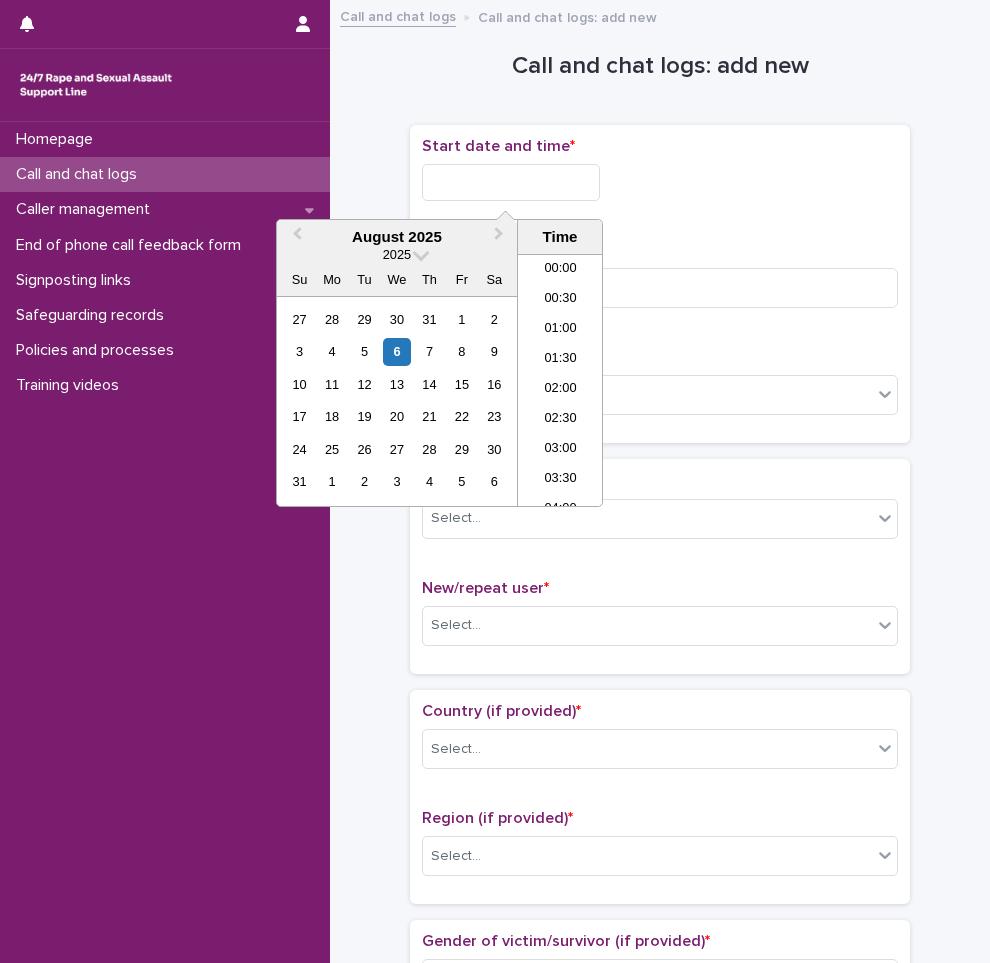 scroll, scrollTop: 1150, scrollLeft: 0, axis: vertical 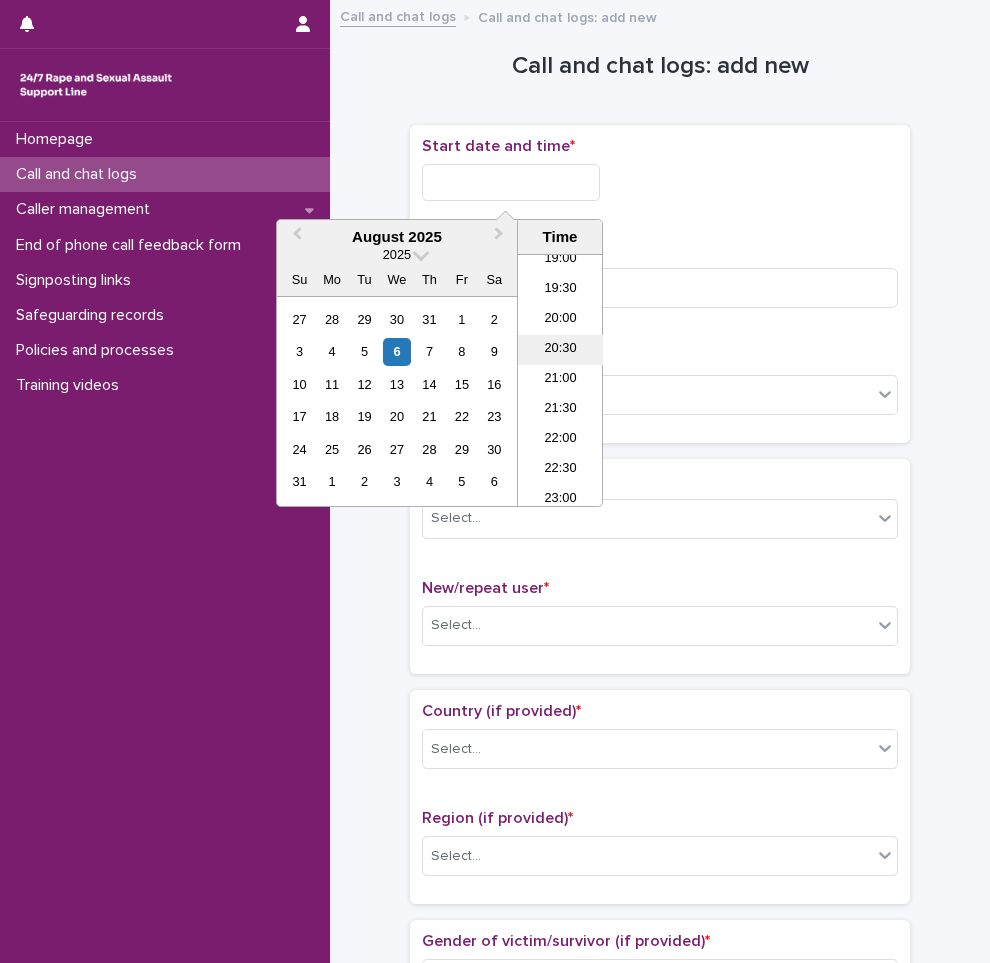 click on "20:30" at bounding box center [560, 350] 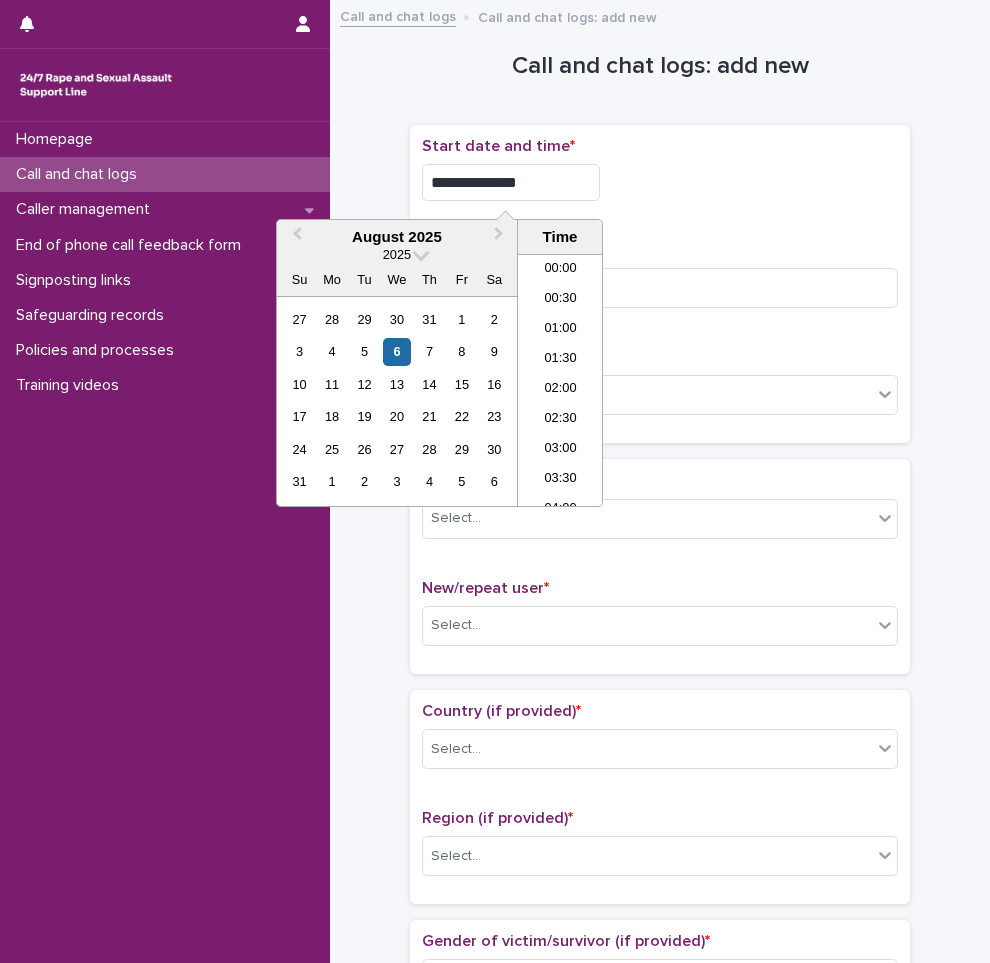 click on "**********" at bounding box center (511, 182) 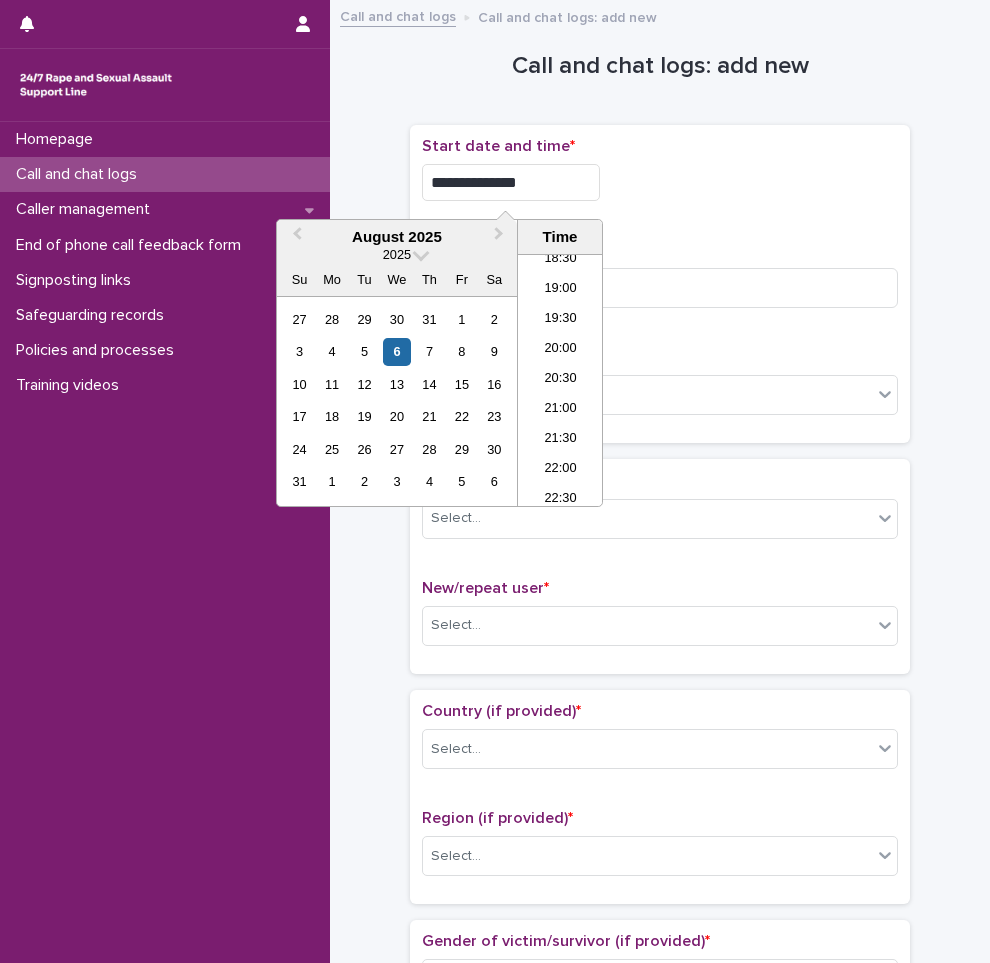 type on "**********" 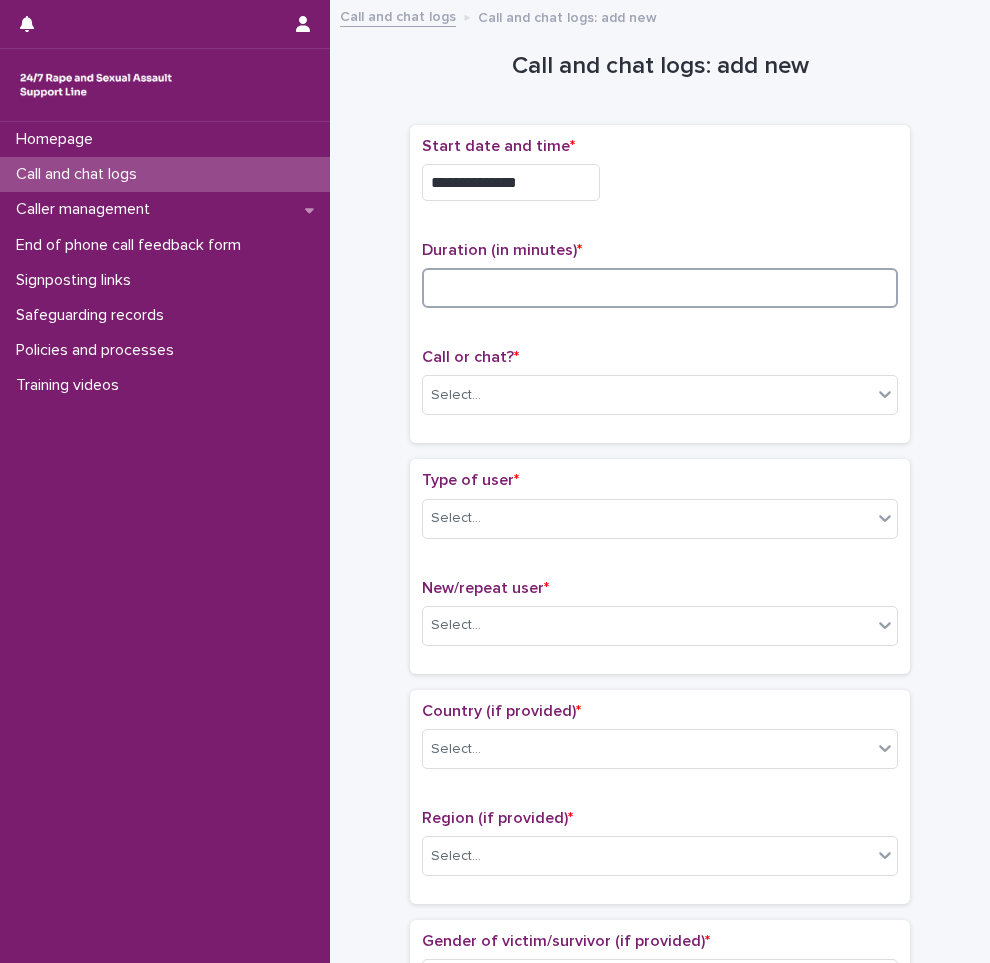 click at bounding box center [660, 288] 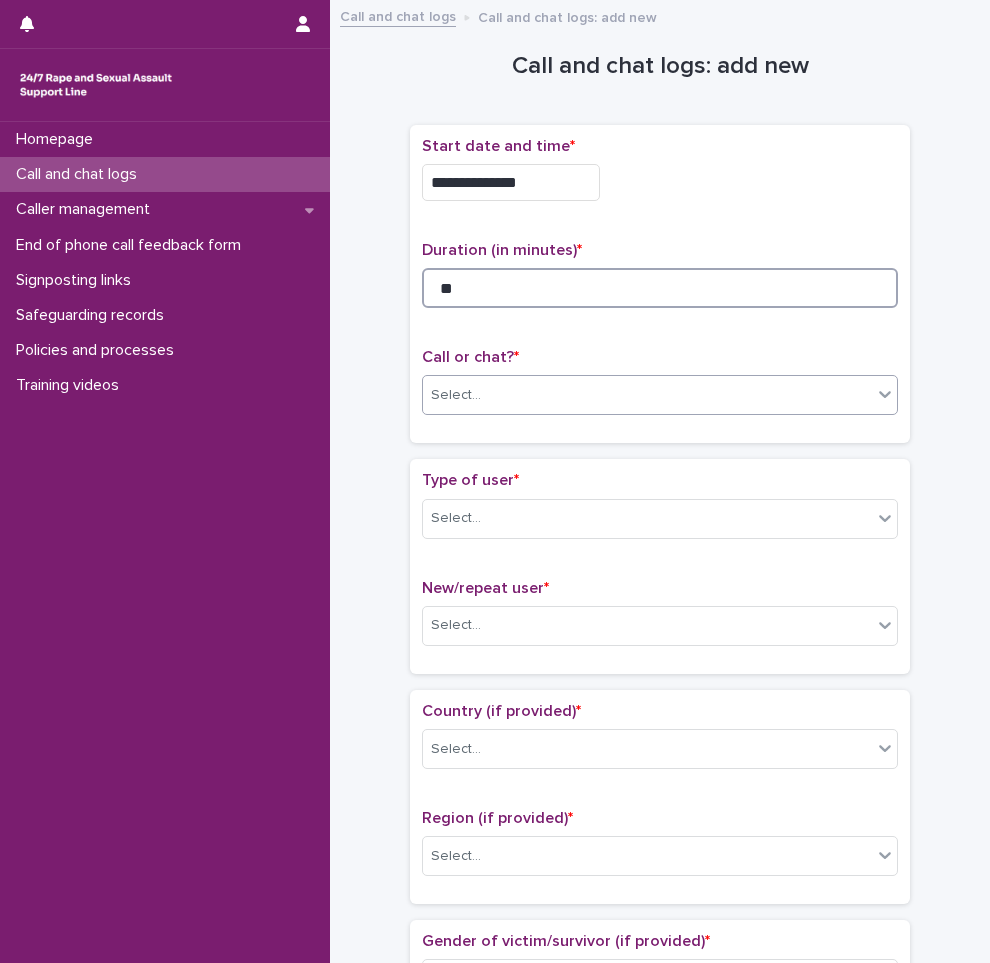 type on "**" 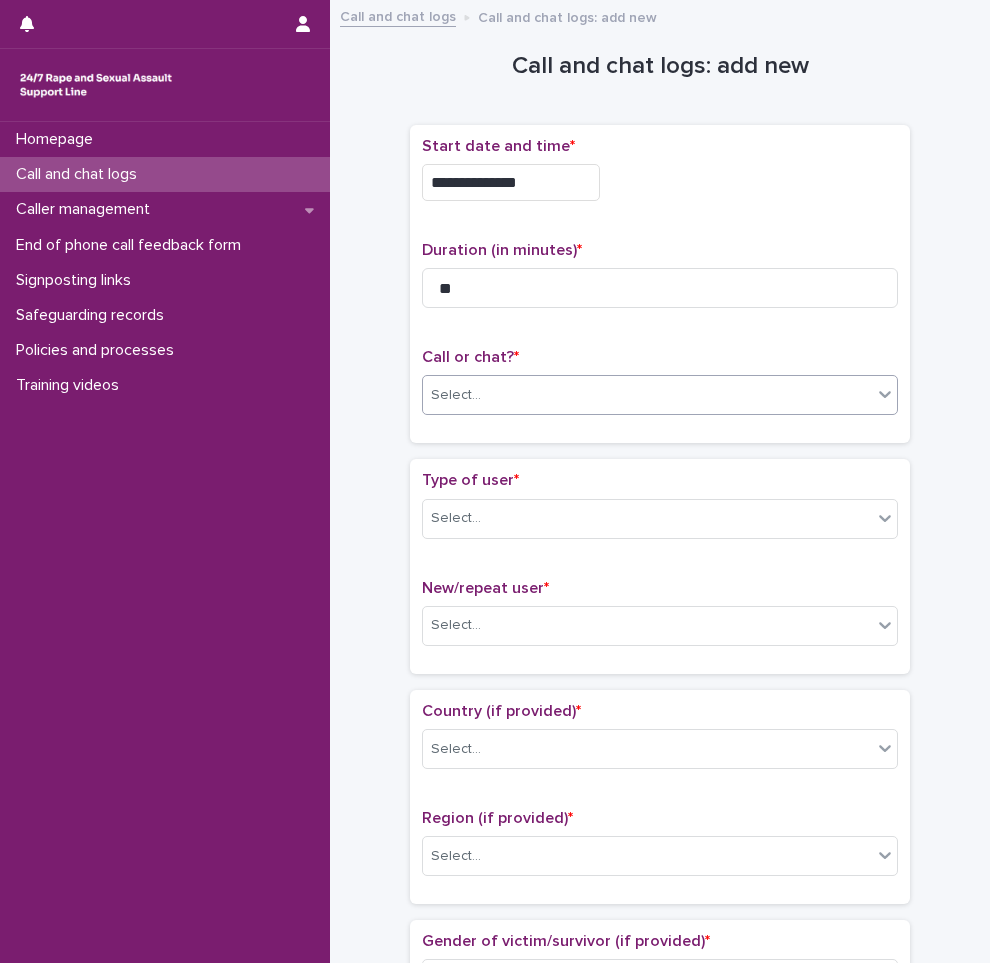 click on "Select..." at bounding box center (647, 395) 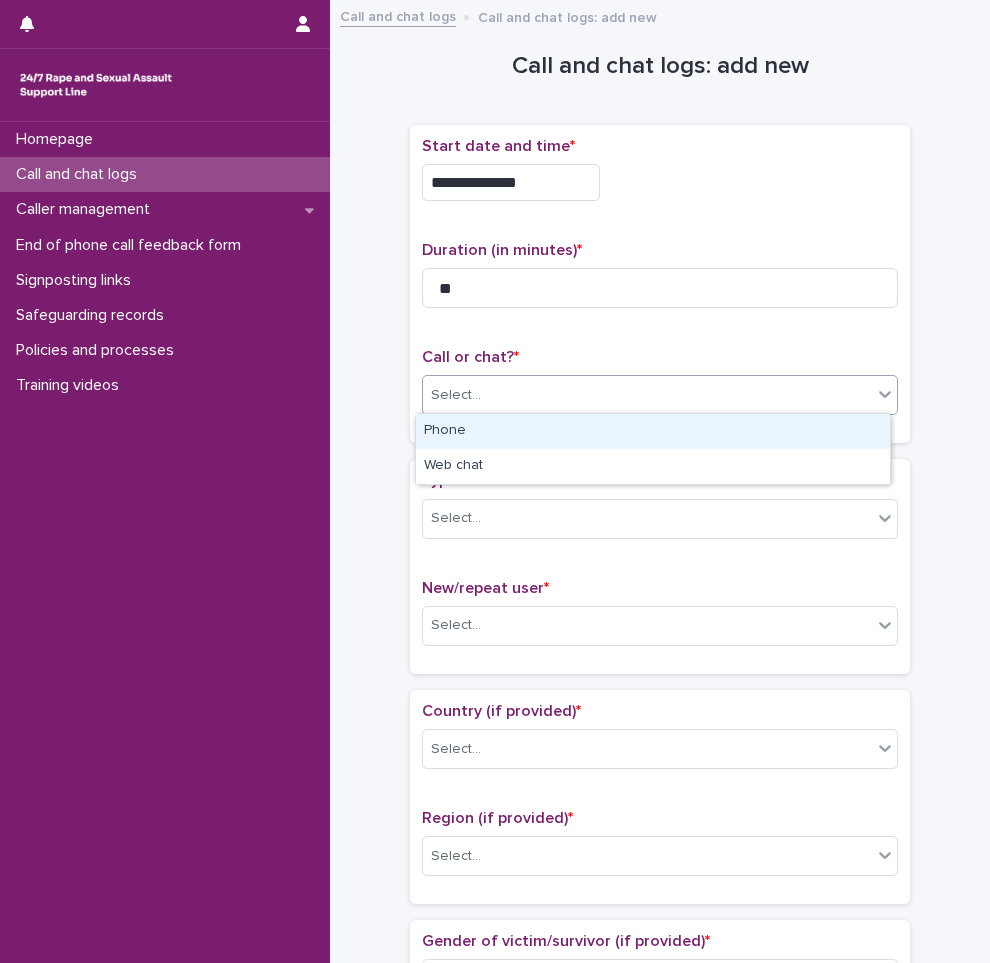 click on "Phone" at bounding box center (653, 431) 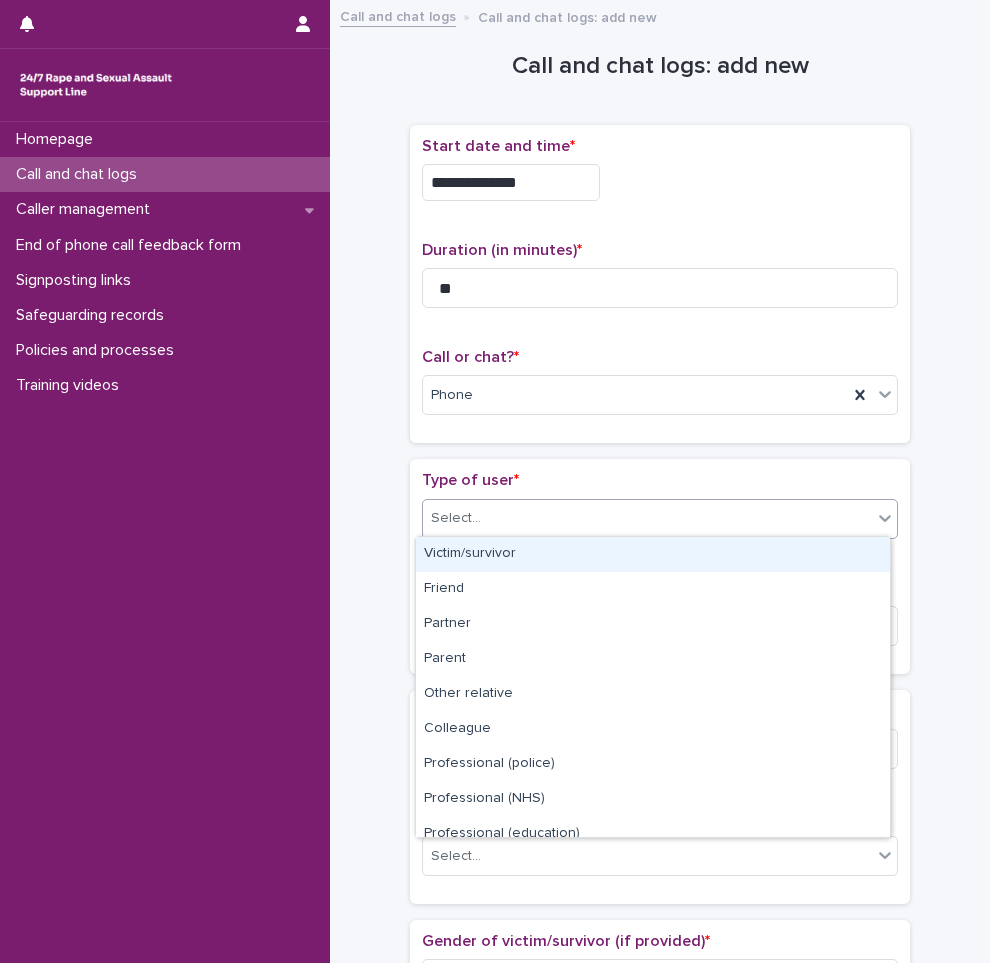click on "Select..." at bounding box center [456, 518] 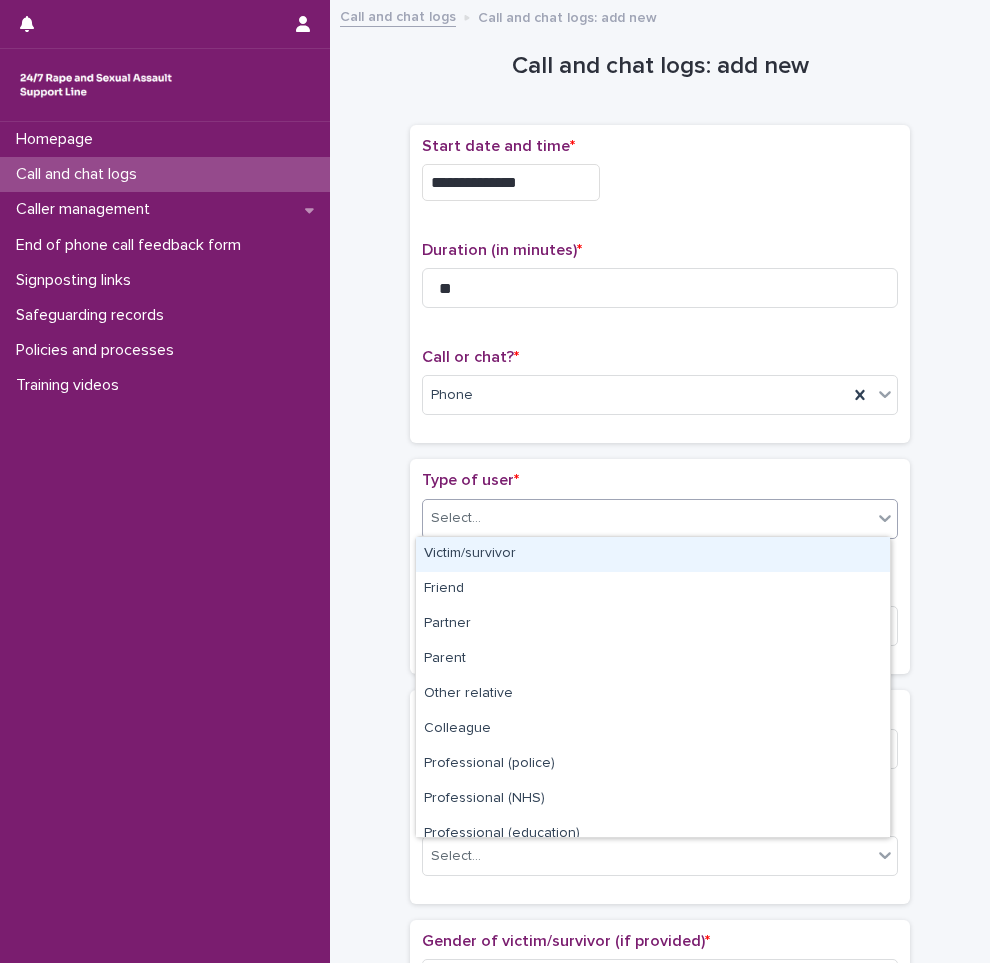 click on "Victim/survivor" at bounding box center (653, 554) 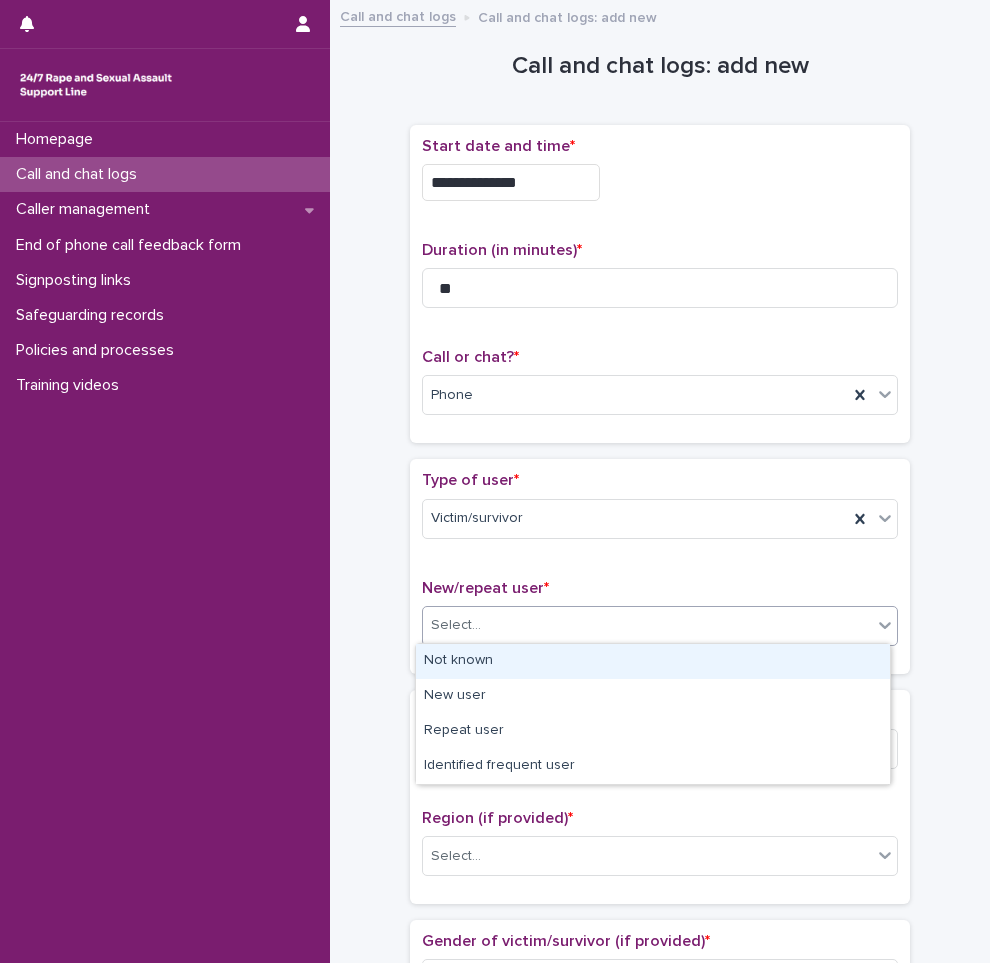 click on "Select..." at bounding box center (456, 625) 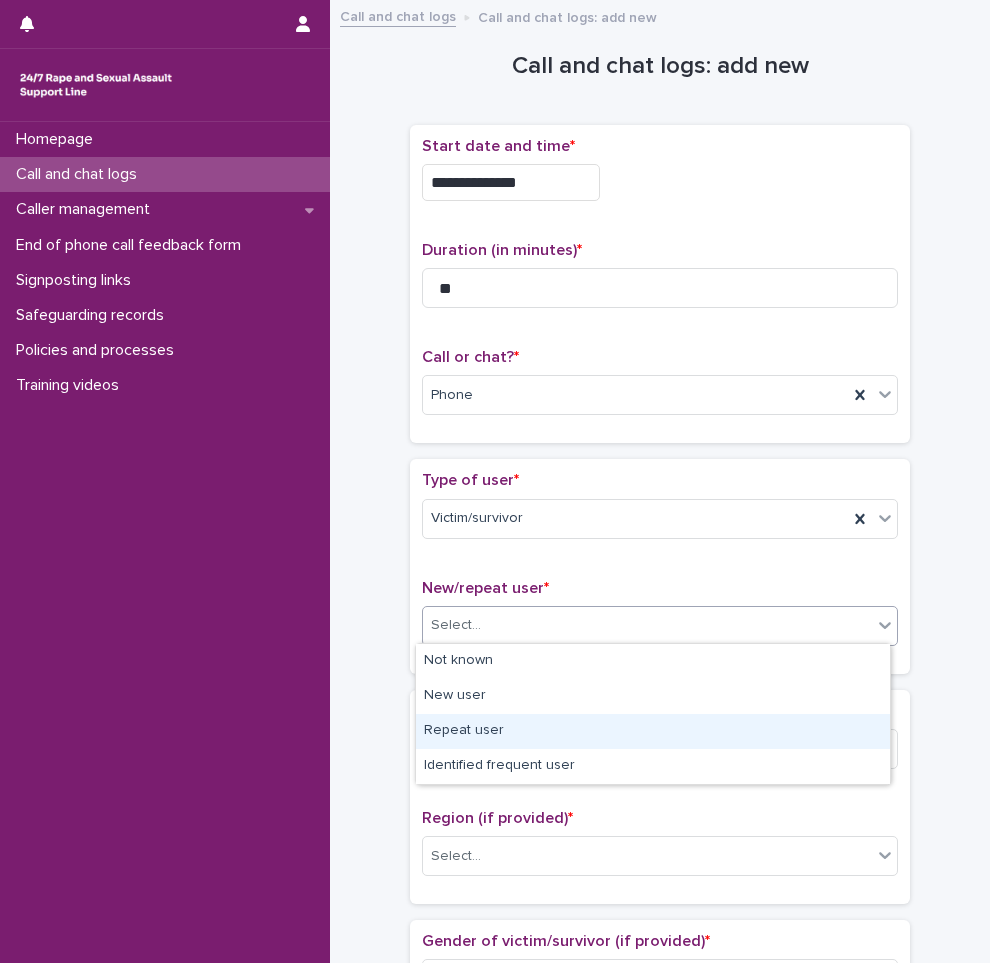 click on "Repeat user" at bounding box center (653, 731) 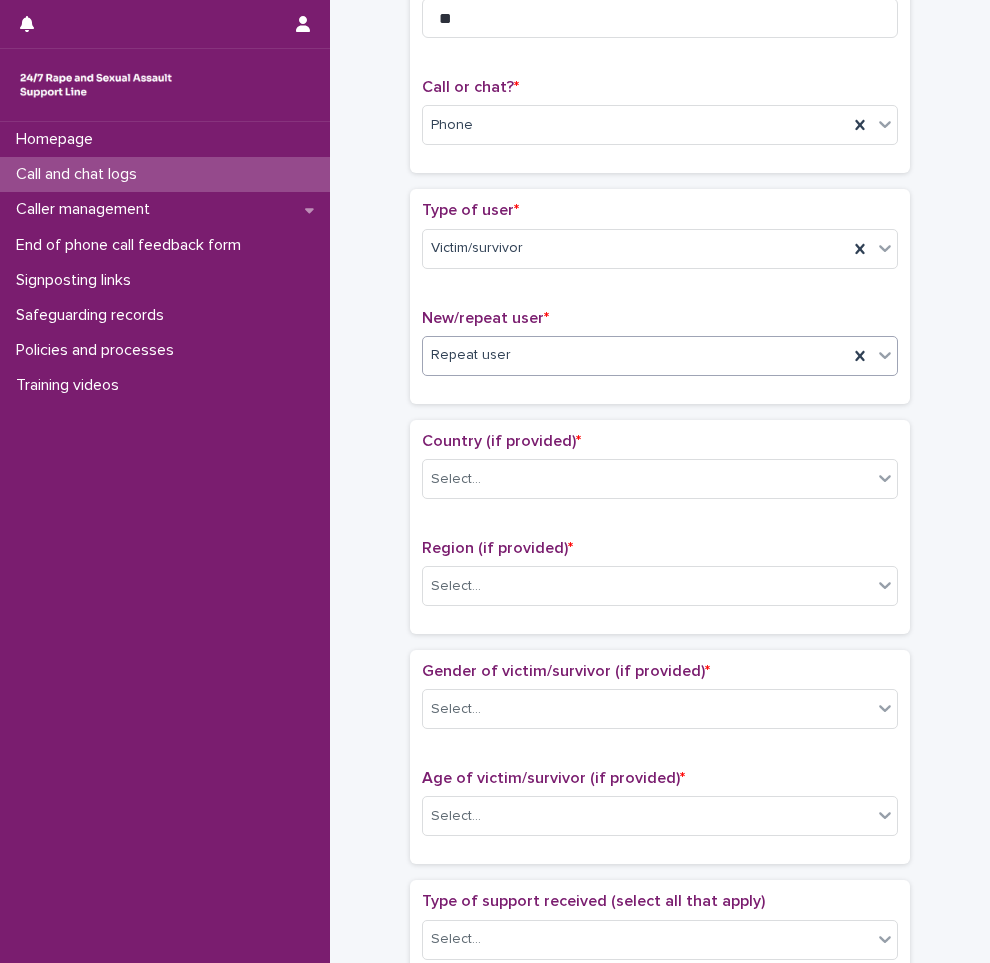 scroll, scrollTop: 300, scrollLeft: 0, axis: vertical 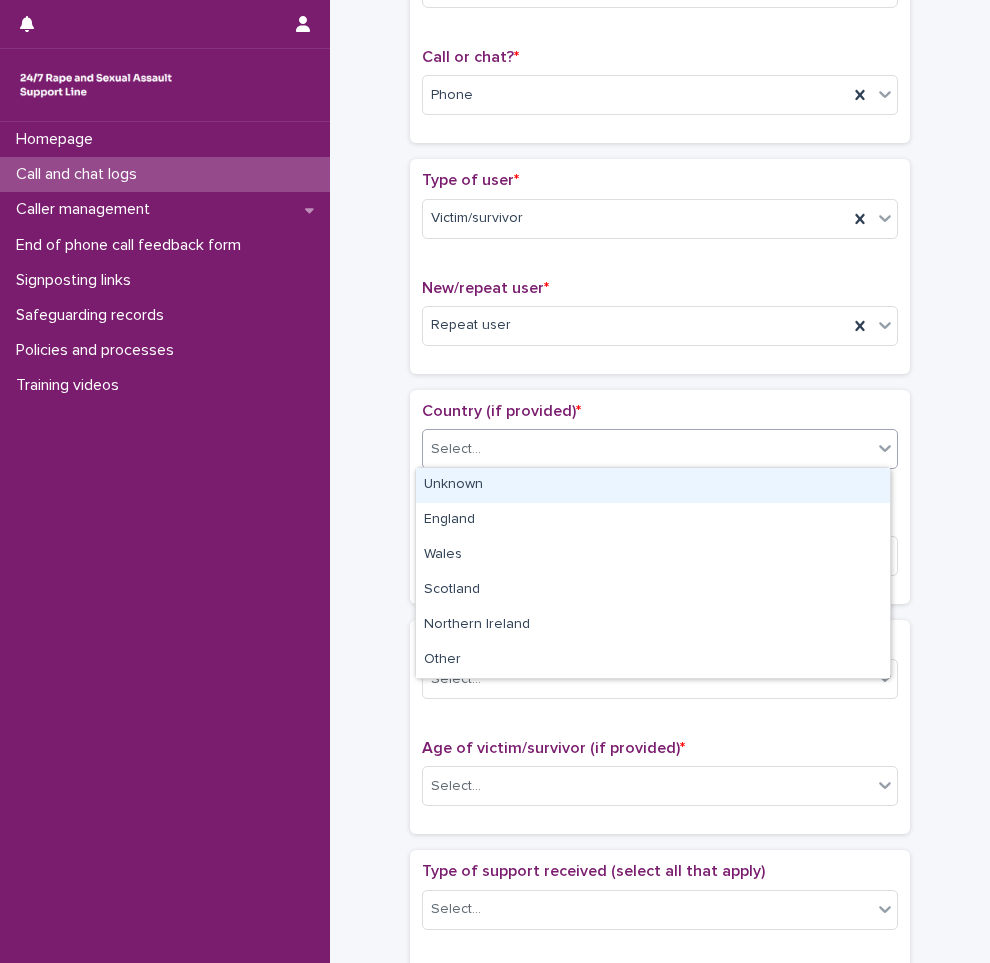 click on "Select..." at bounding box center (647, 449) 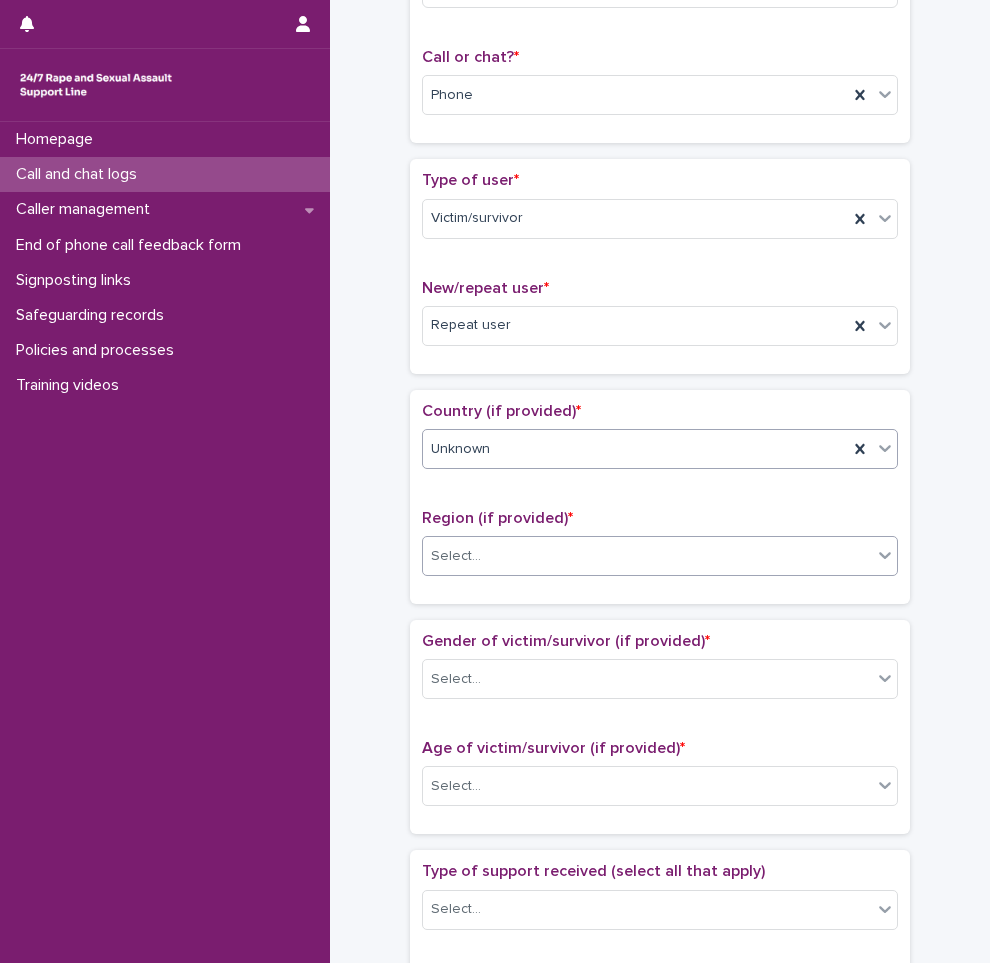 click on "Select..." at bounding box center [647, 556] 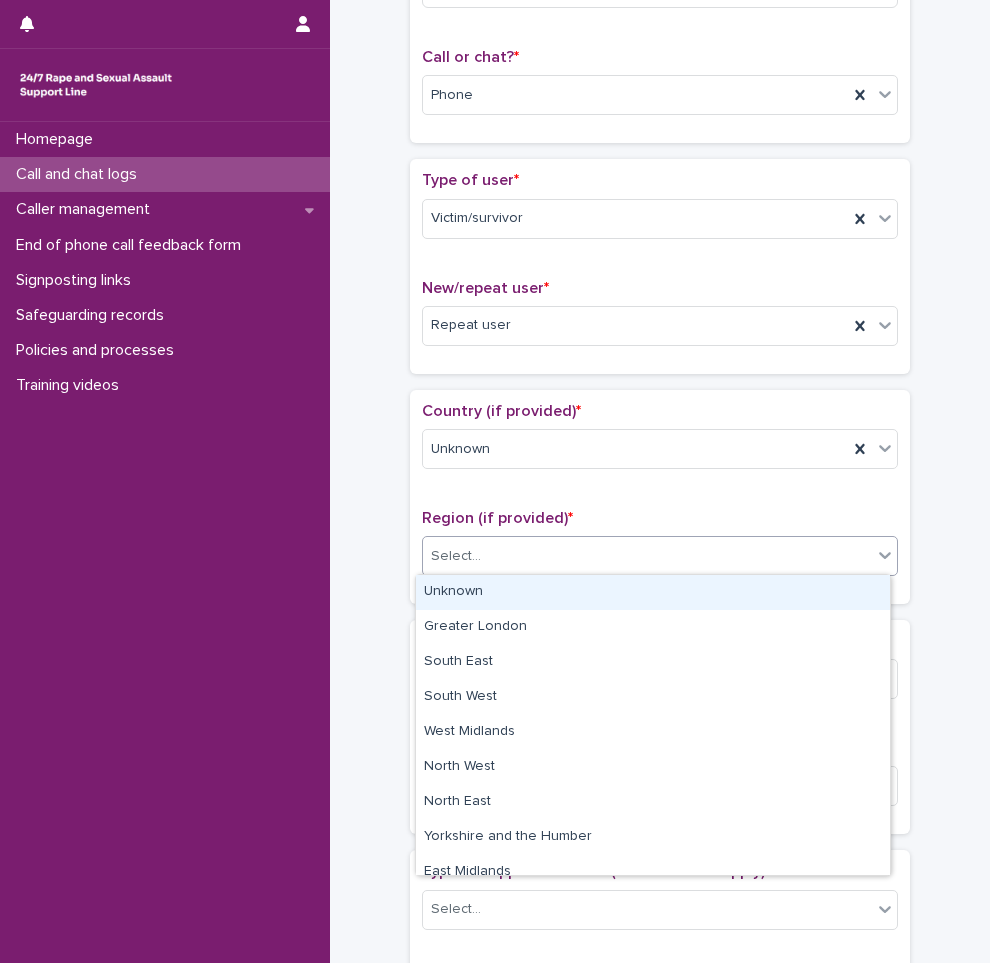 click on "Unknown" at bounding box center [653, 592] 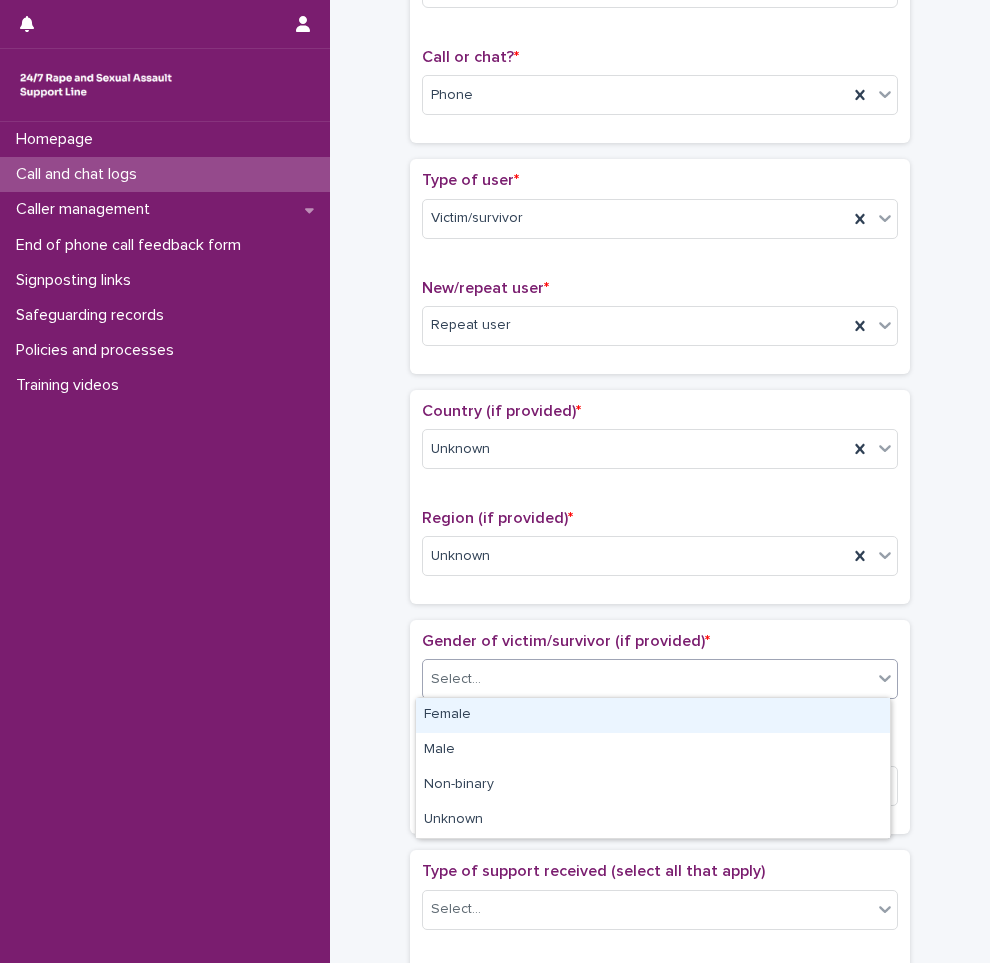 click on "Select..." at bounding box center (647, 679) 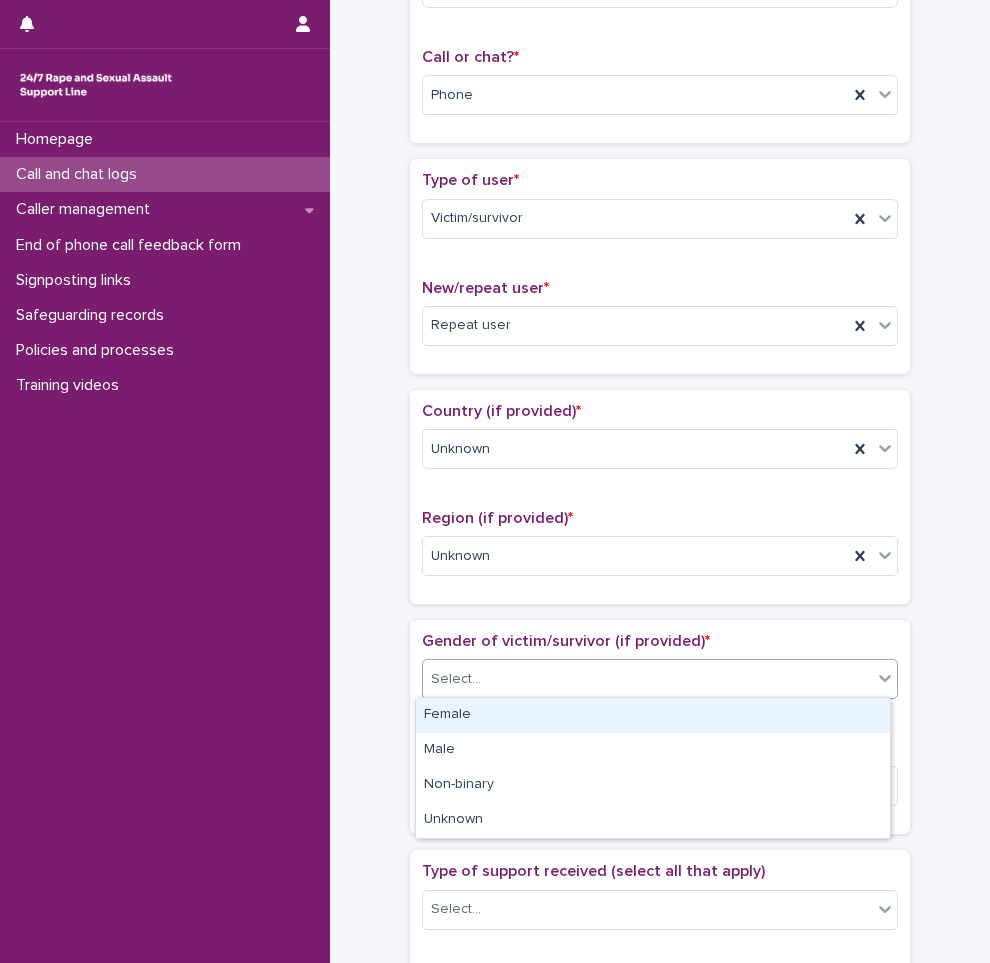 click on "Female" at bounding box center (653, 715) 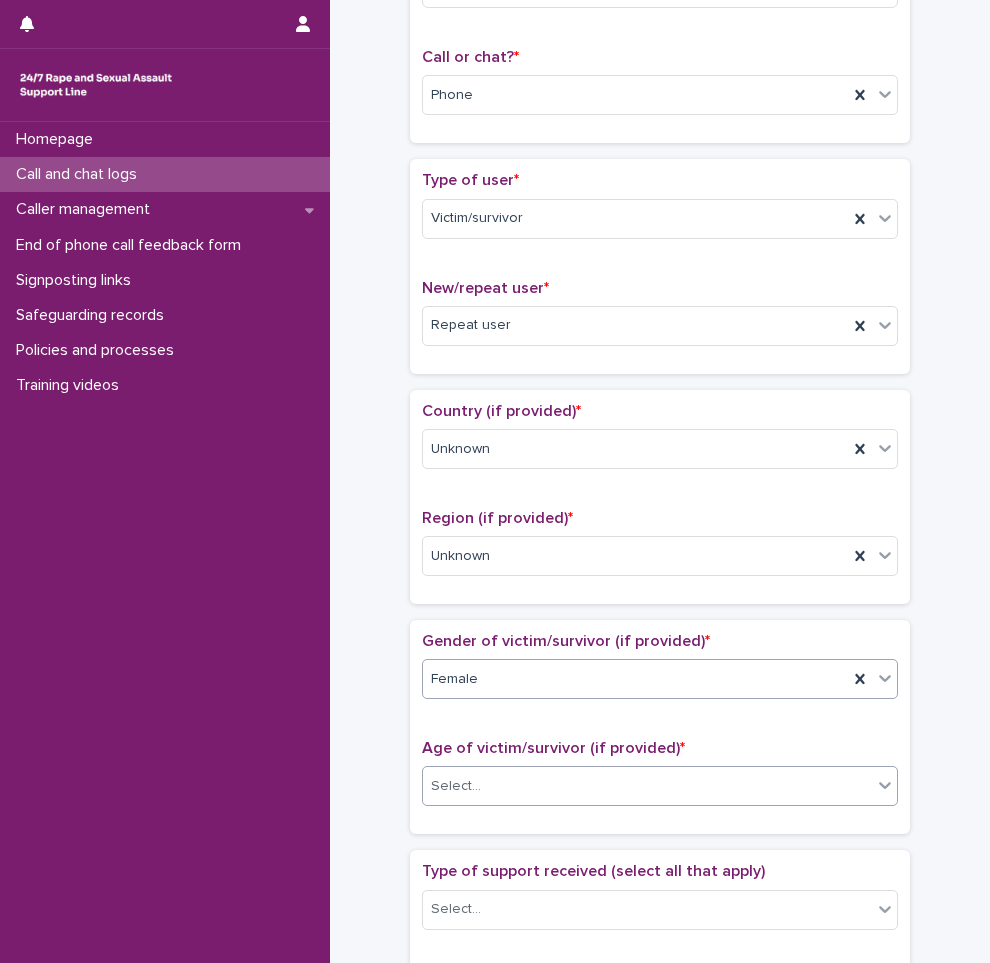 click on "Select..." at bounding box center (647, 786) 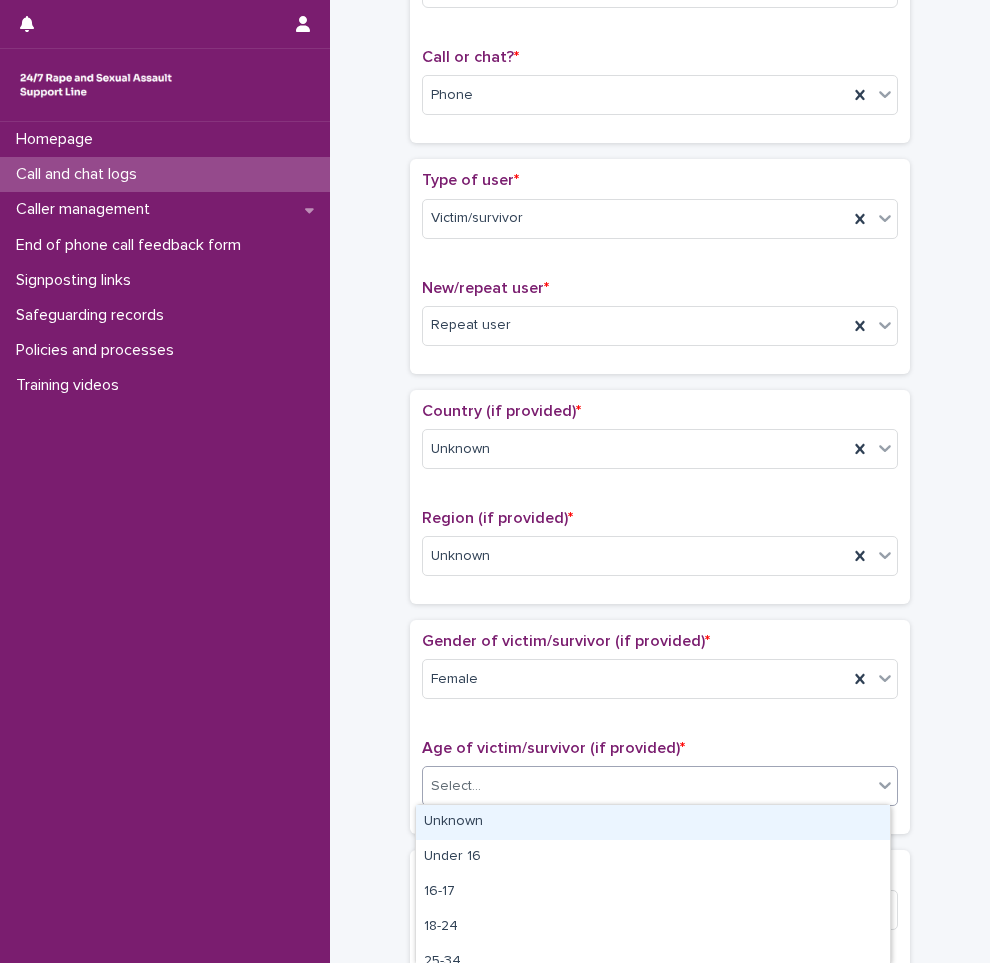 click on "Unknown" at bounding box center (653, 822) 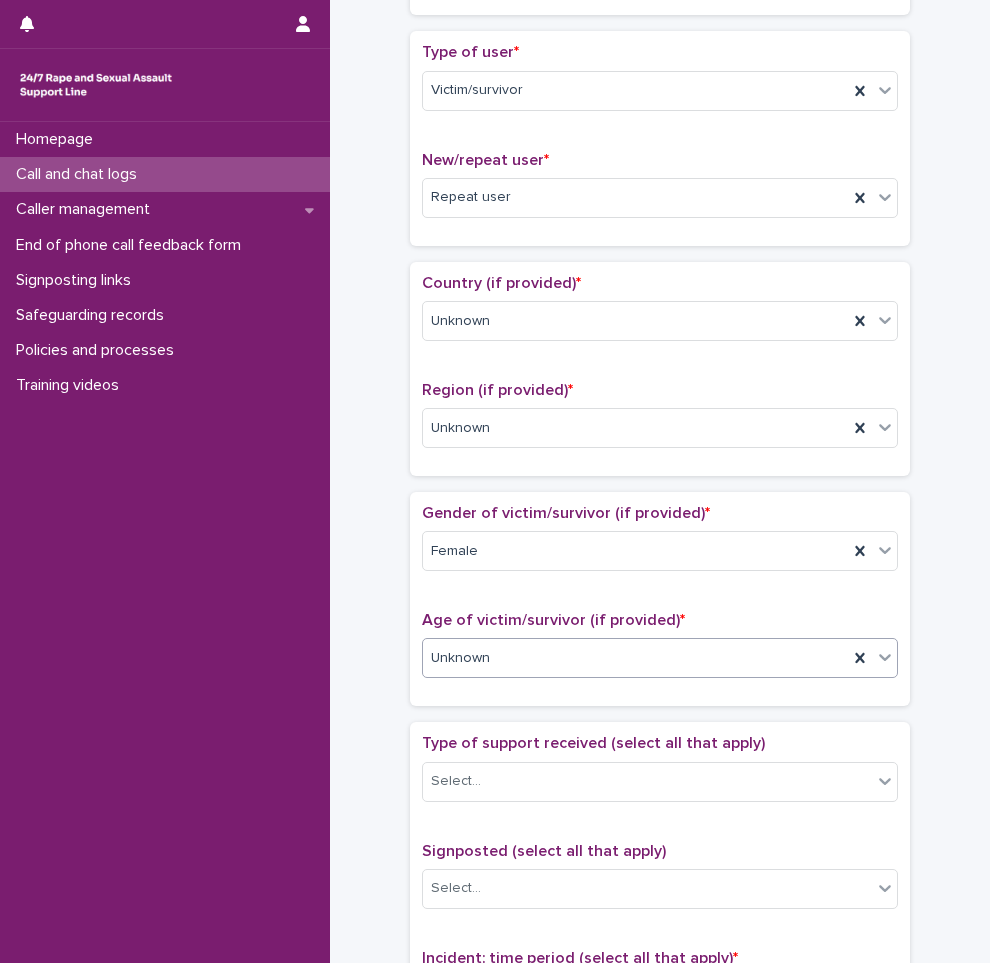 scroll, scrollTop: 700, scrollLeft: 0, axis: vertical 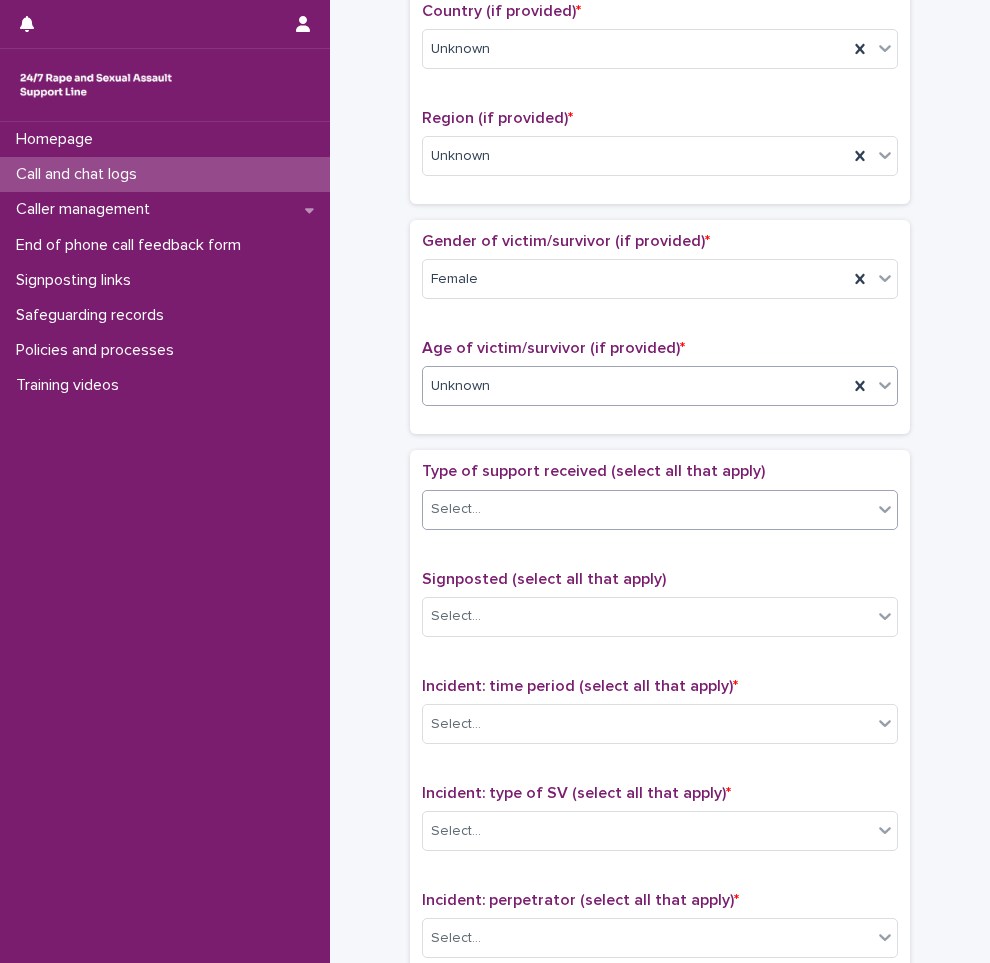 click on "Select..." at bounding box center (647, 509) 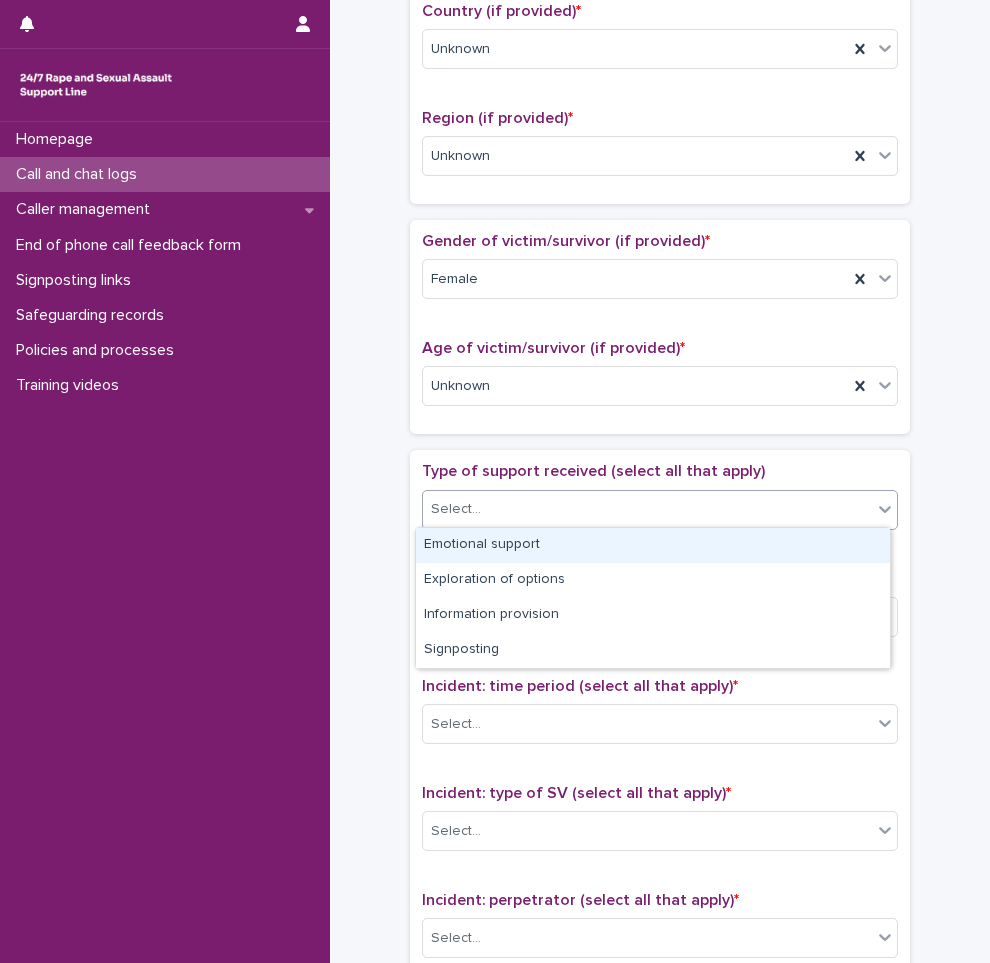 click on "Emotional support" at bounding box center (653, 545) 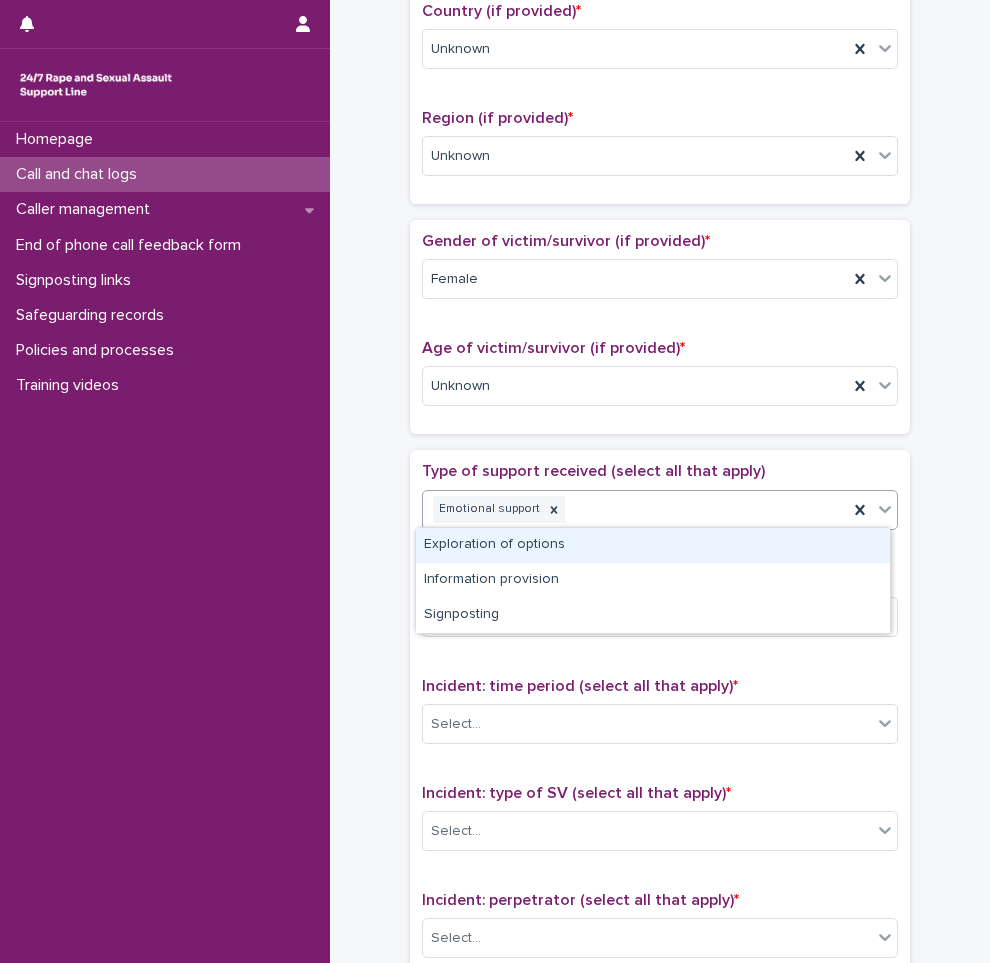 click on "Emotional support" at bounding box center (635, 509) 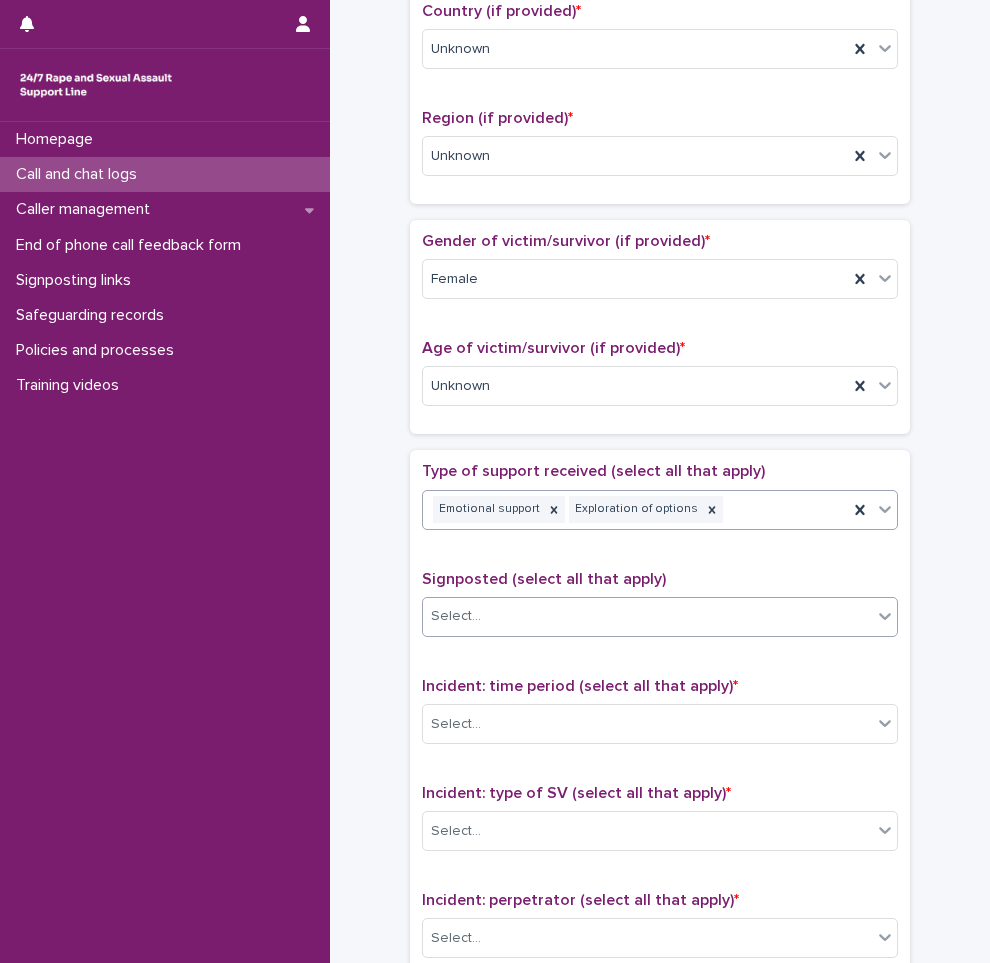 click on "Select..." at bounding box center (647, 616) 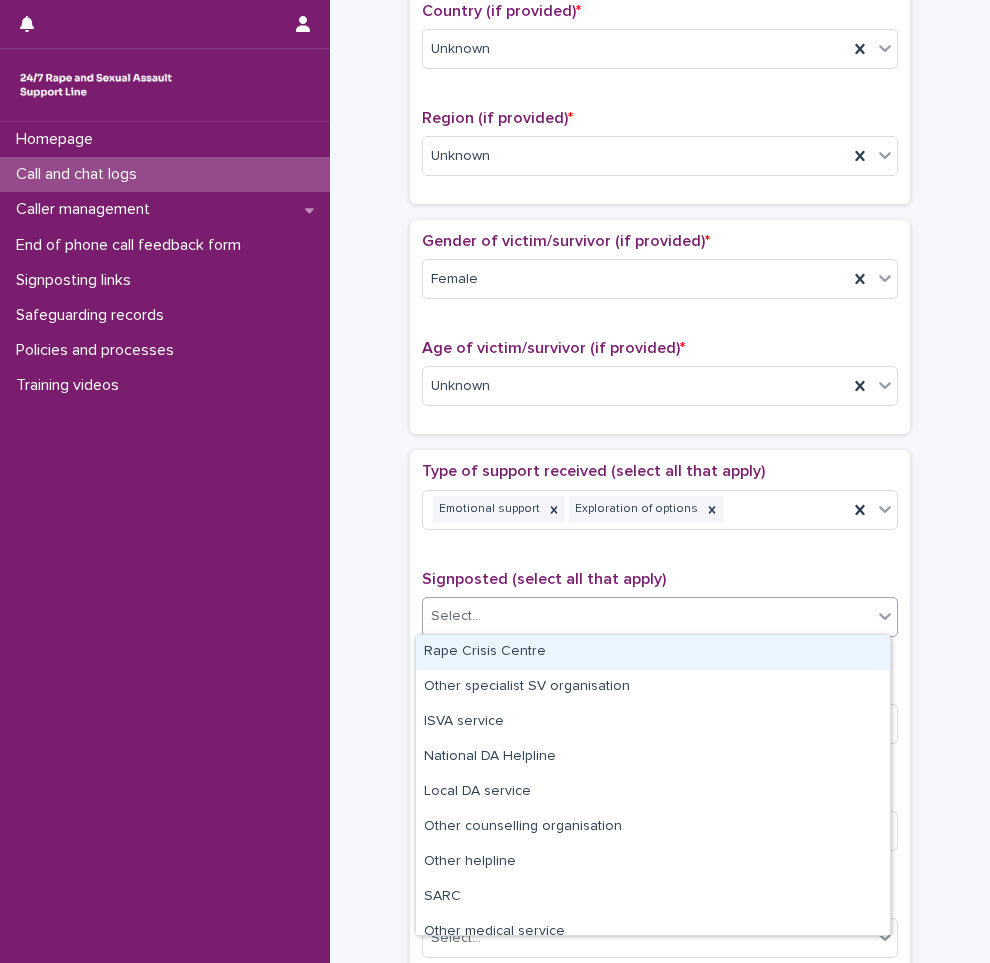 click on "Select..." at bounding box center (647, 616) 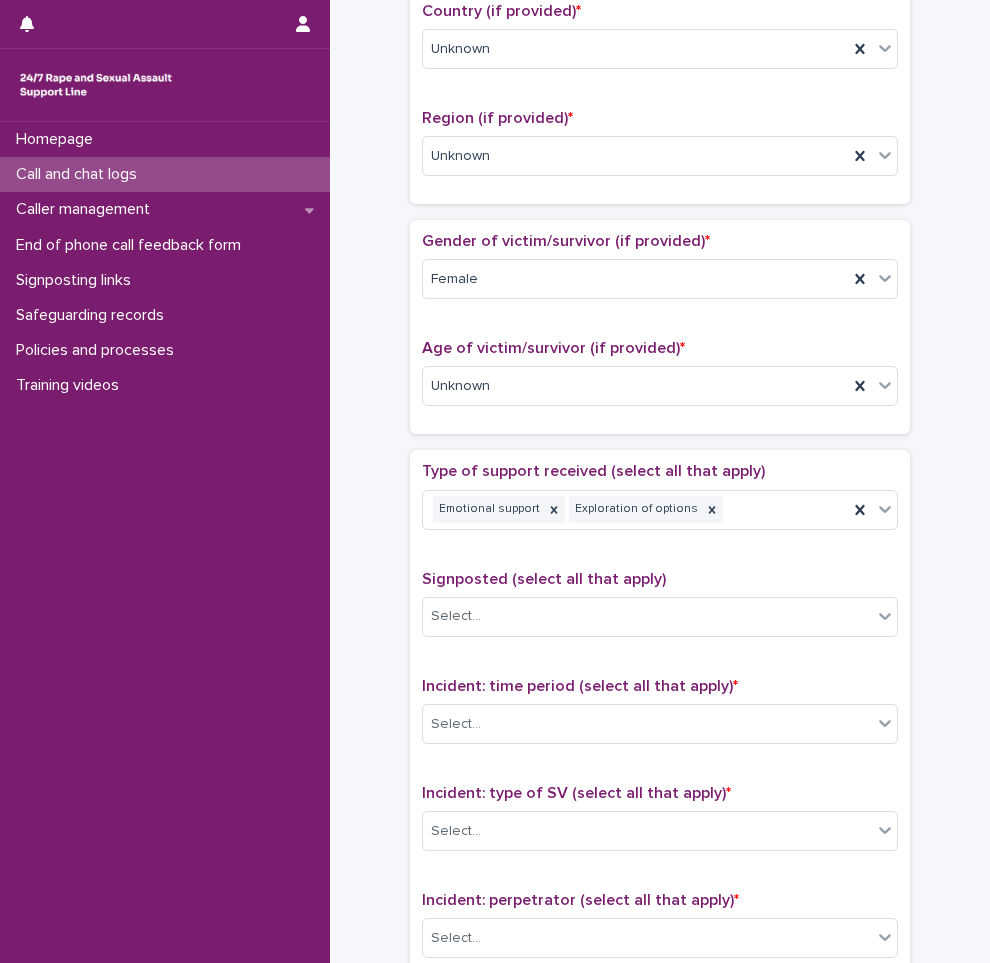 click on "Type of support received (select all that apply) Emotional support Exploration of options Signposted (select all that apply) Select... Incident: time period (select all that apply) * Select... Incident: type of SV (select all that apply) * Select... Incident: perpetrator (select all that apply) * Select... Incident: gender of perpetrator (select all that apply) * Select... Flags Select... Comments" at bounding box center (660, 880) 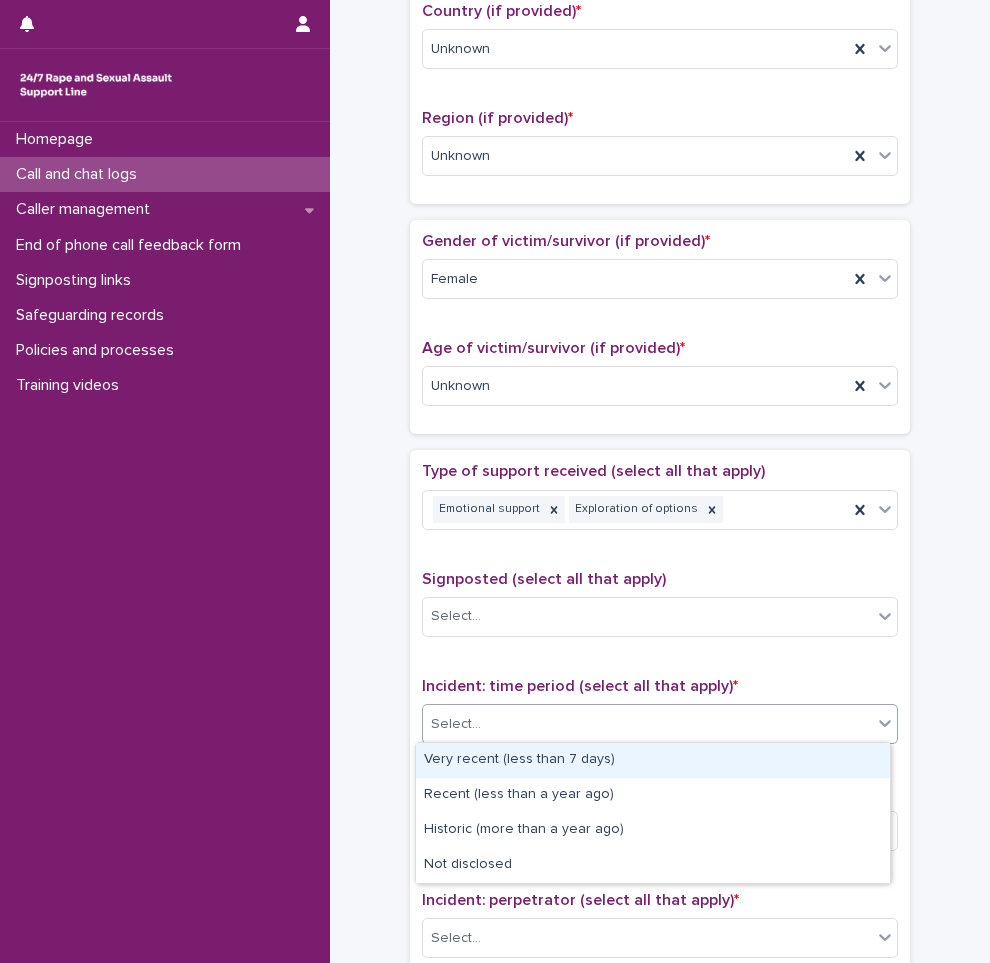 click on "Select..." at bounding box center [647, 724] 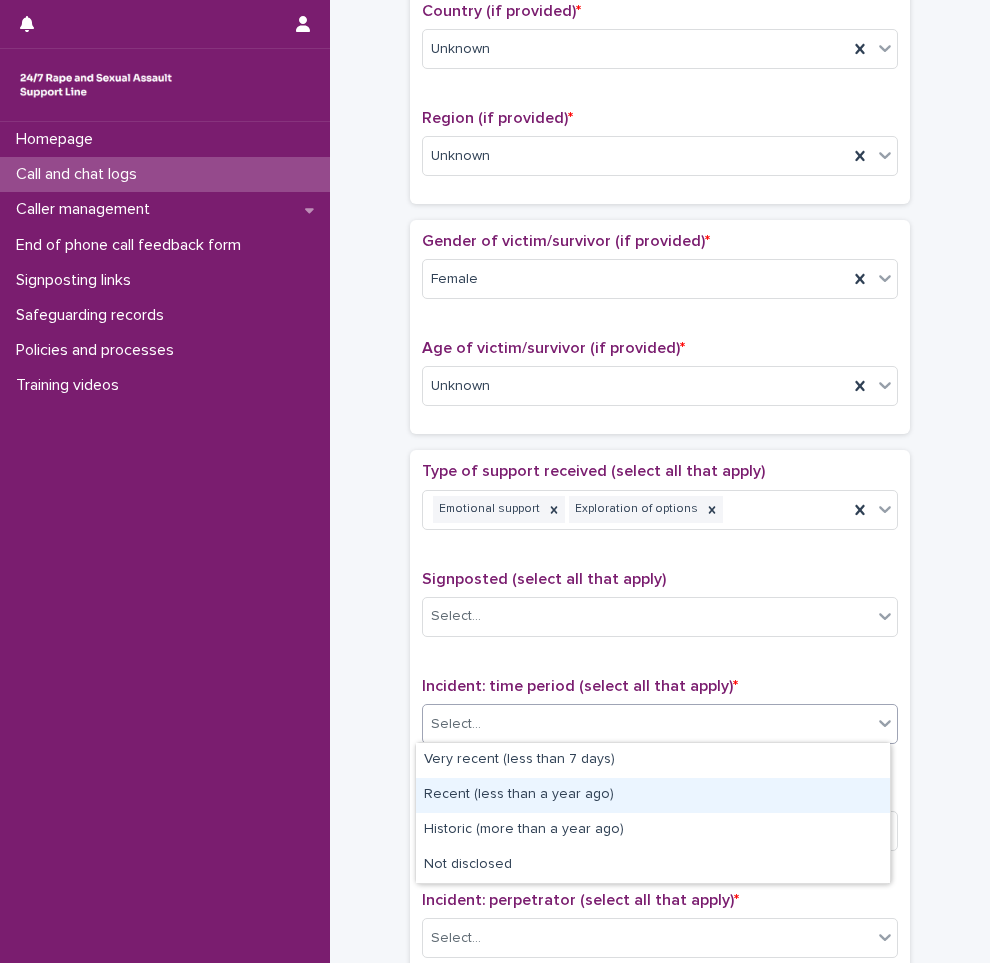 click on "Recent (less than a year ago)" at bounding box center (653, 795) 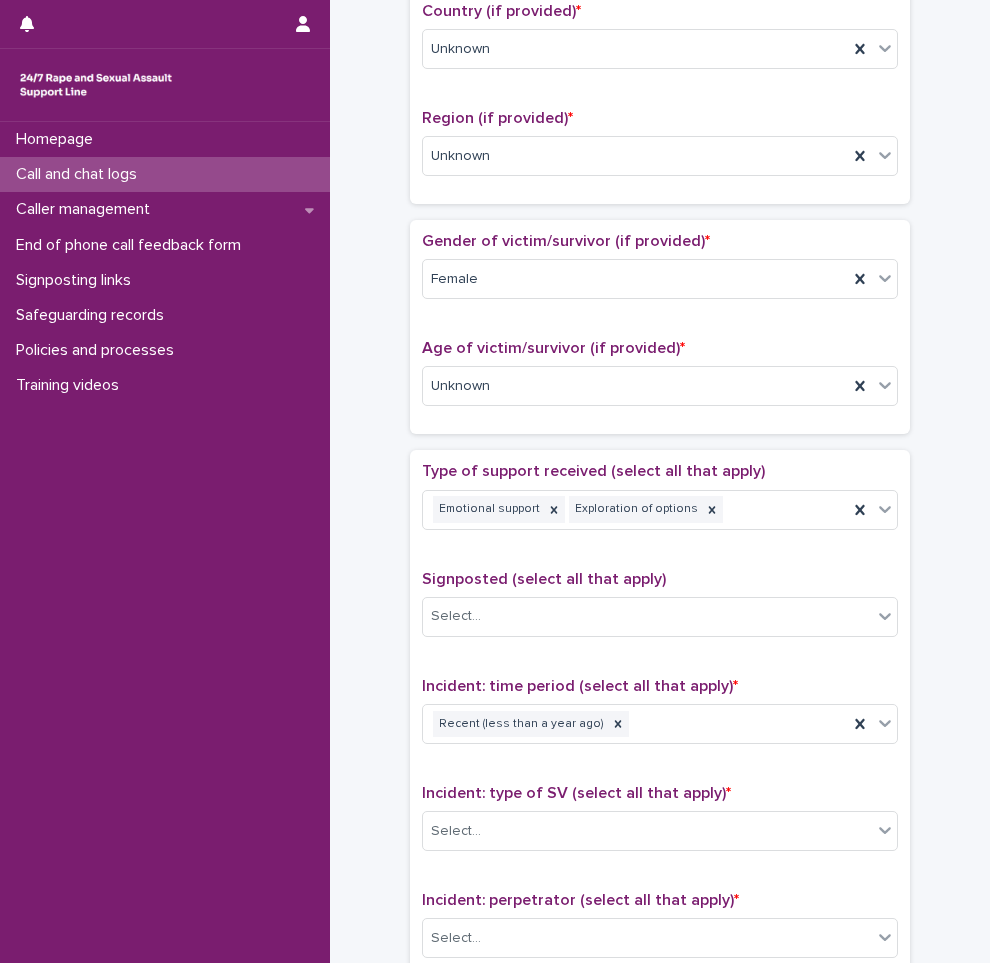 click on "Incident: time period (select all that apply) * Recent (less than a year ago)" at bounding box center (660, 718) 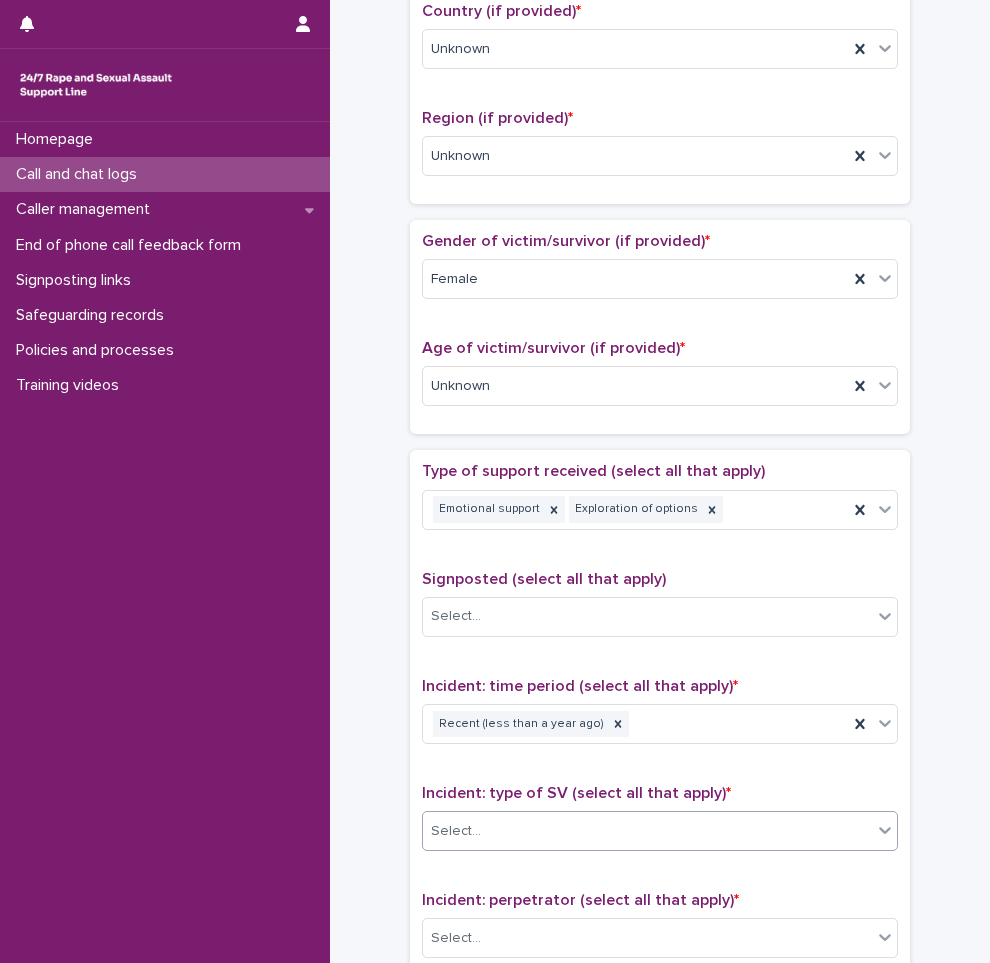 click on "Select..." at bounding box center (647, 831) 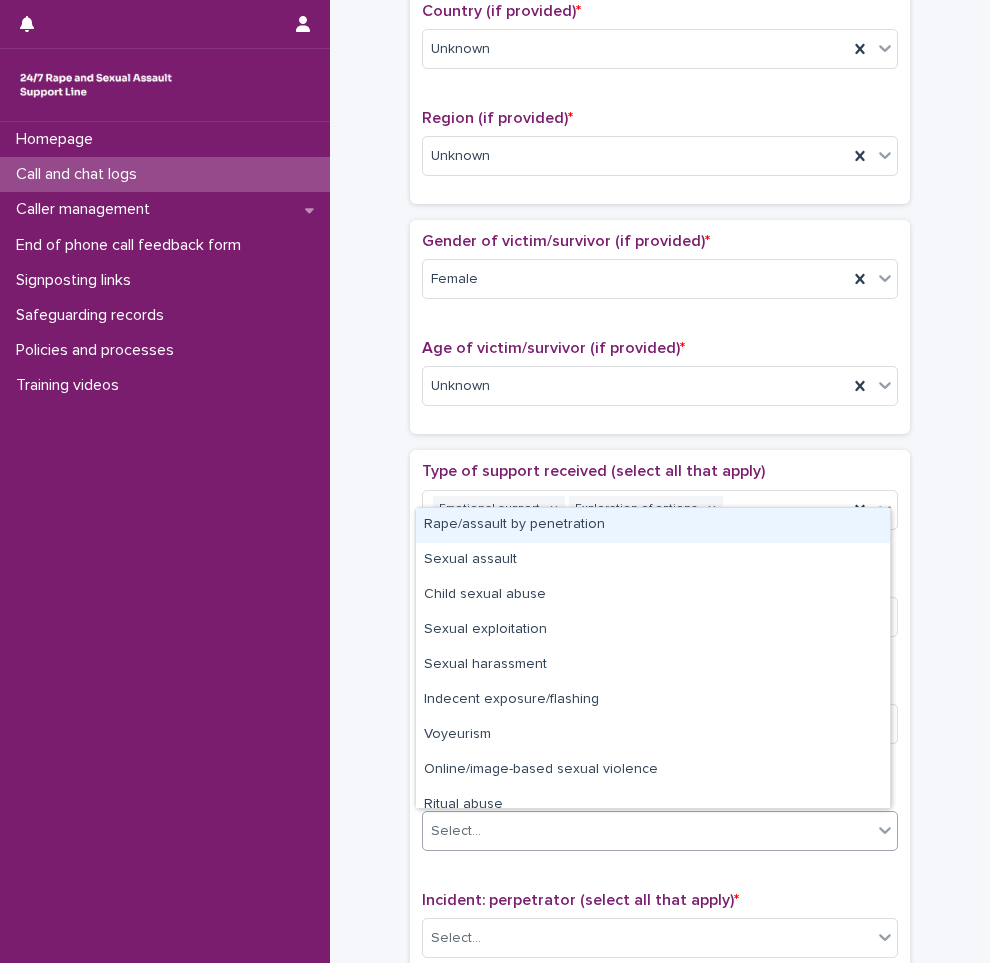 click on "Rape/assault by penetration" at bounding box center [653, 525] 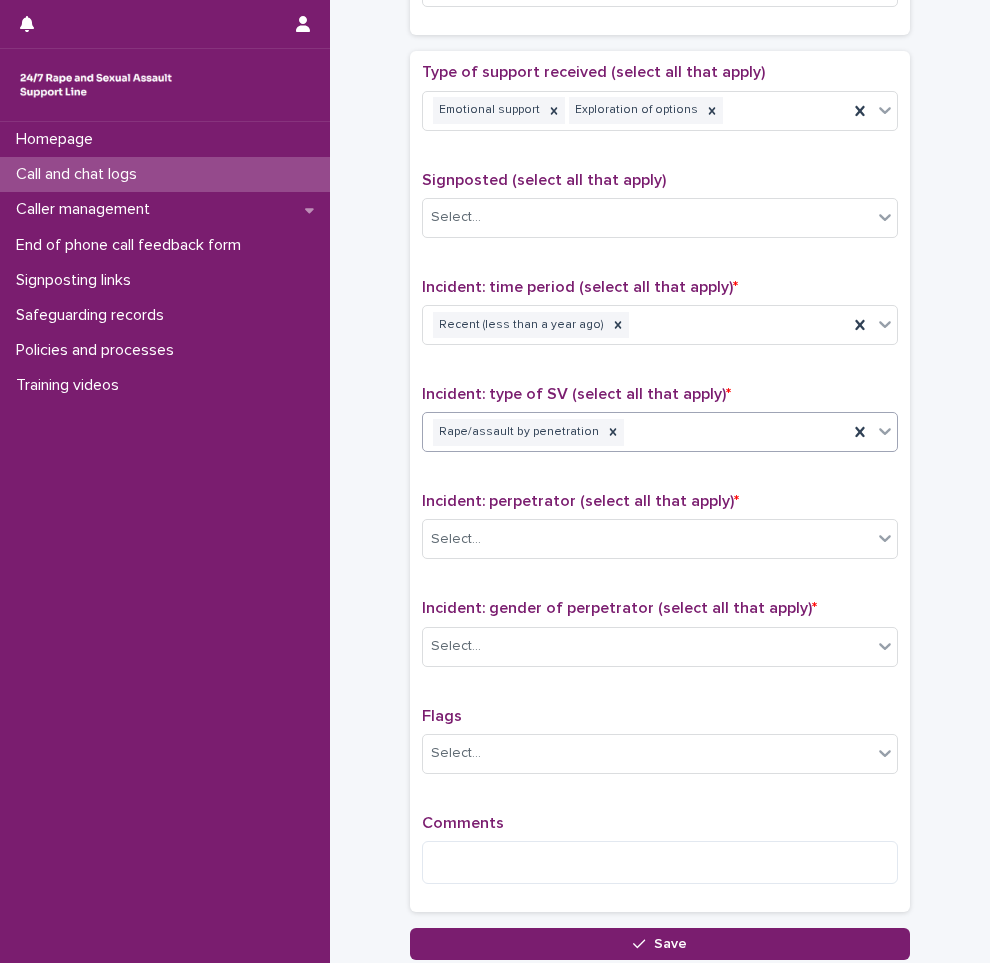 scroll, scrollTop: 1100, scrollLeft: 0, axis: vertical 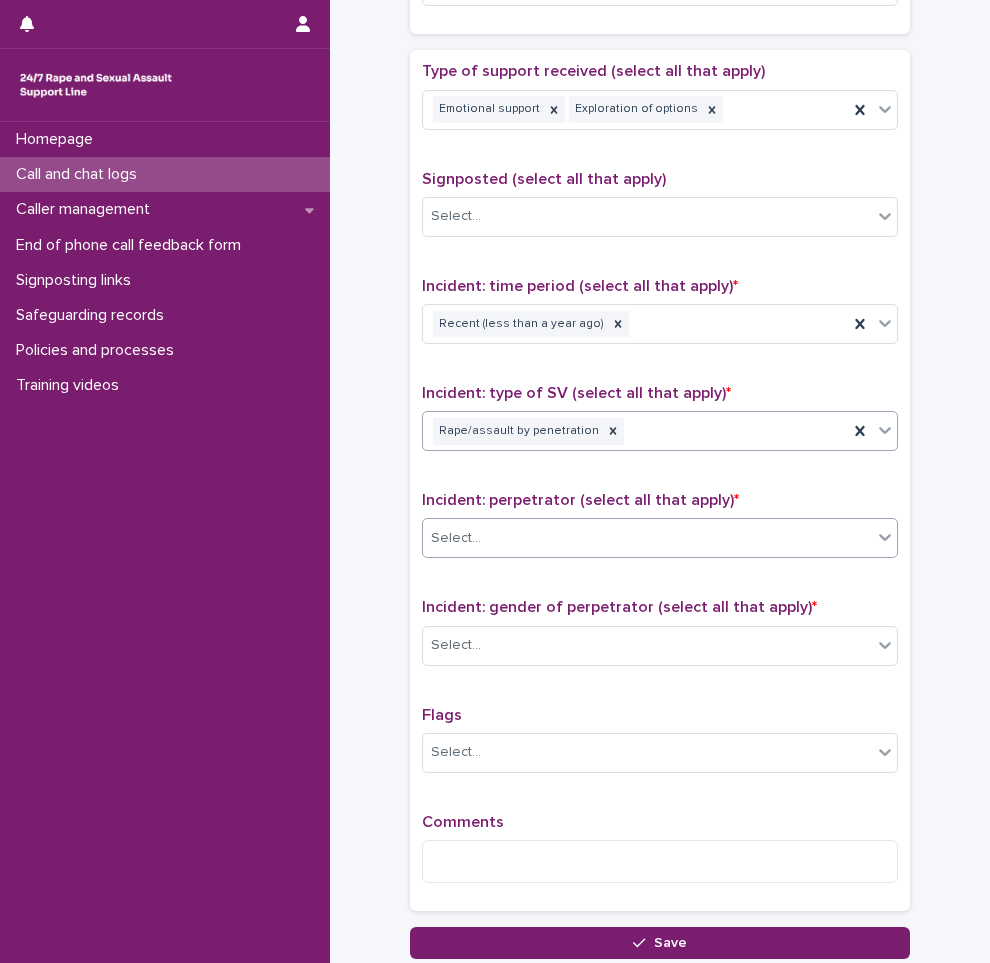 click on "Select..." at bounding box center (647, 538) 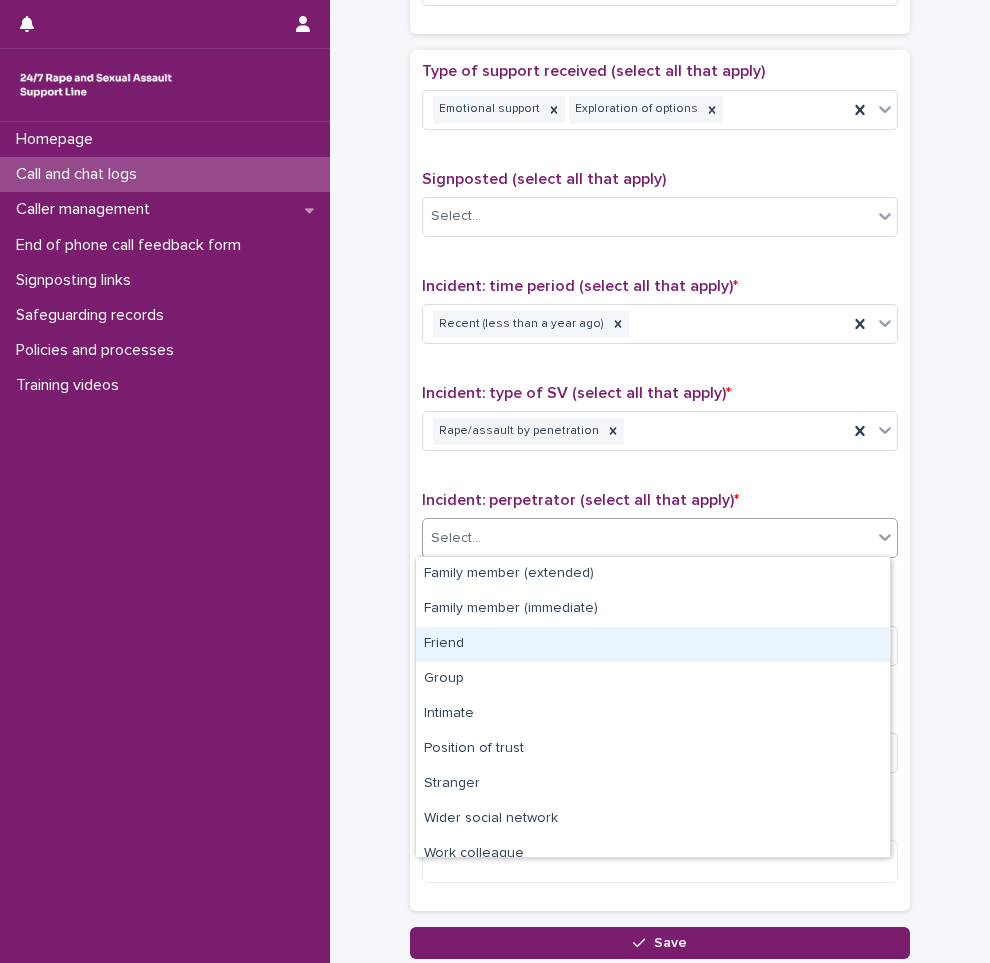 click on "Friend" at bounding box center (653, 644) 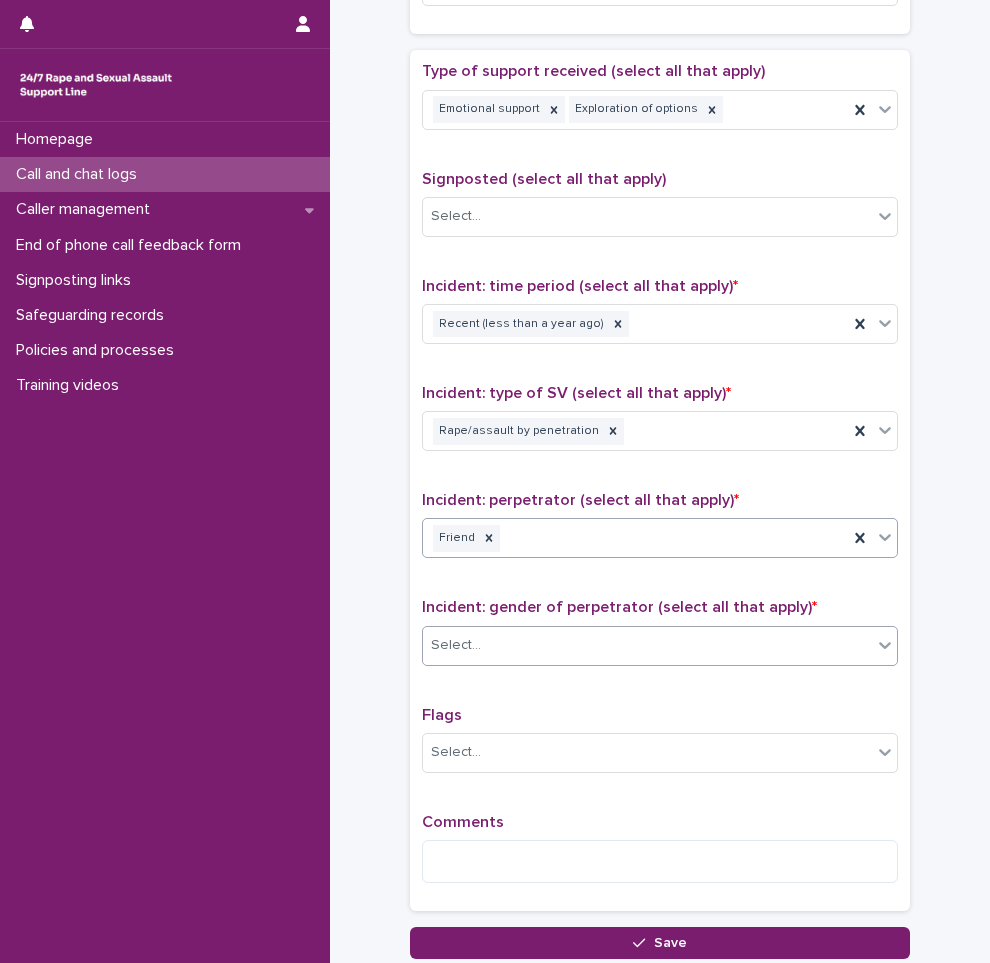 click at bounding box center (484, 644) 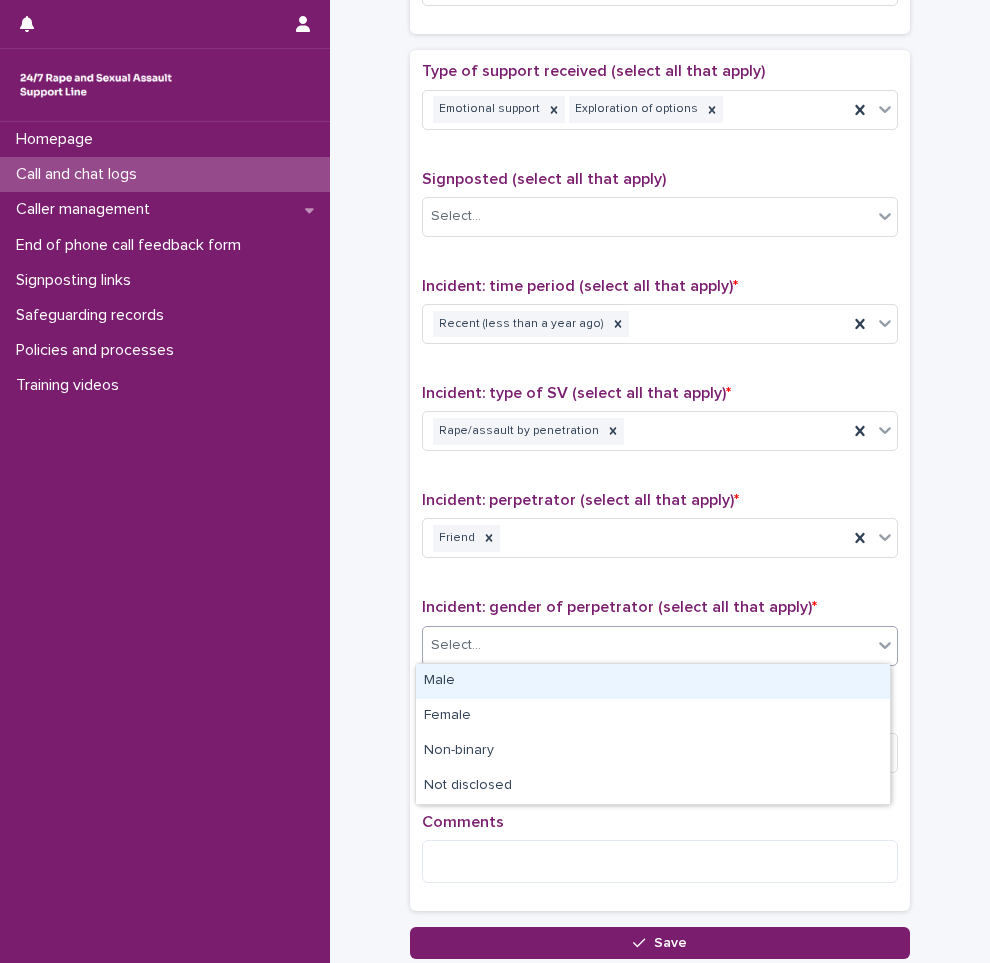click on "Male" at bounding box center [653, 681] 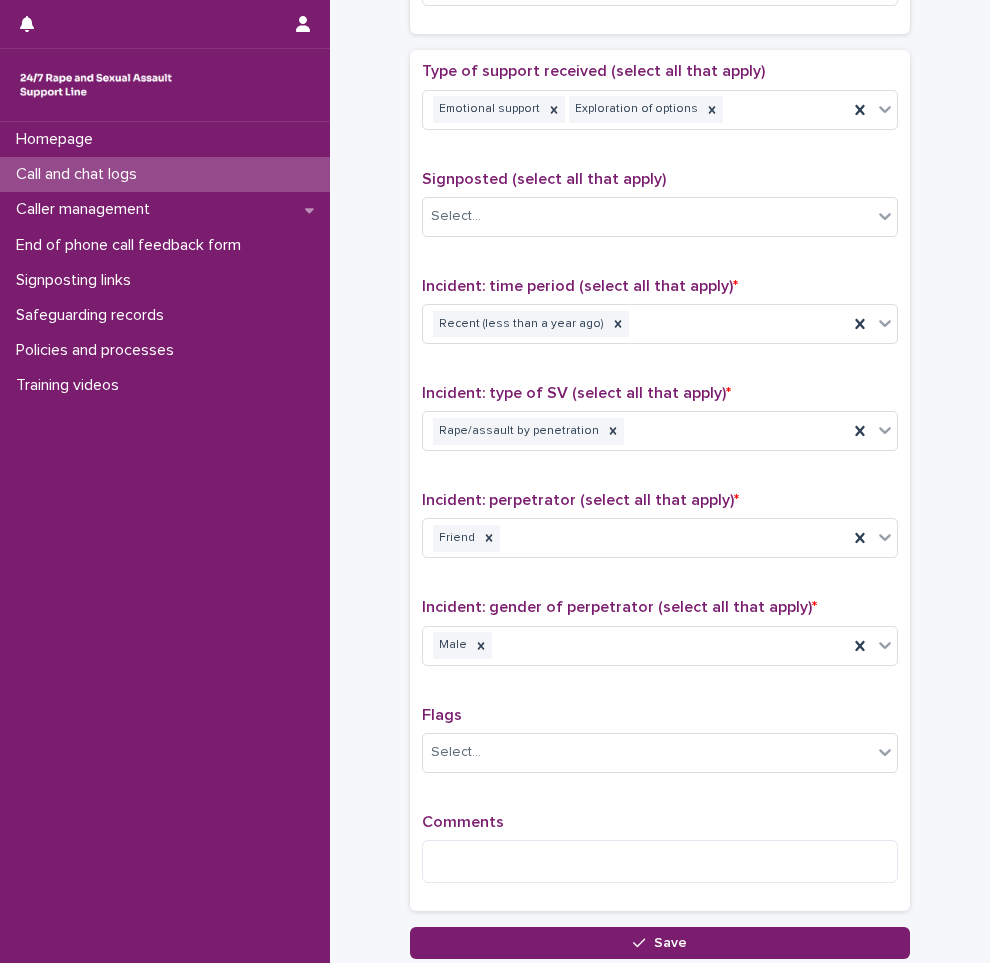 click on "**********" at bounding box center (660, -65) 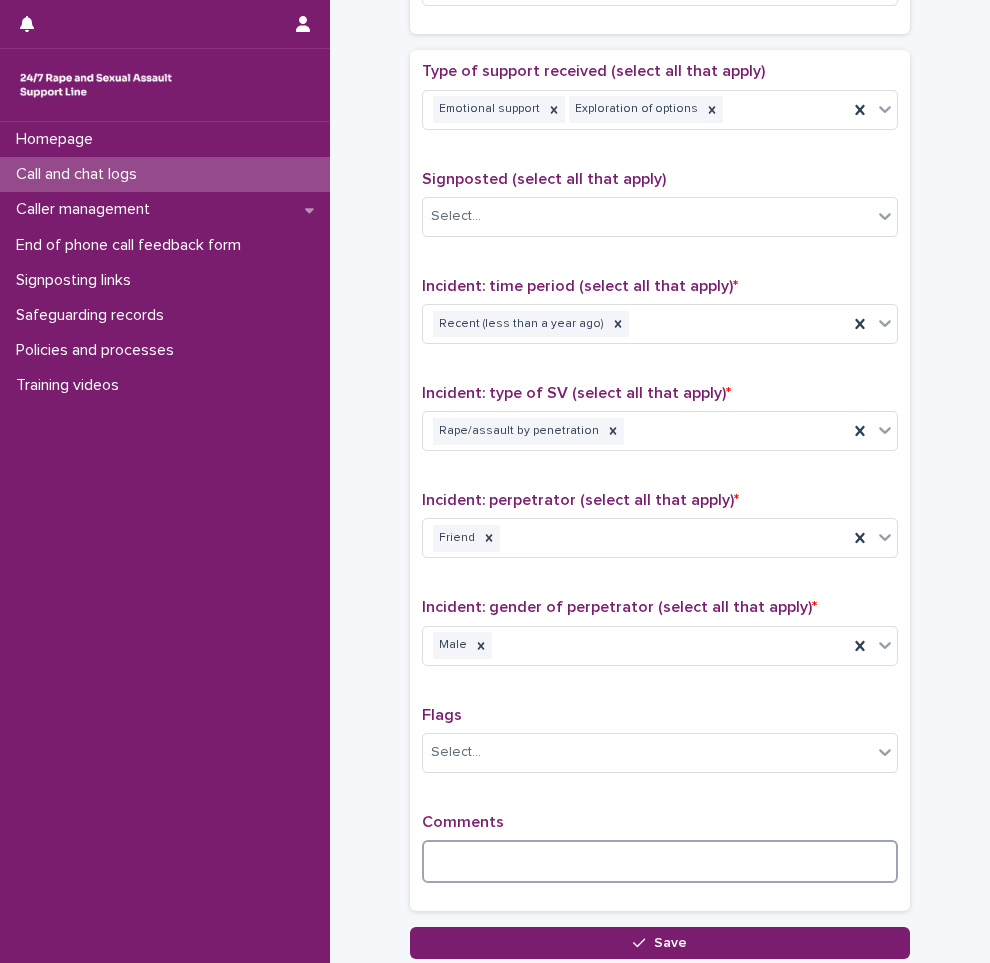 click at bounding box center (660, 861) 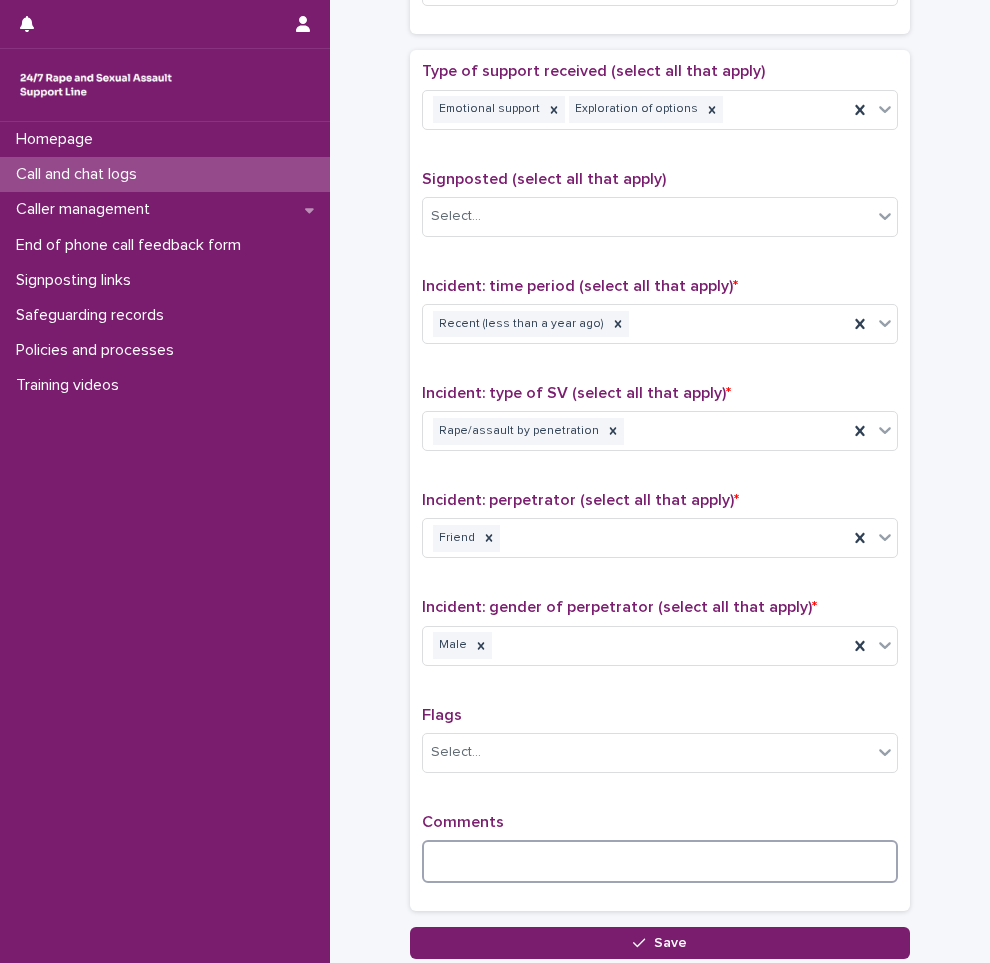 click at bounding box center (660, 861) 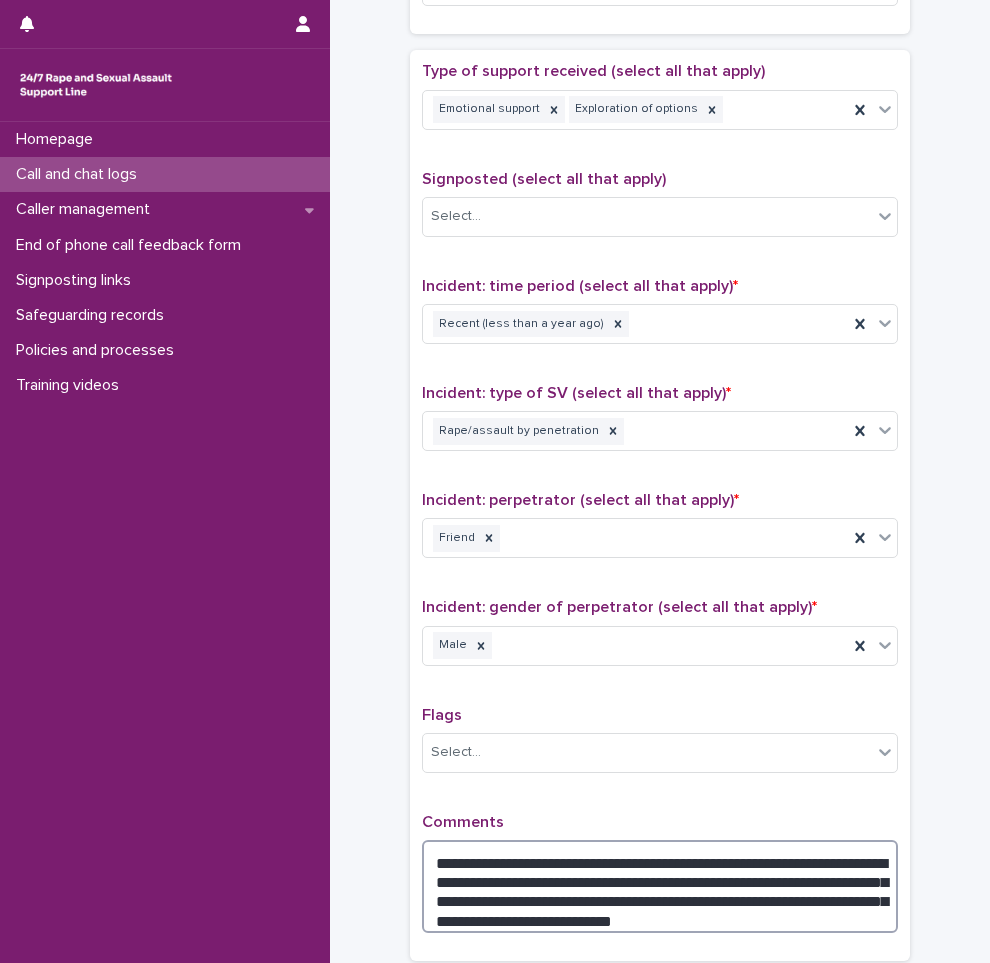 click on "**********" at bounding box center (660, 886) 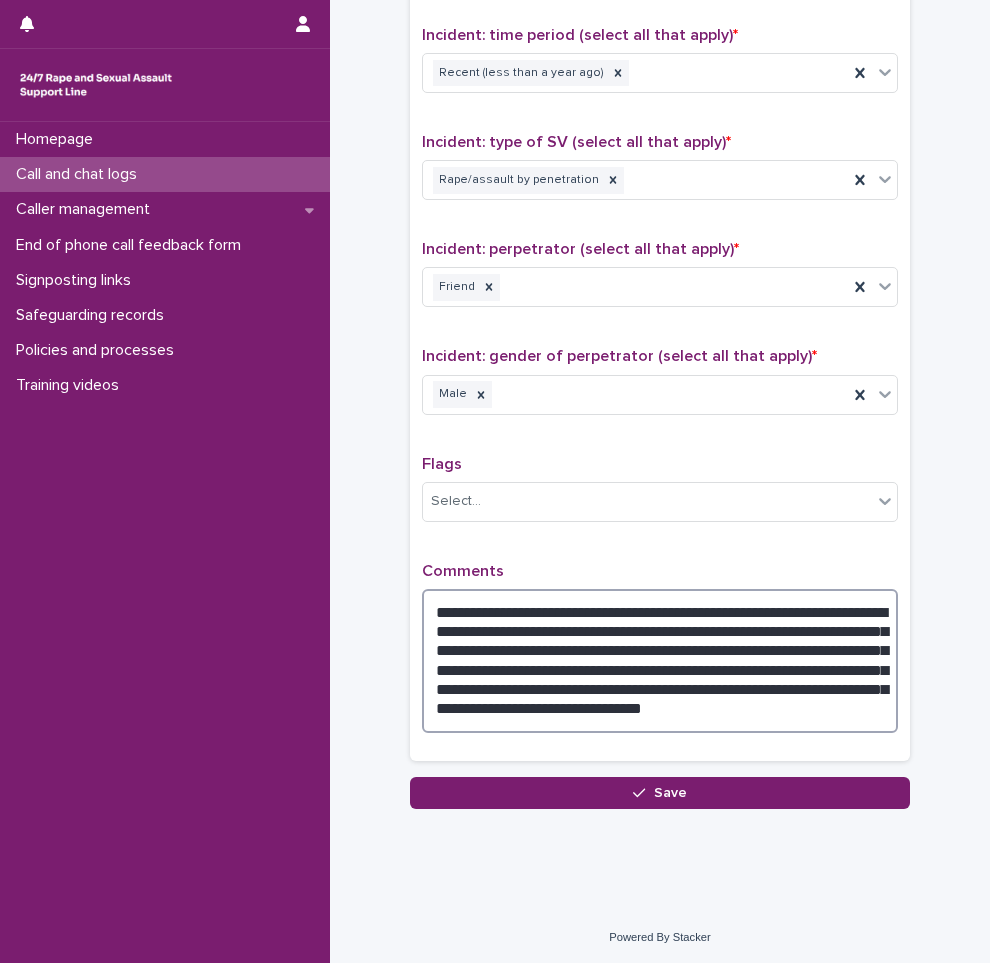 scroll, scrollTop: 1334, scrollLeft: 0, axis: vertical 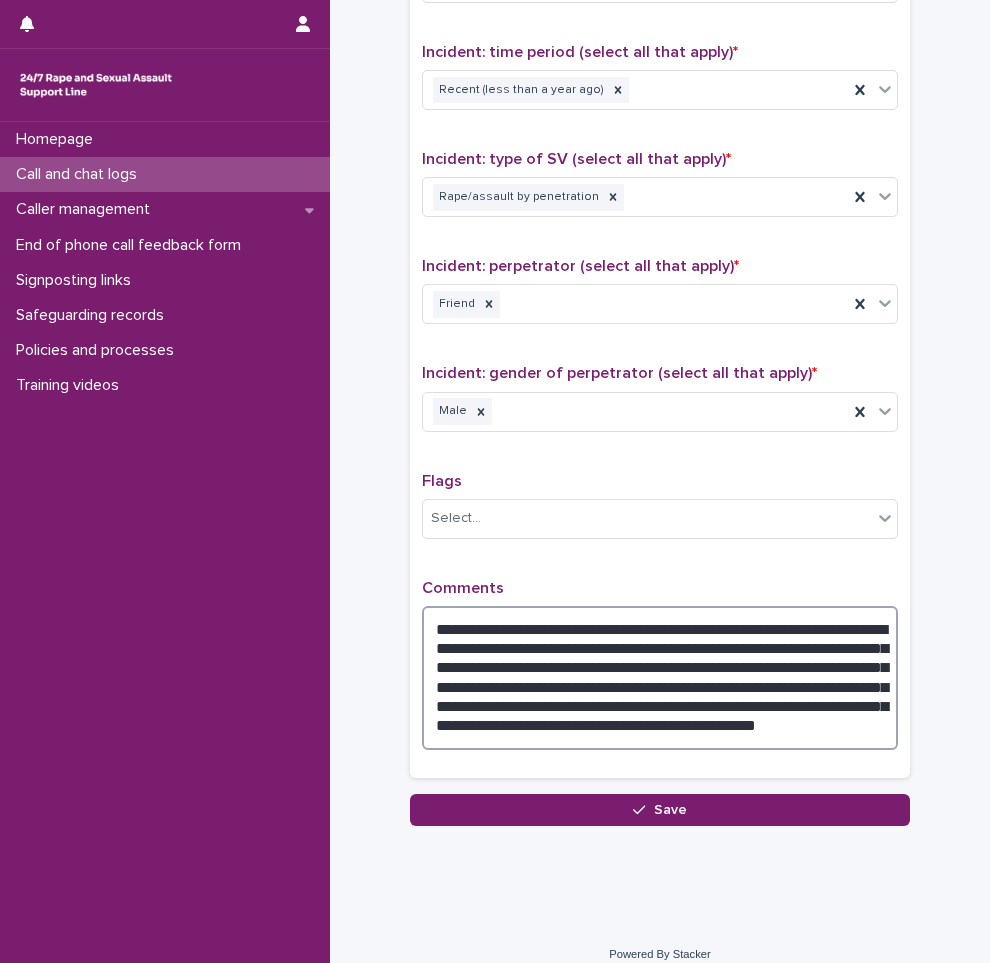 click on "**********" at bounding box center [660, 678] 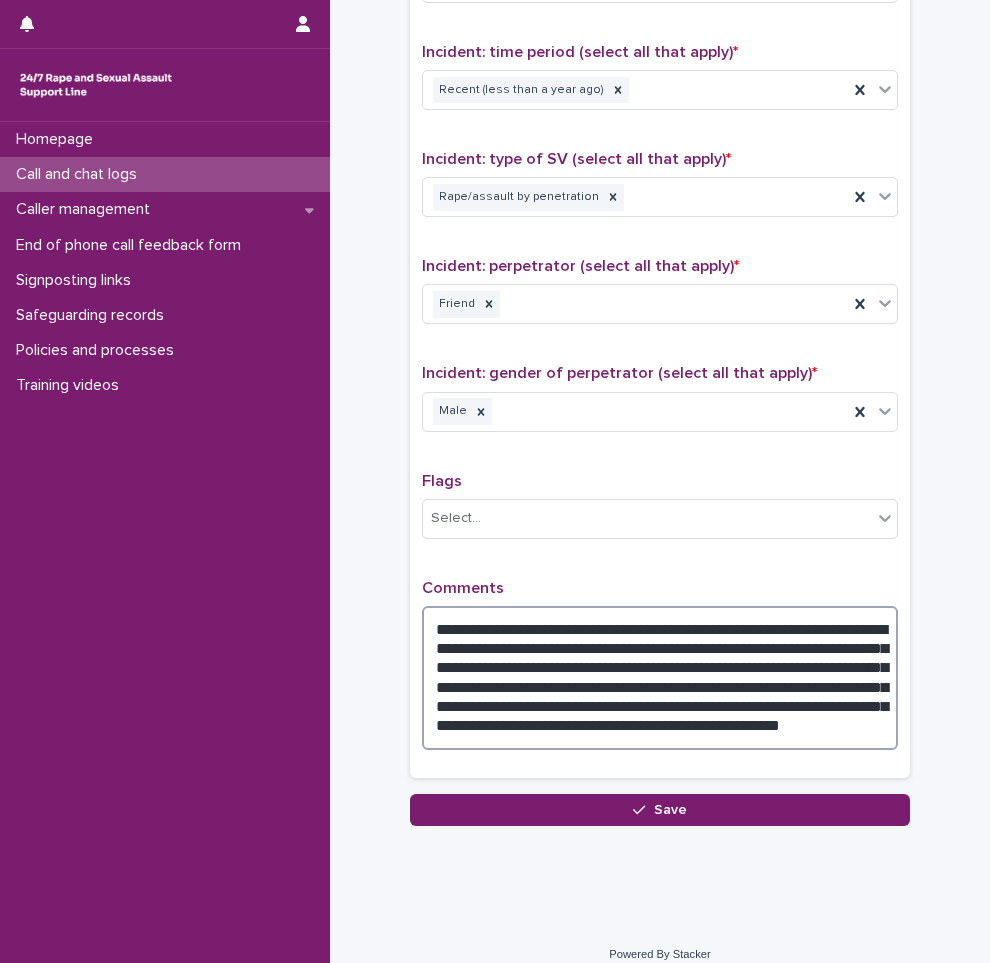 click on "**********" at bounding box center (660, 678) 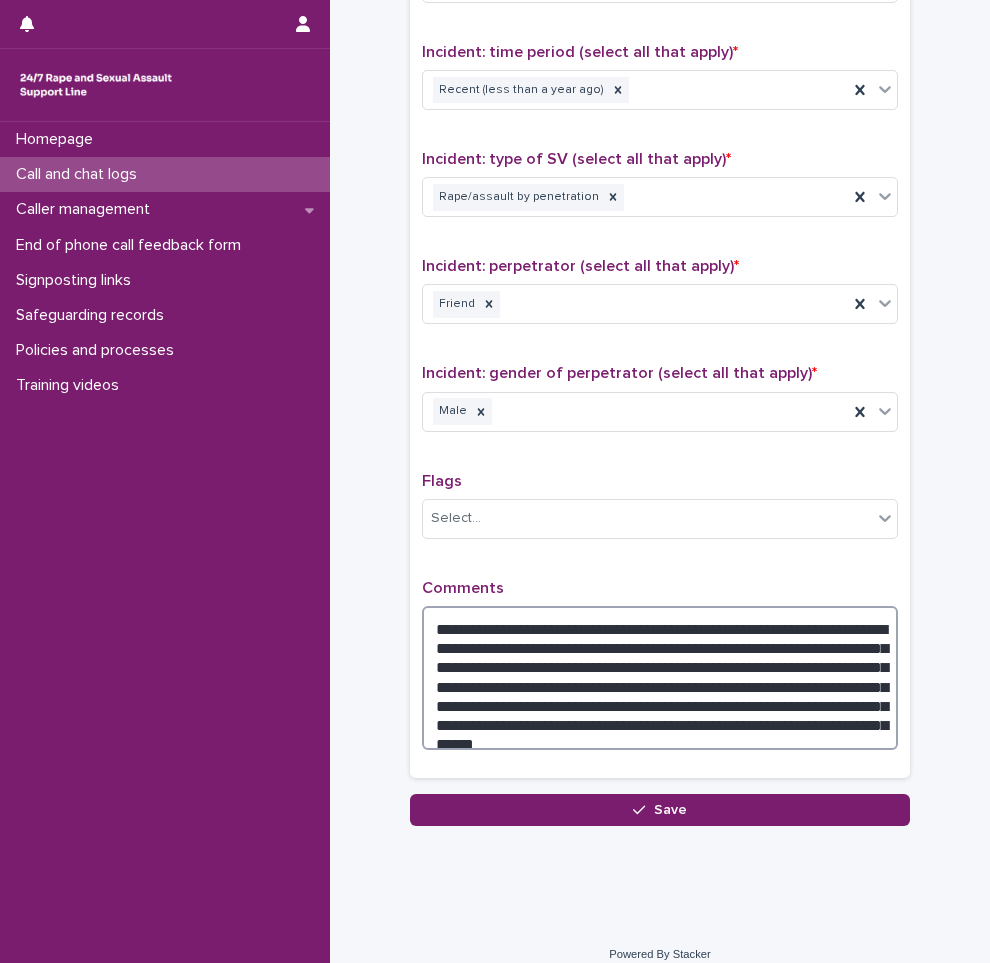 click on "**********" at bounding box center (660, 678) 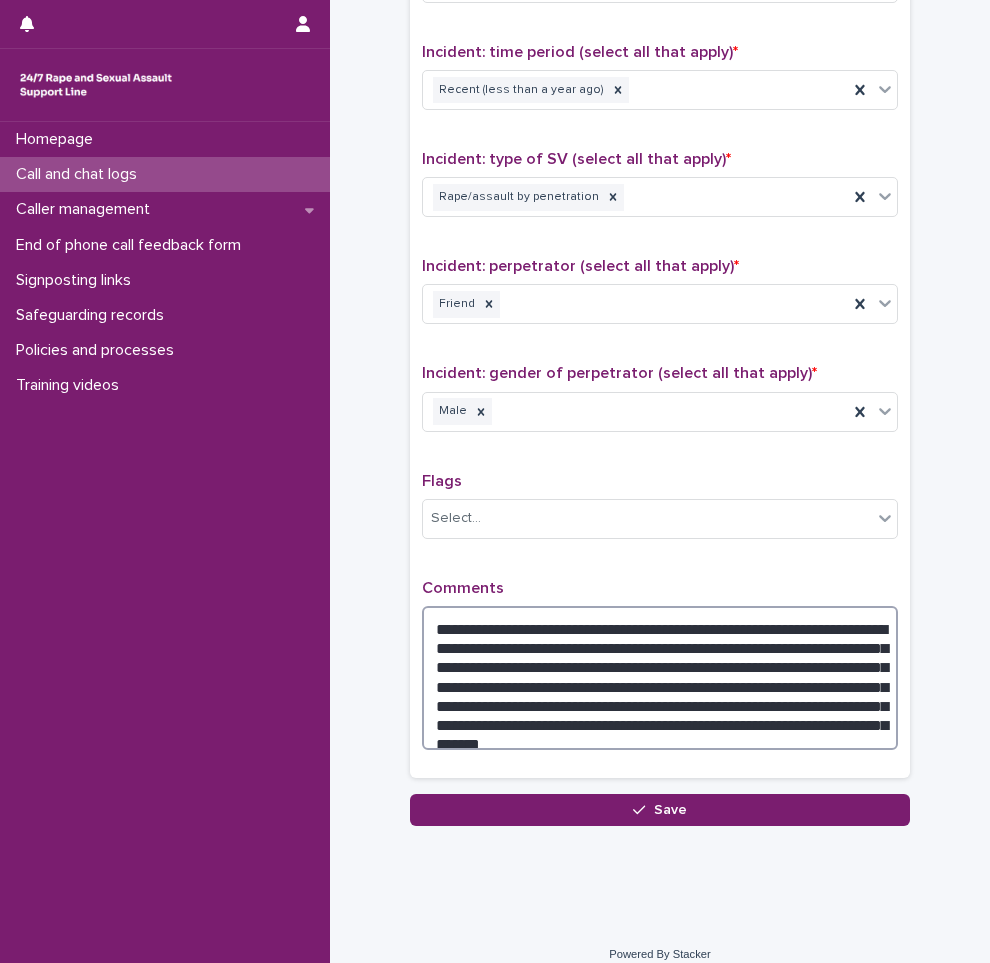 click on "**********" at bounding box center (660, 678) 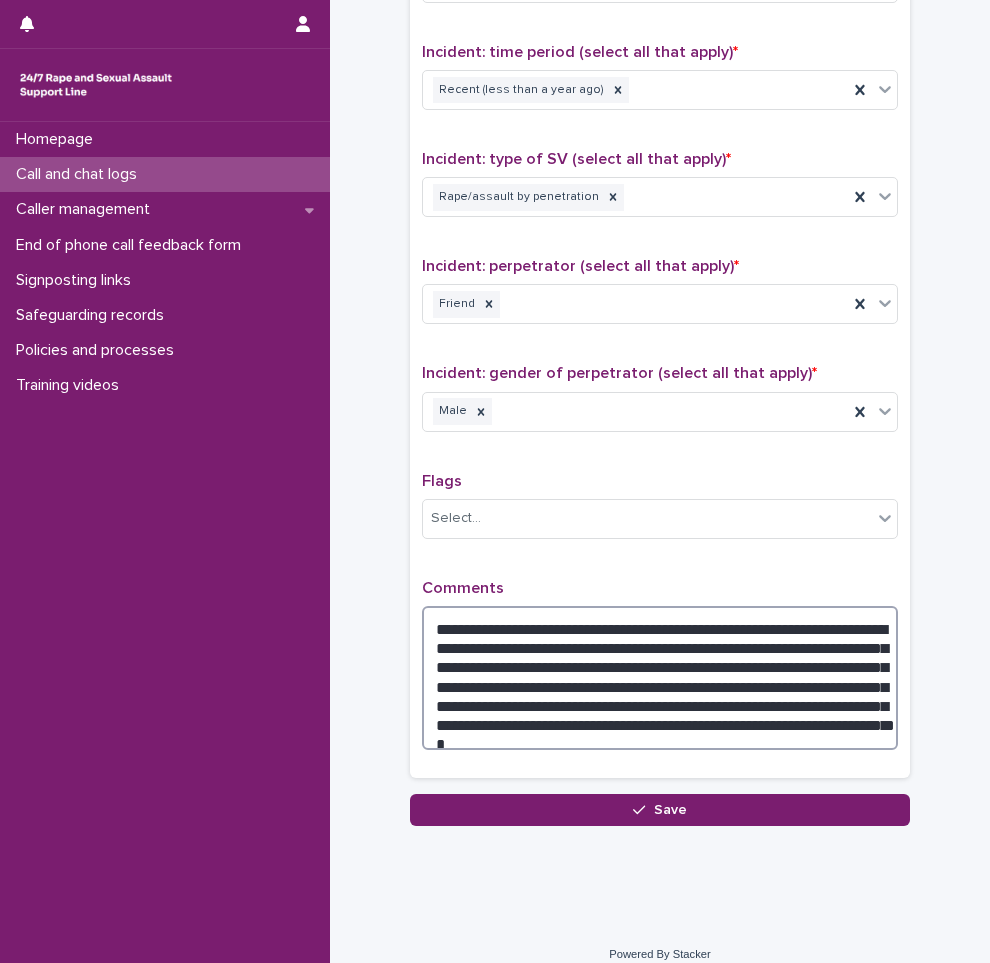 click on "**********" at bounding box center (660, 678) 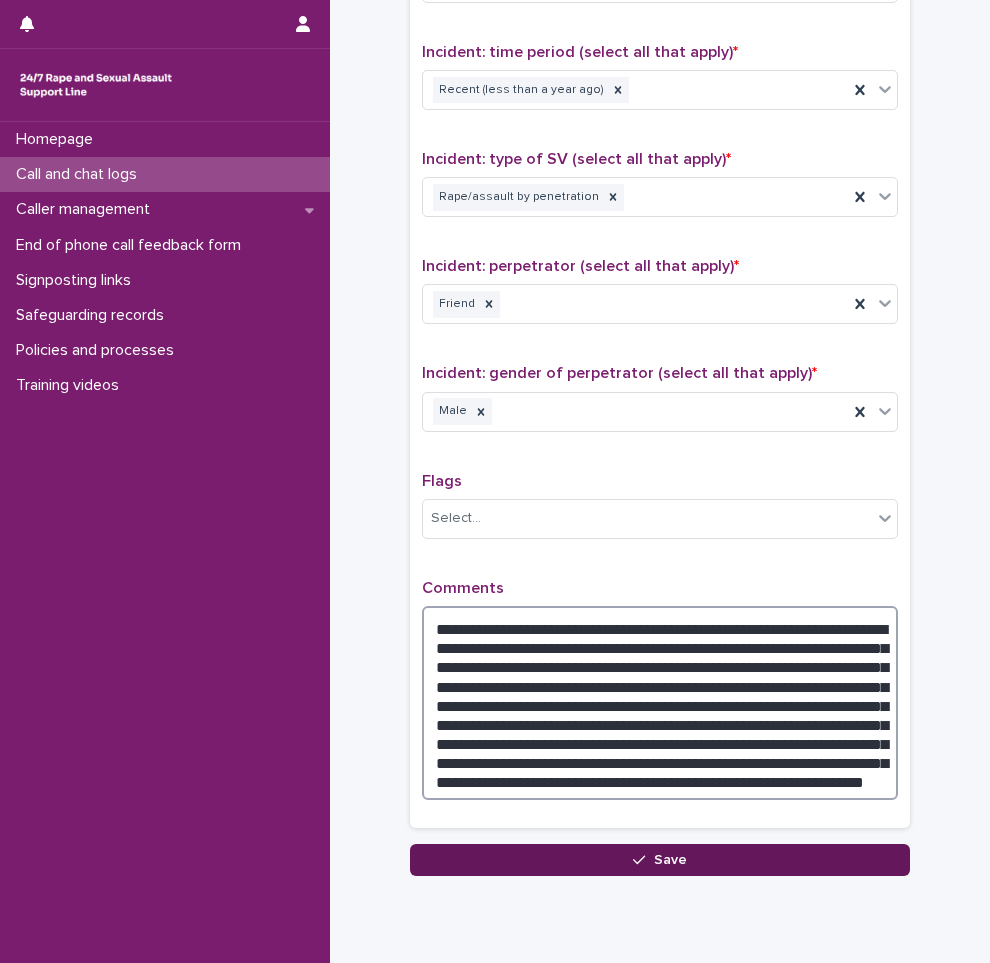 type on "**********" 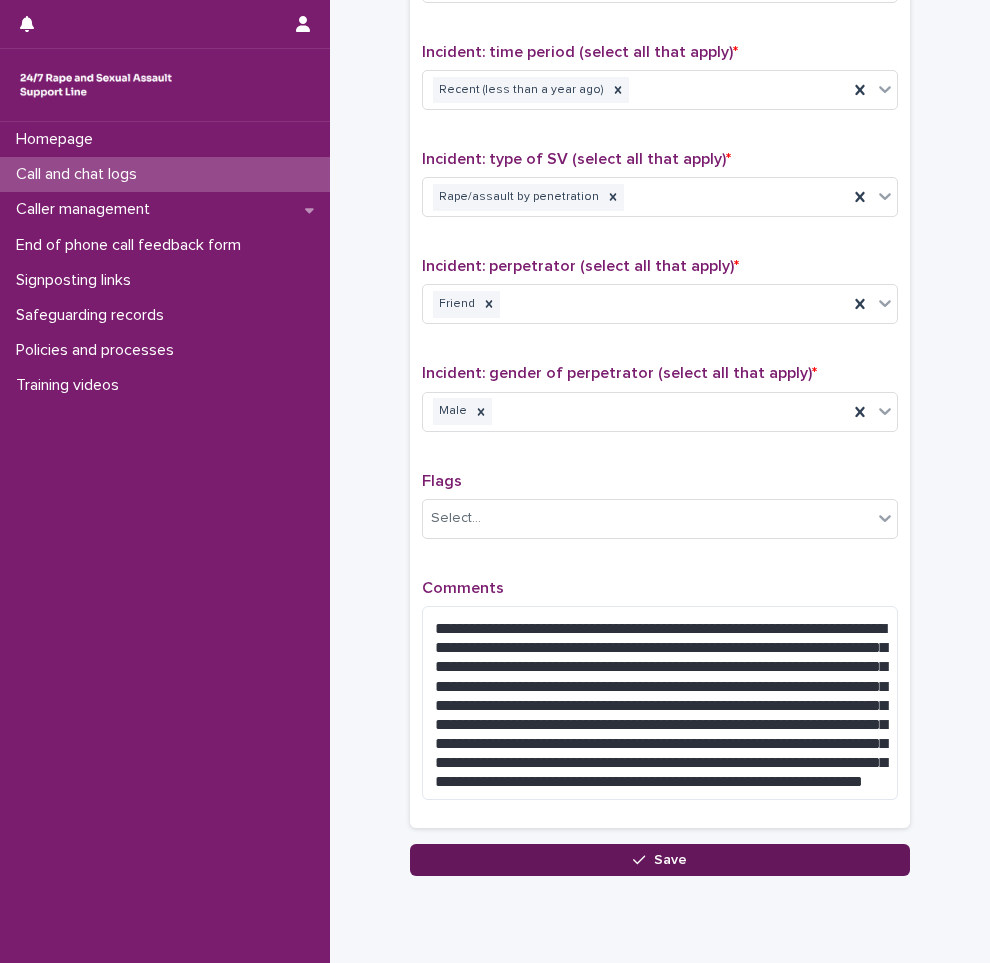 click on "Save" at bounding box center [660, 860] 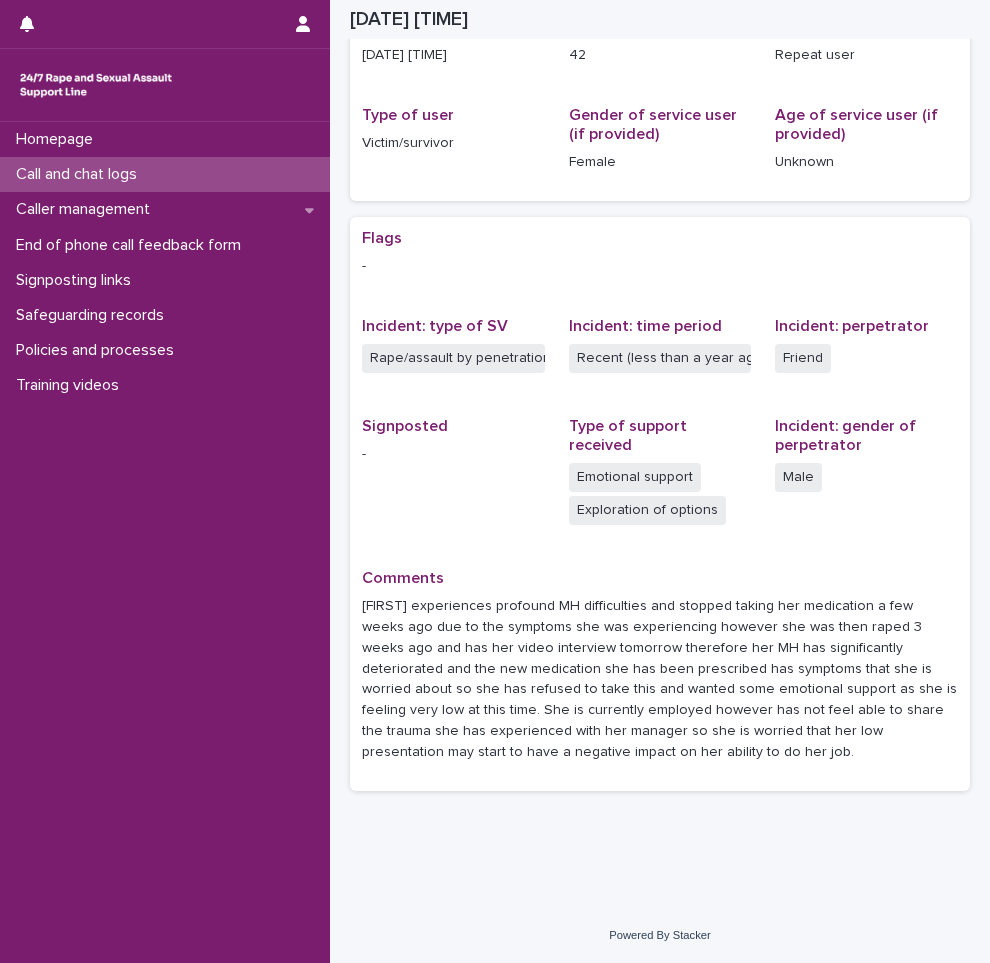 scroll, scrollTop: 237, scrollLeft: 0, axis: vertical 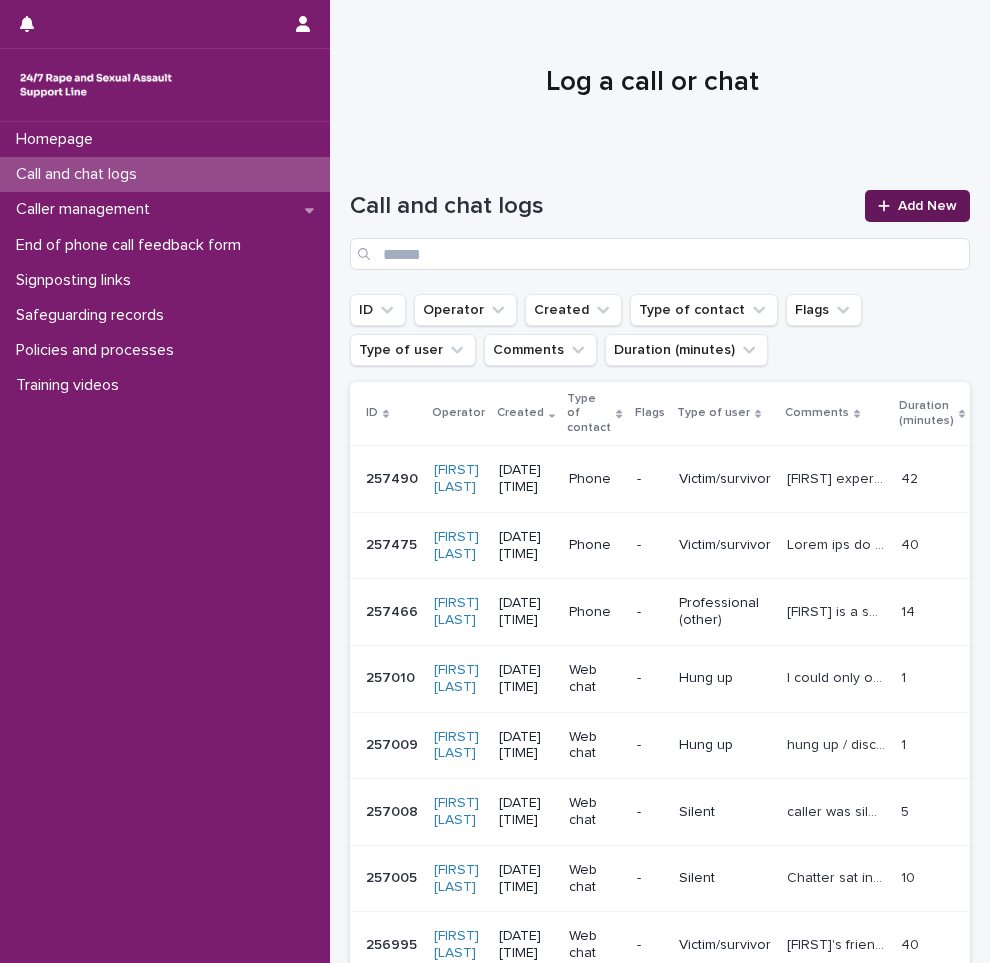click on "Add New" at bounding box center [927, 206] 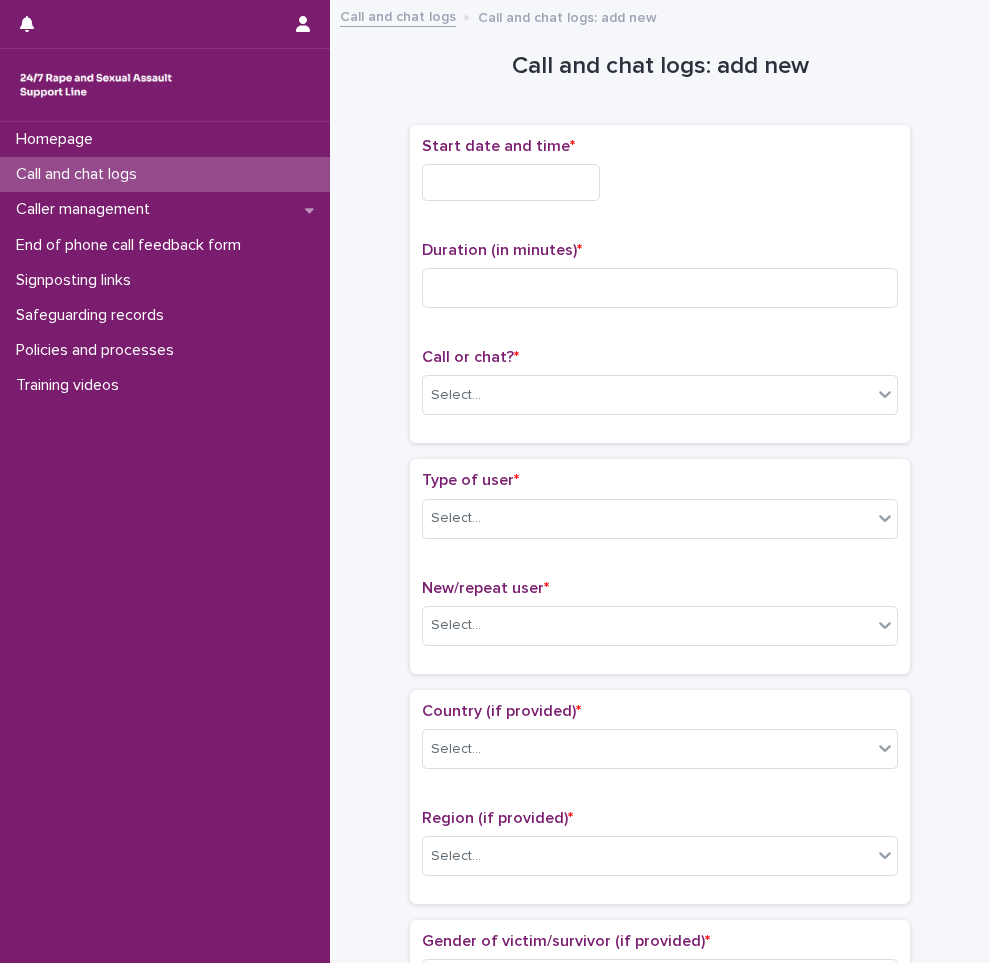 click at bounding box center [511, 182] 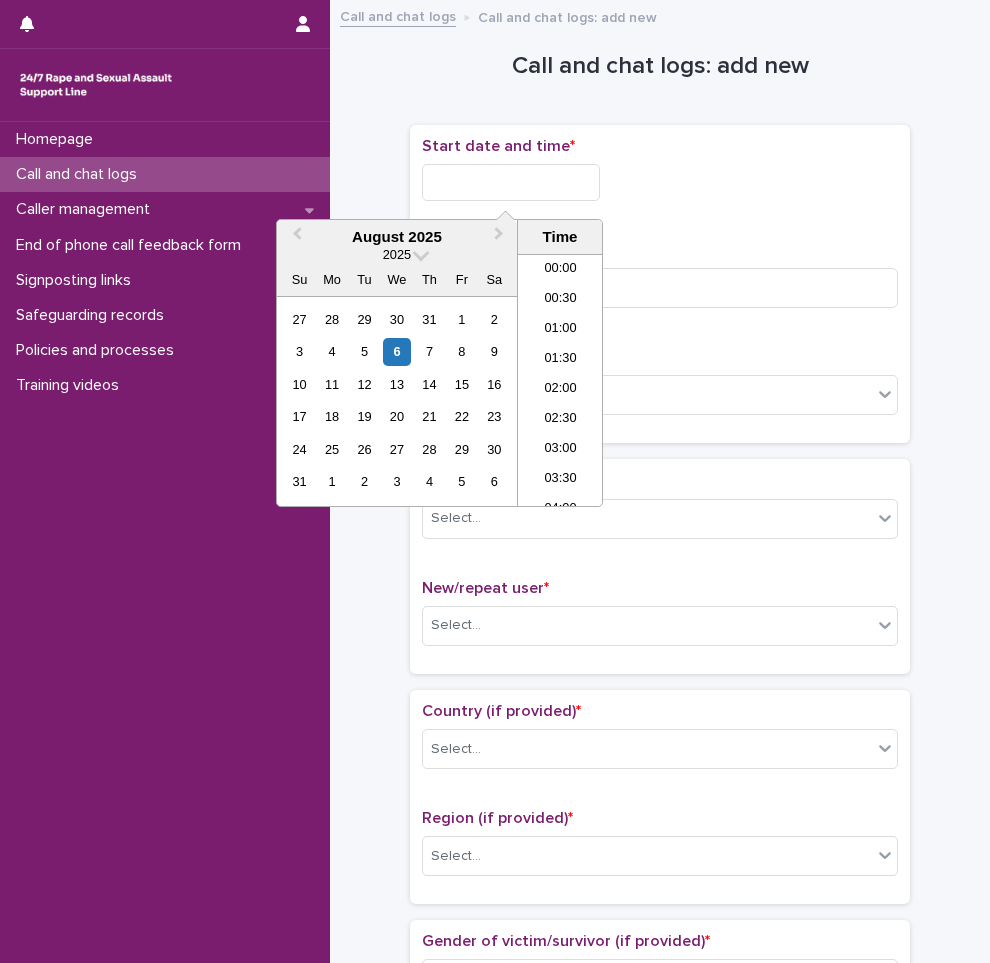 scroll, scrollTop: 1180, scrollLeft: 0, axis: vertical 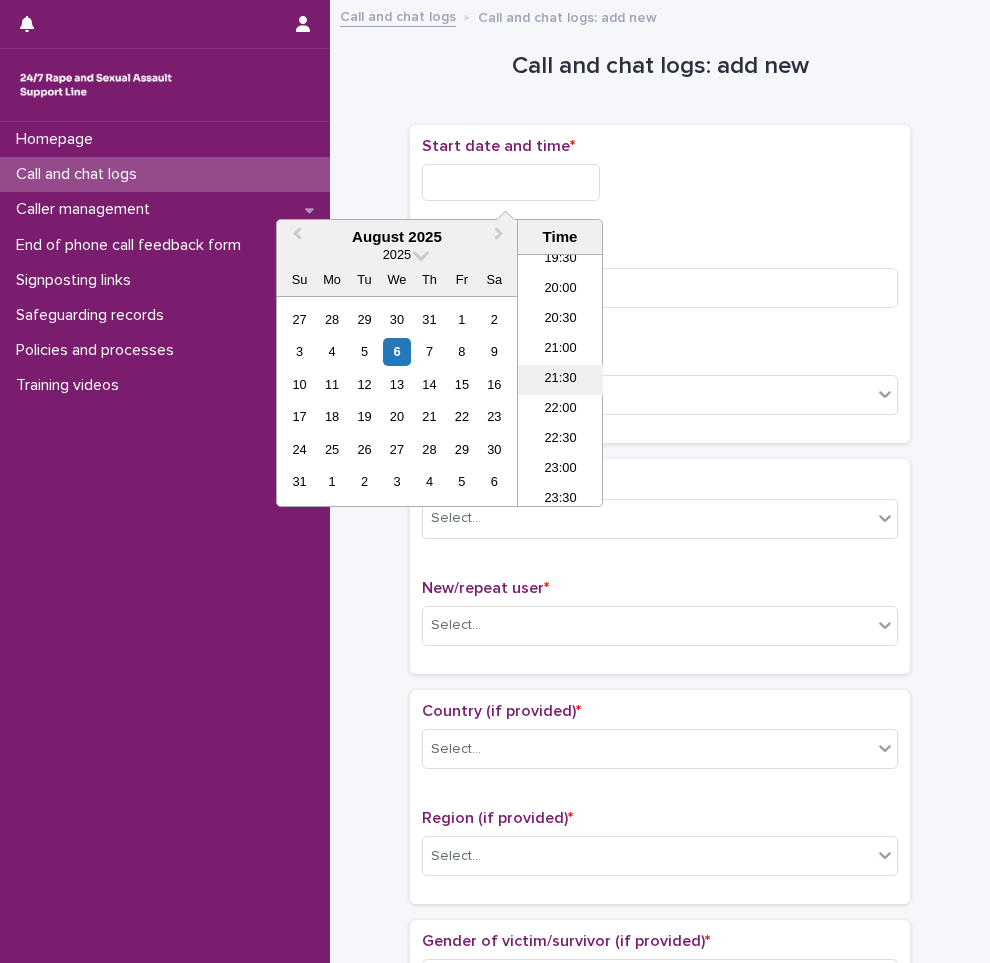 click on "21:30" at bounding box center [560, 380] 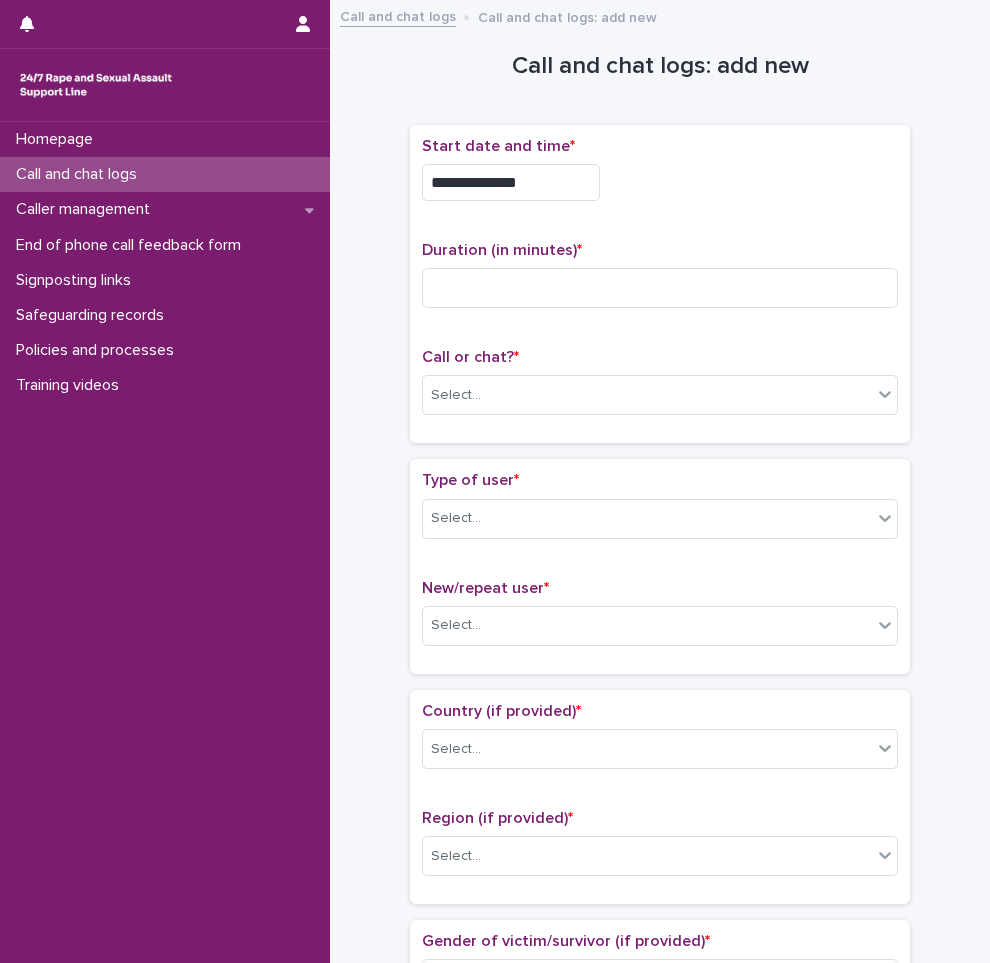 click on "**********" at bounding box center (511, 182) 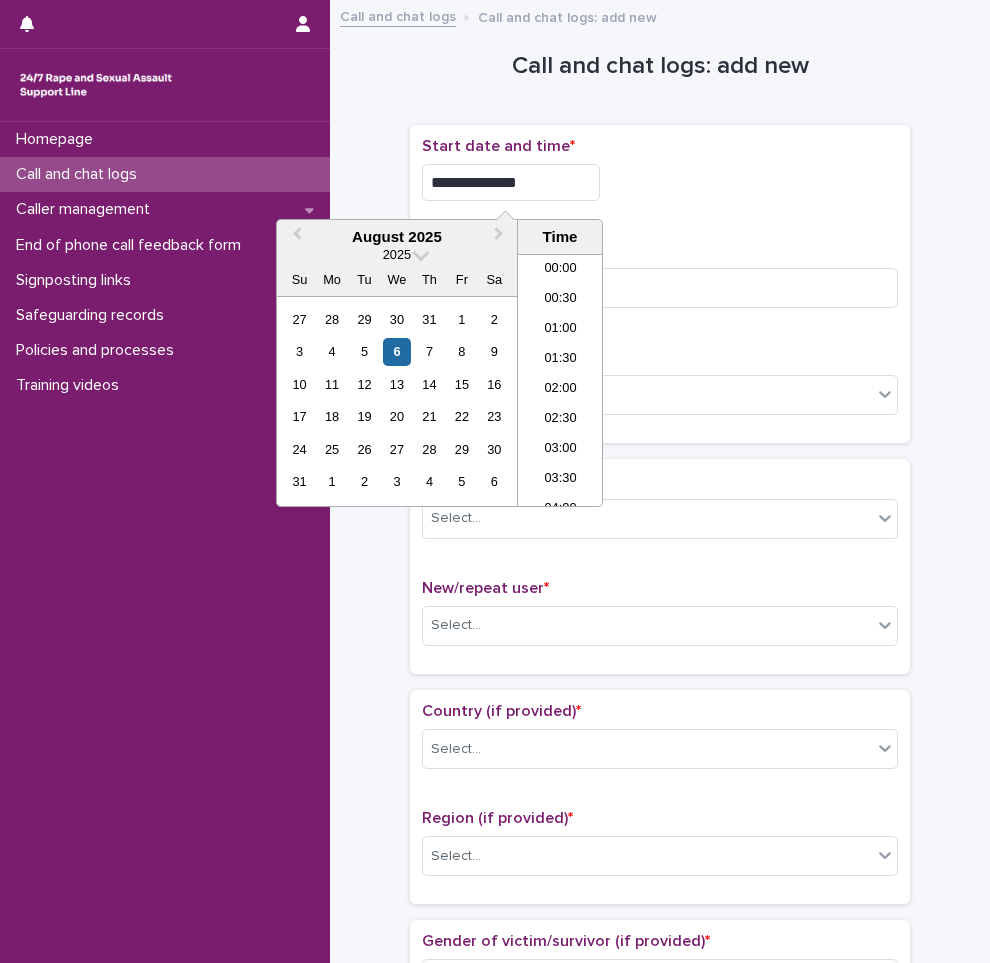 scroll, scrollTop: 1180, scrollLeft: 0, axis: vertical 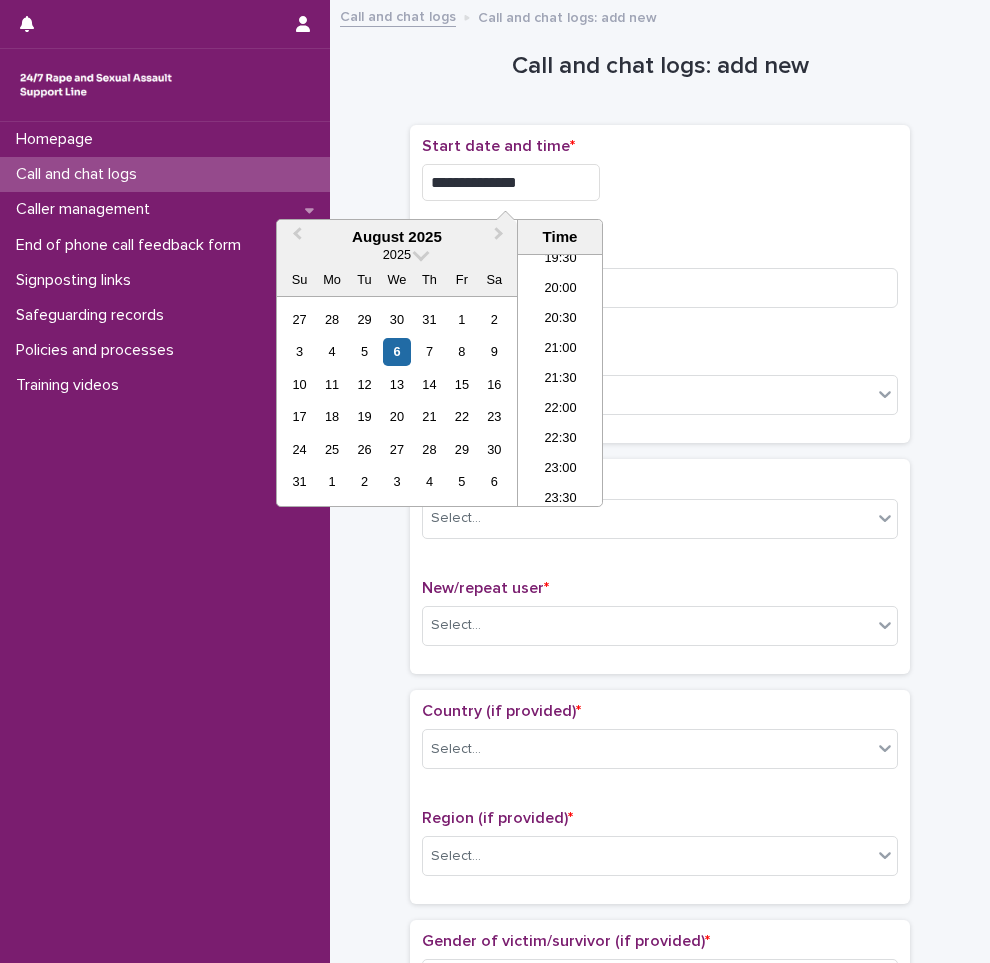 type on "**********" 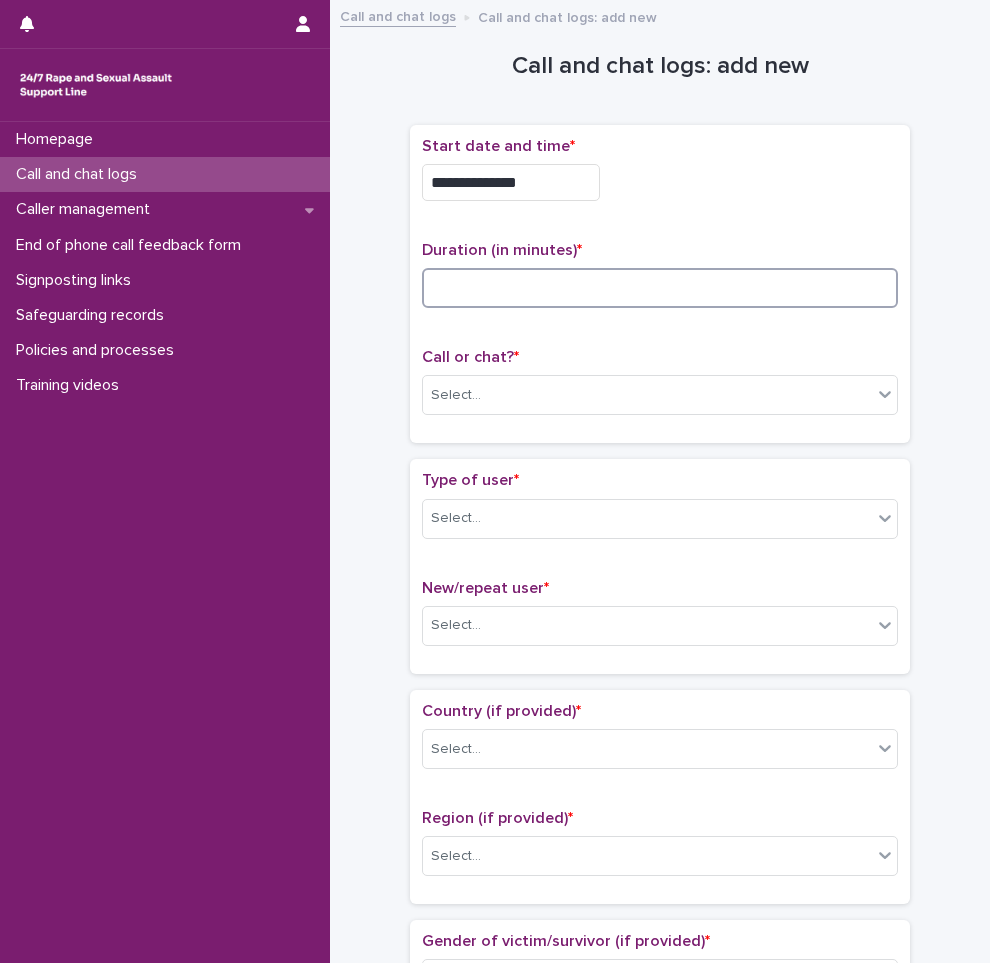 click at bounding box center [660, 288] 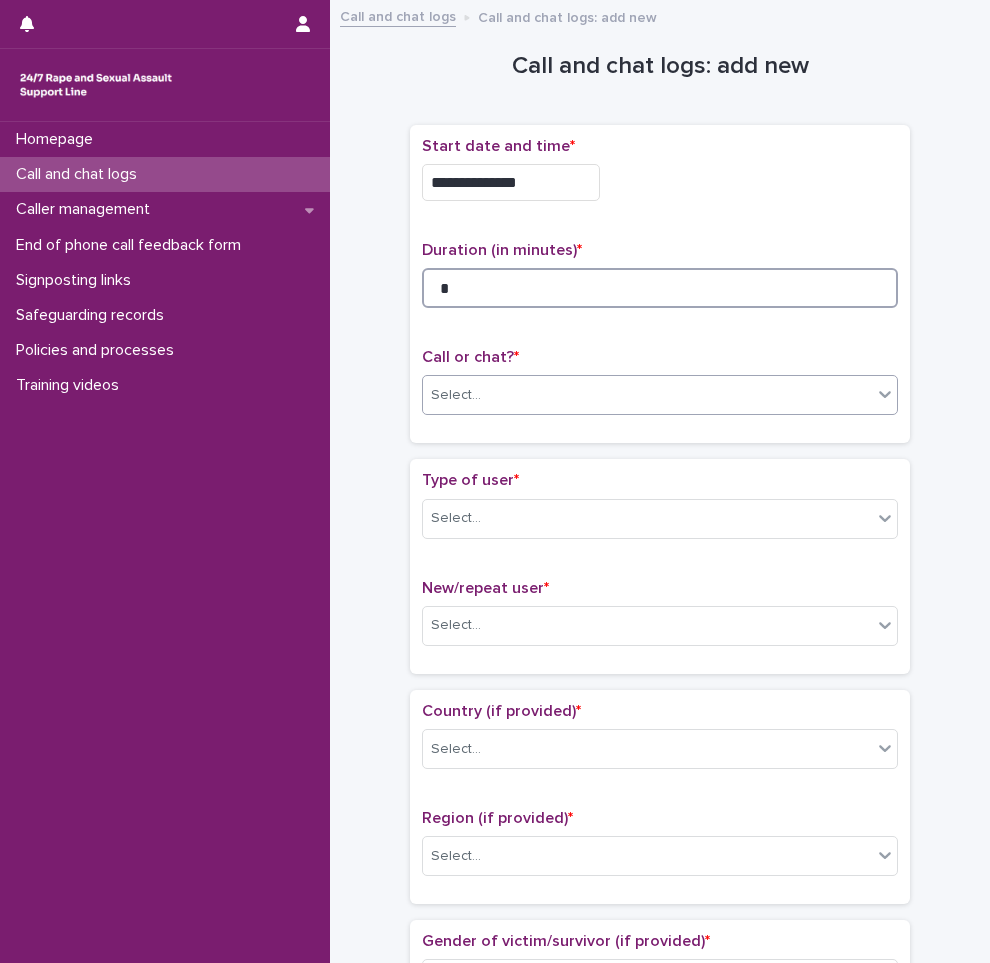 type on "*" 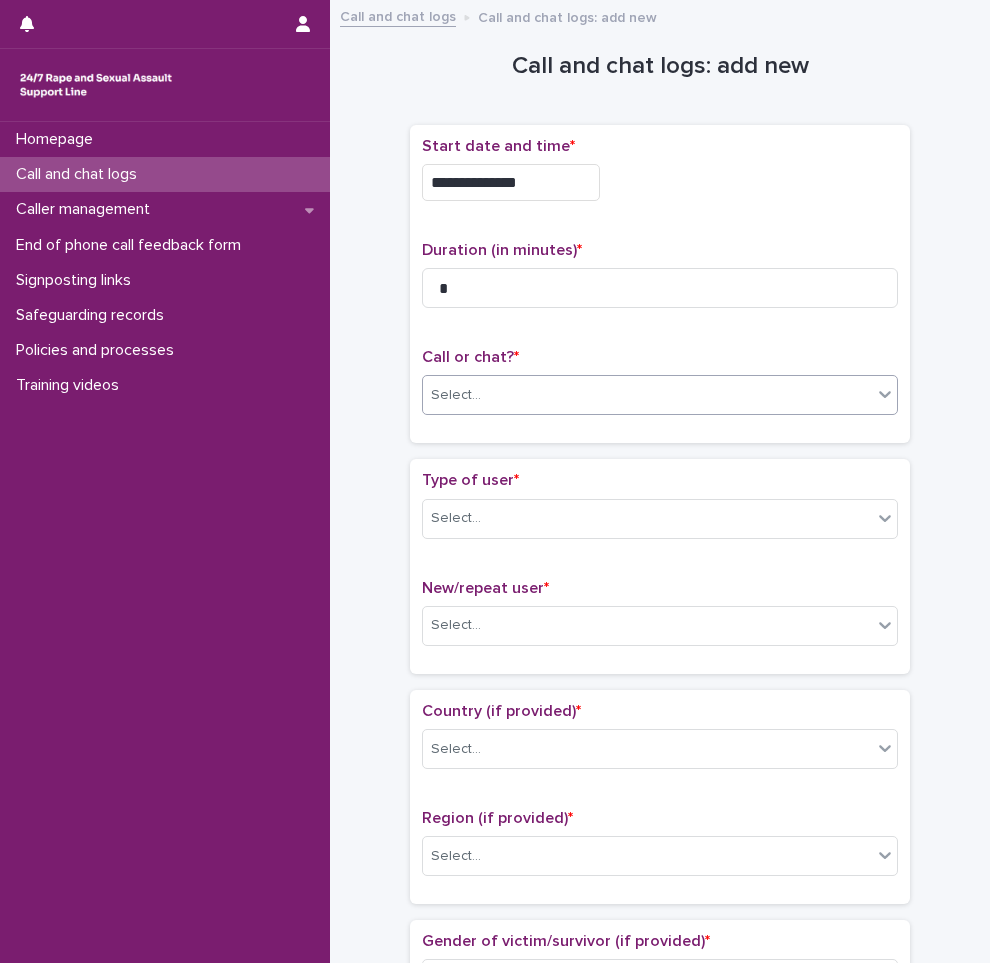 click on "Select..." at bounding box center (647, 395) 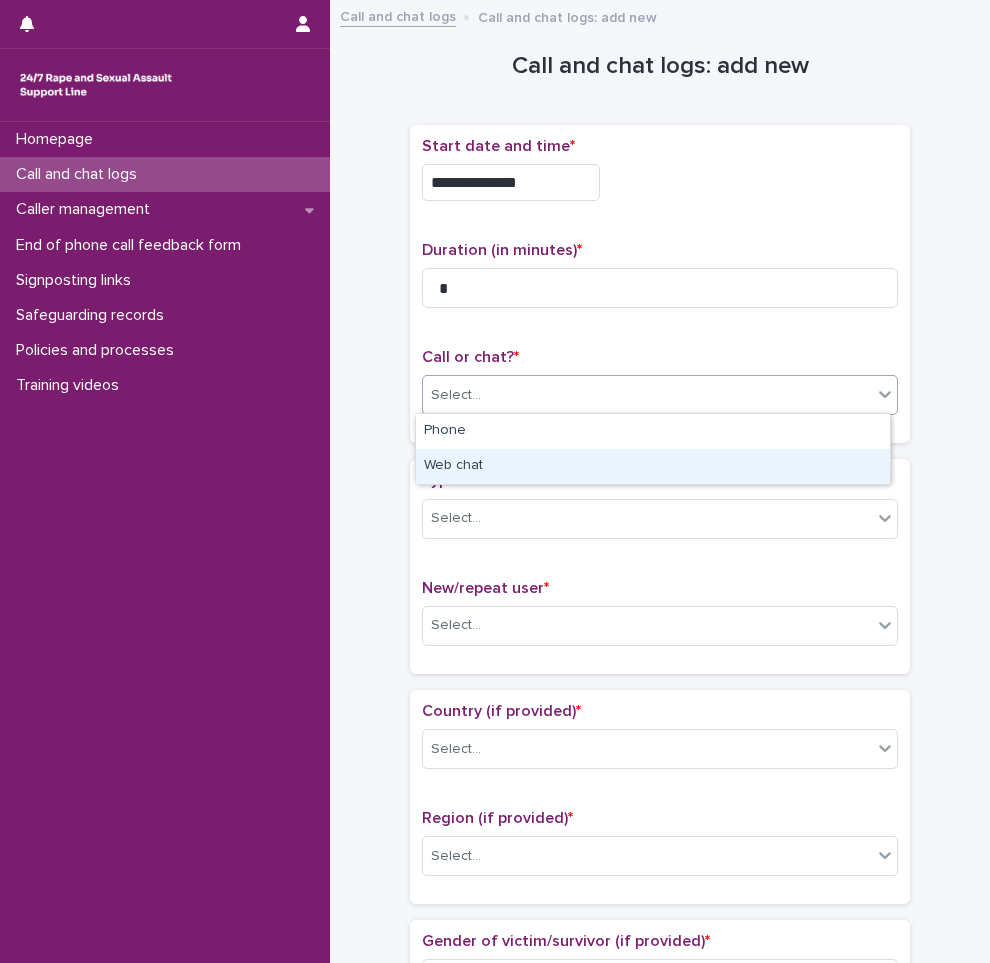 click on "Web chat" at bounding box center [653, 466] 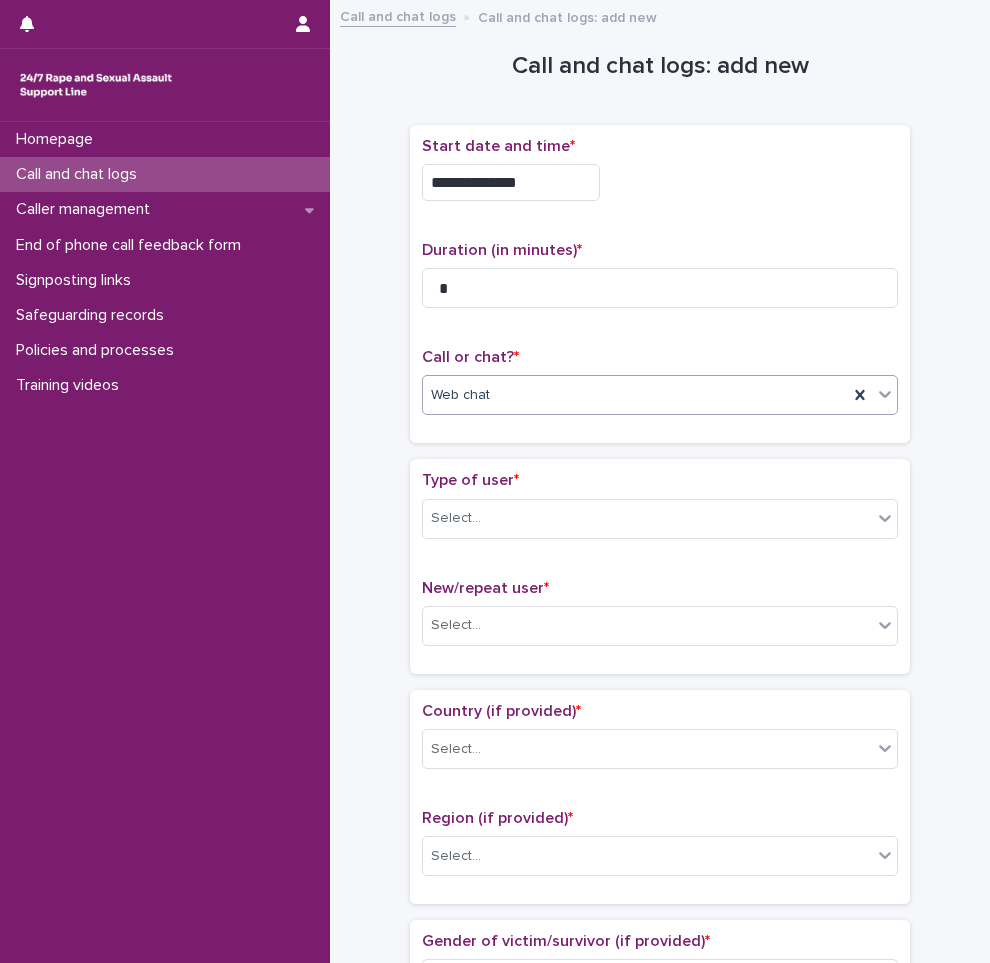 click on "Web chat" at bounding box center [635, 395] 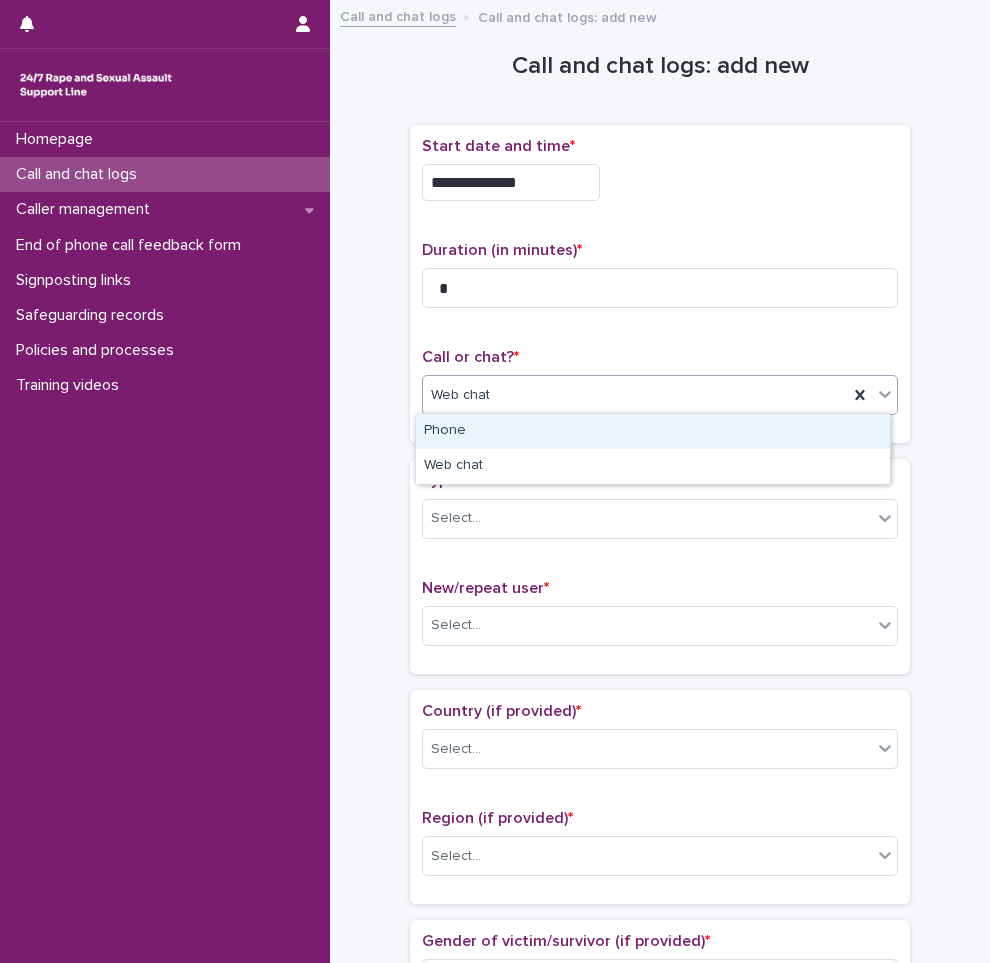 click on "Phone" at bounding box center [653, 431] 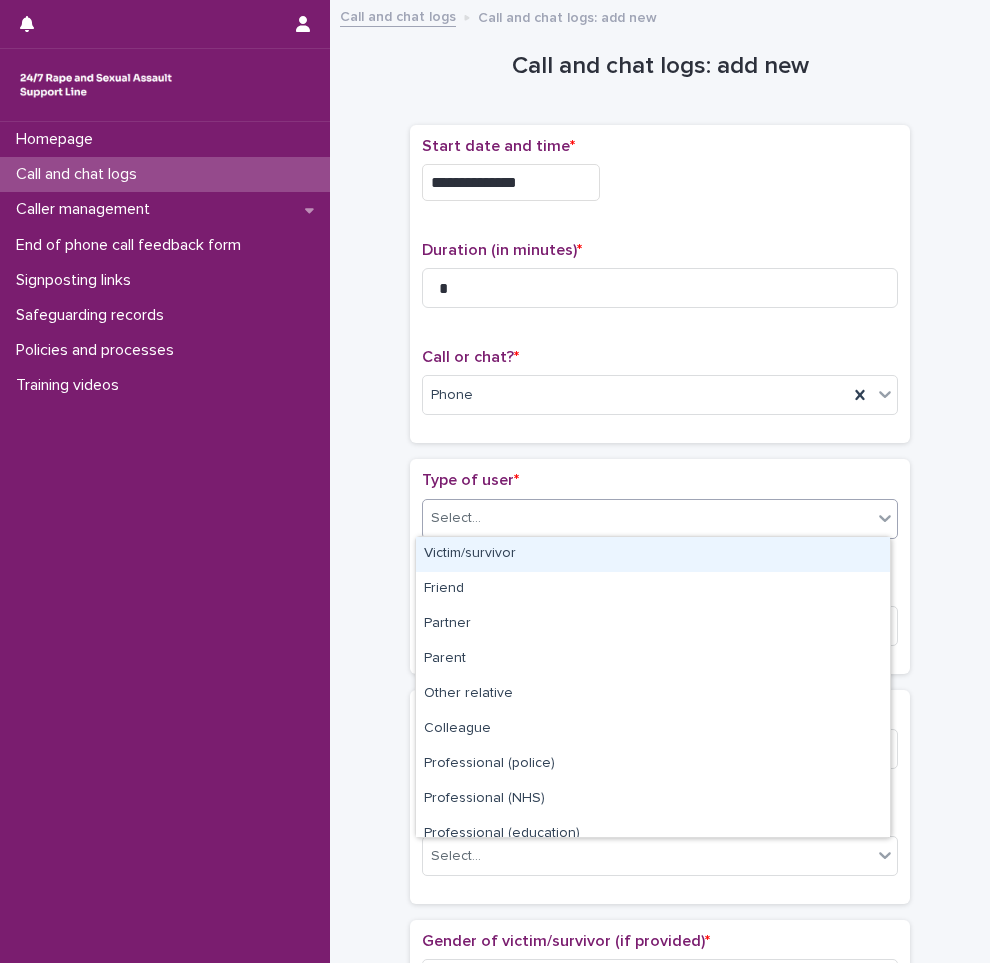 click on "Select..." at bounding box center (456, 518) 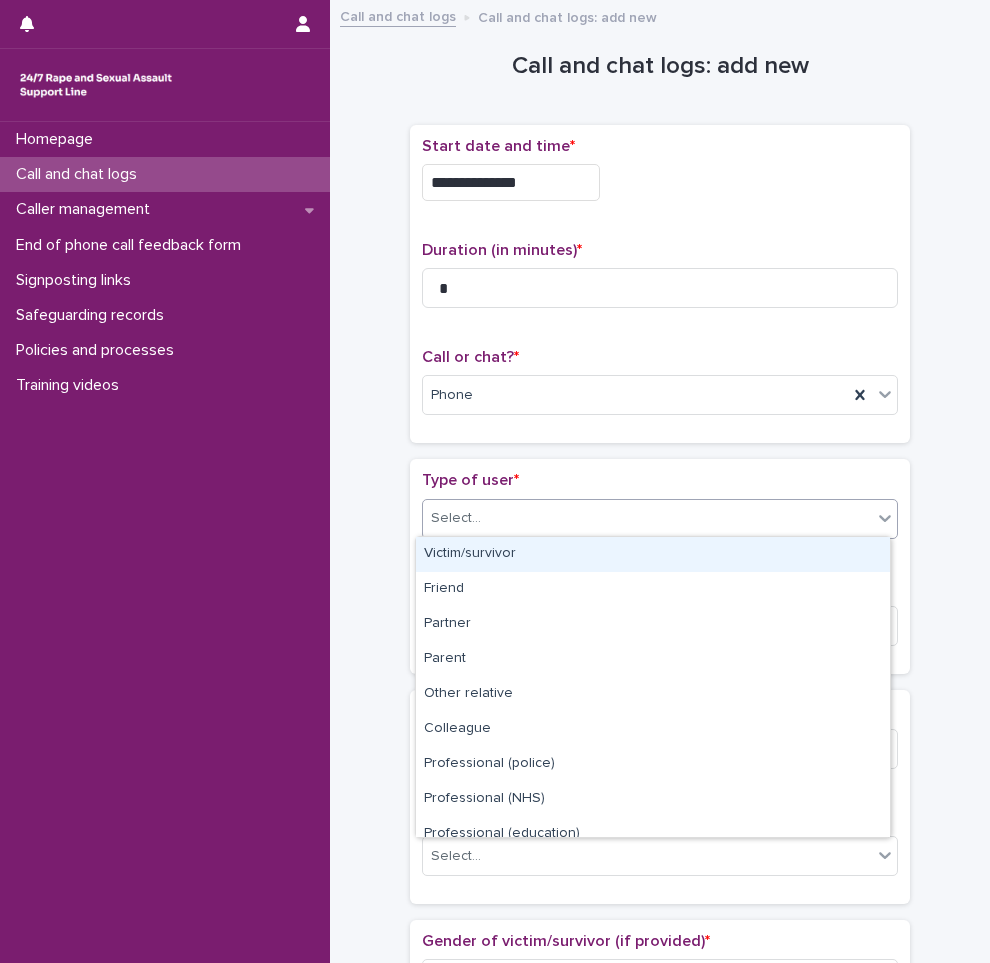 click on "Victim/survivor" at bounding box center (653, 554) 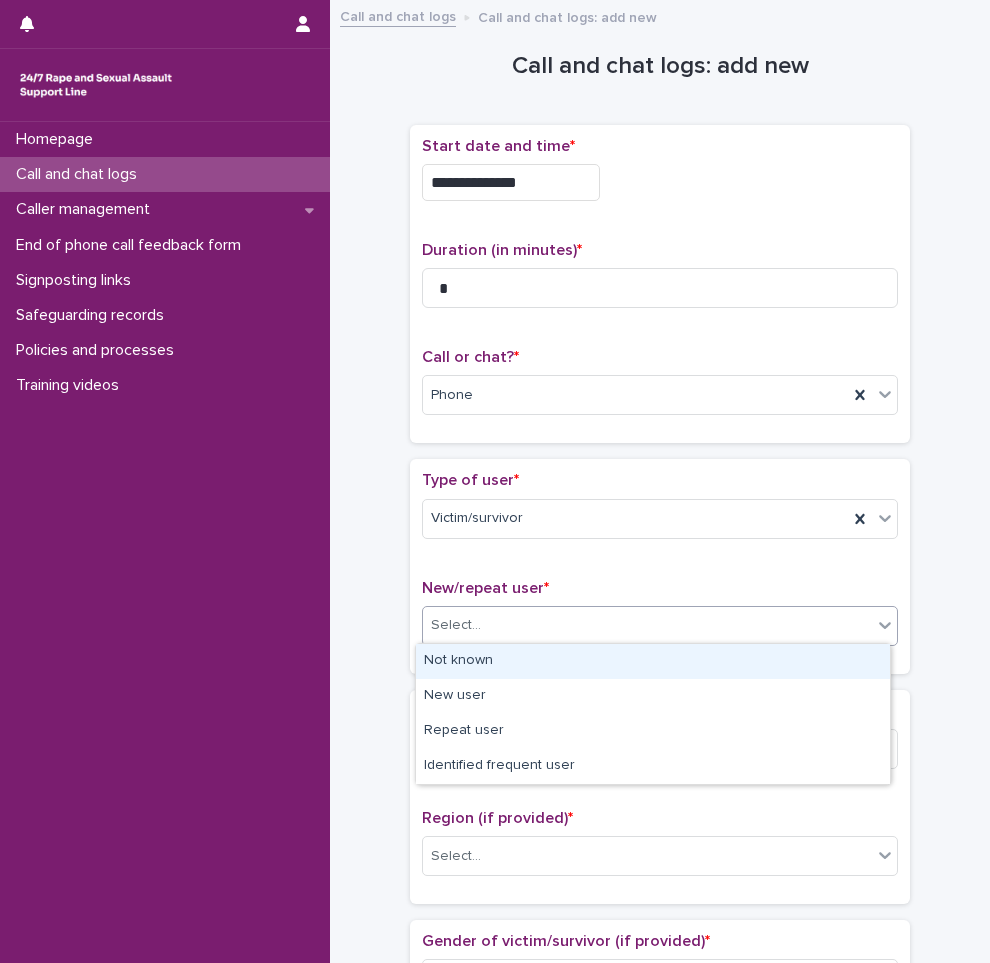 click on "Select..." at bounding box center [647, 625] 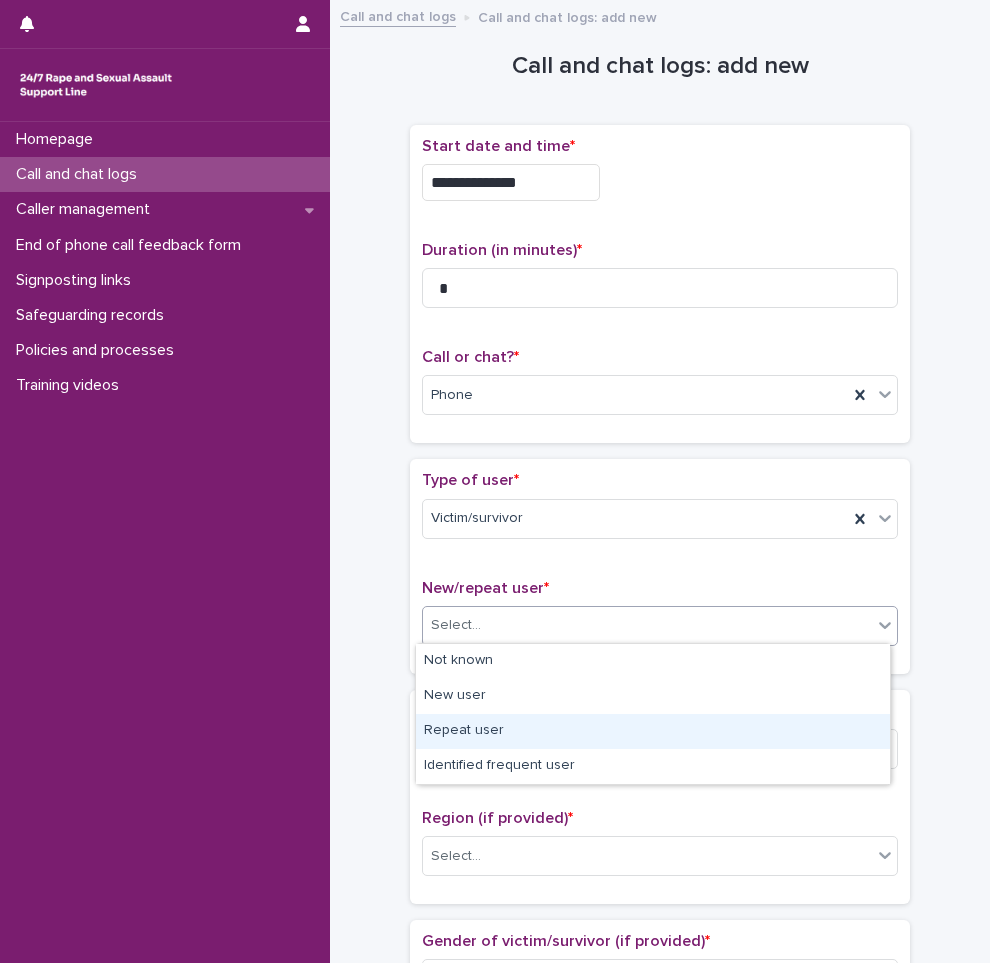 click on "Repeat user" at bounding box center (653, 731) 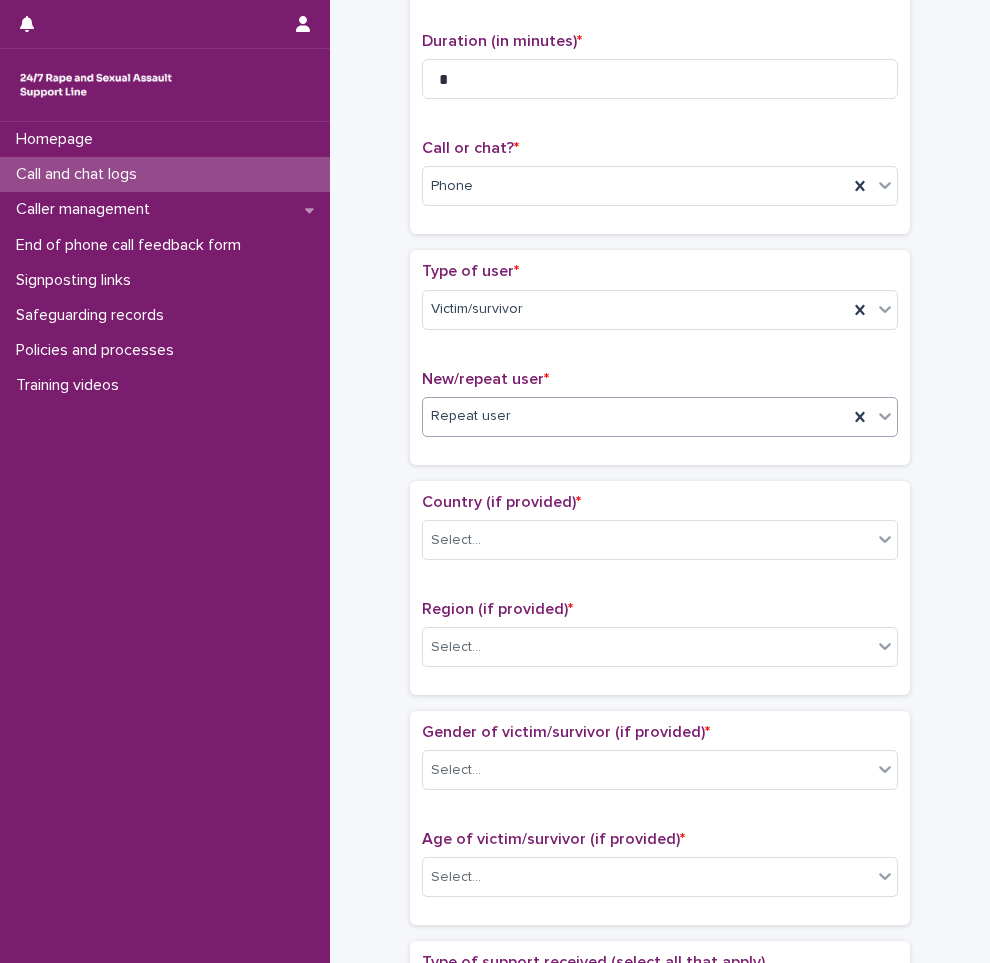scroll, scrollTop: 600, scrollLeft: 0, axis: vertical 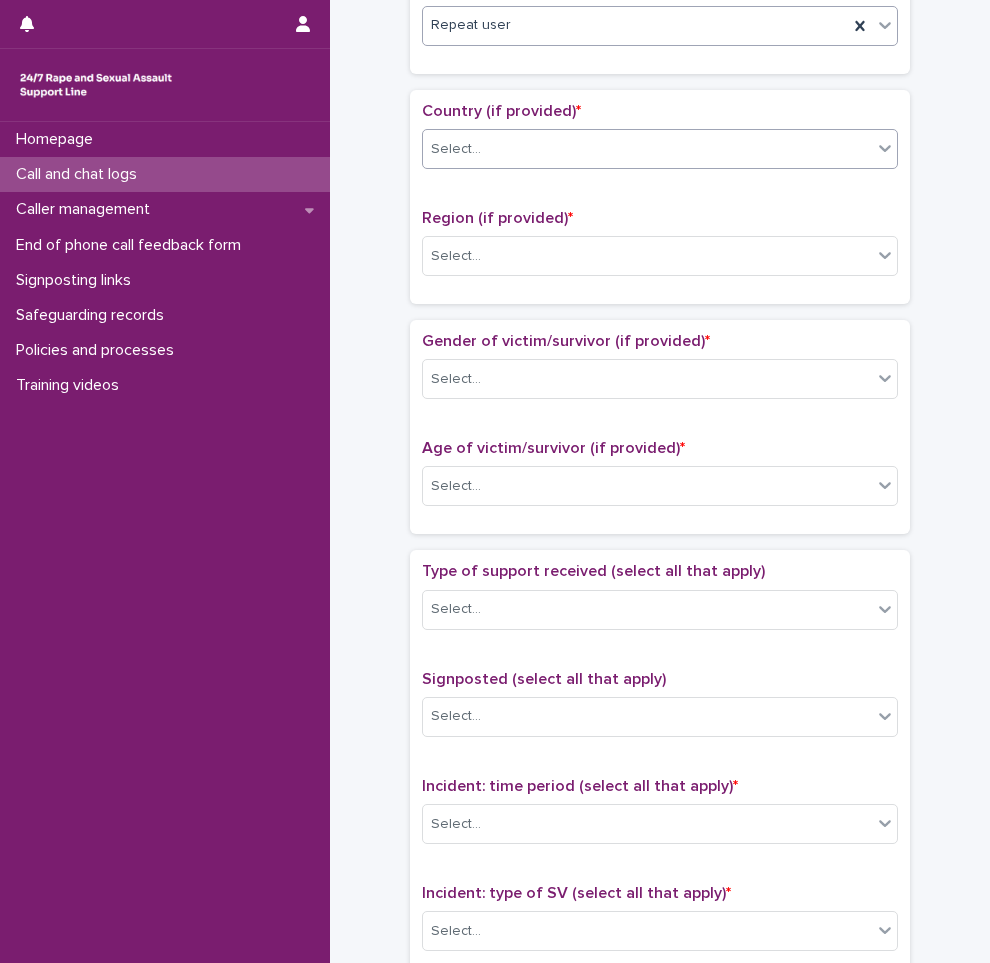 click on "Select..." at bounding box center [456, 149] 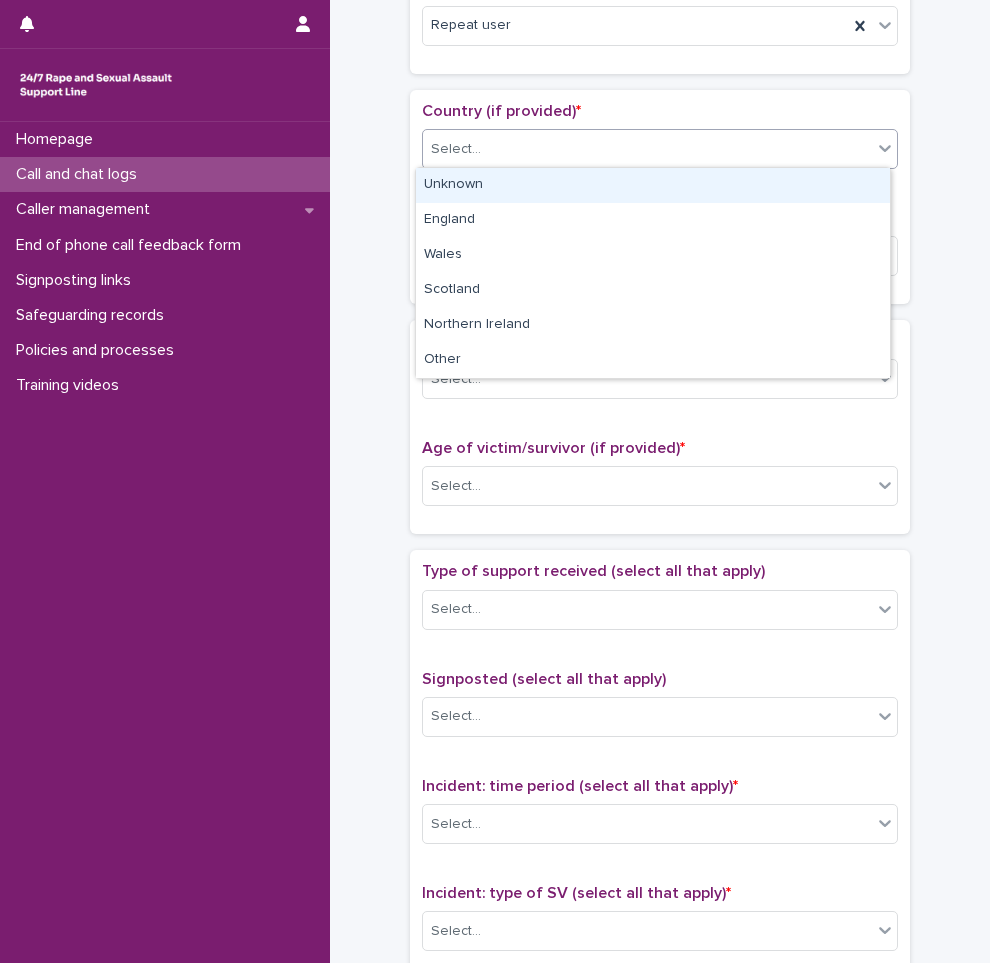 click on "Unknown" at bounding box center [653, 185] 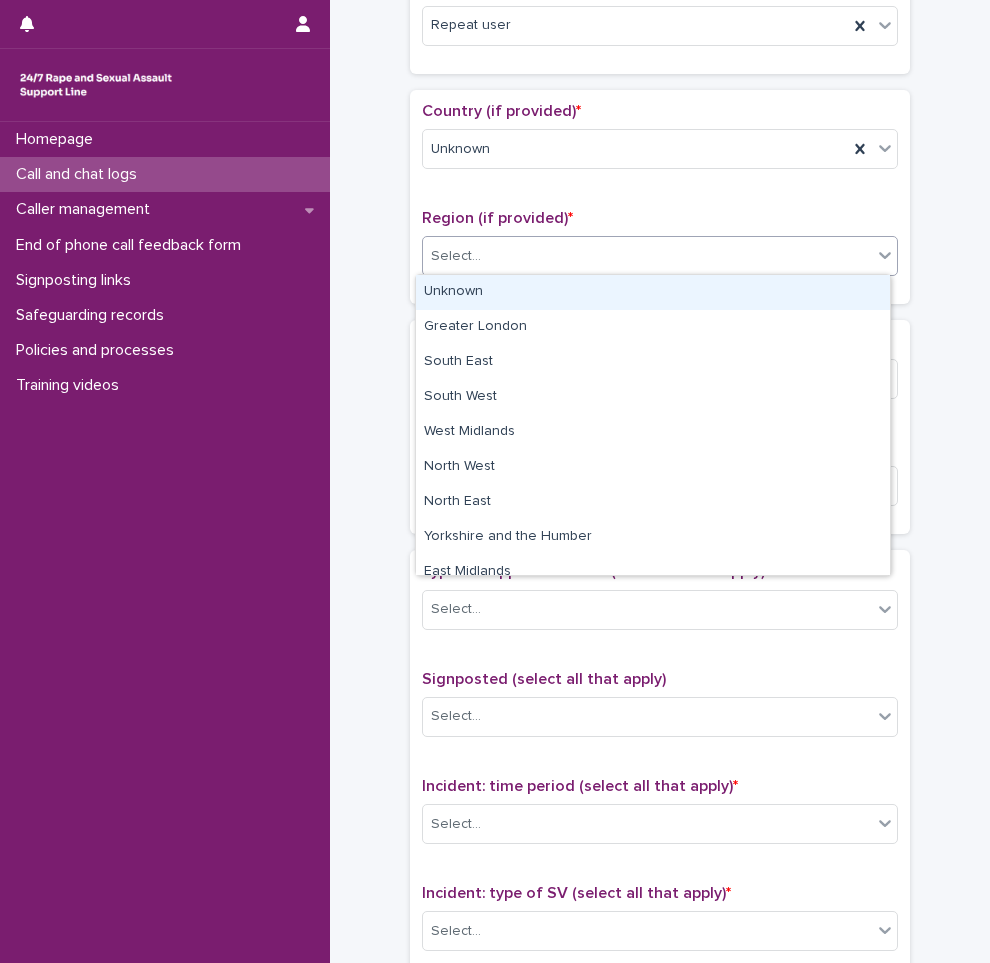 click on "Select..." at bounding box center (456, 256) 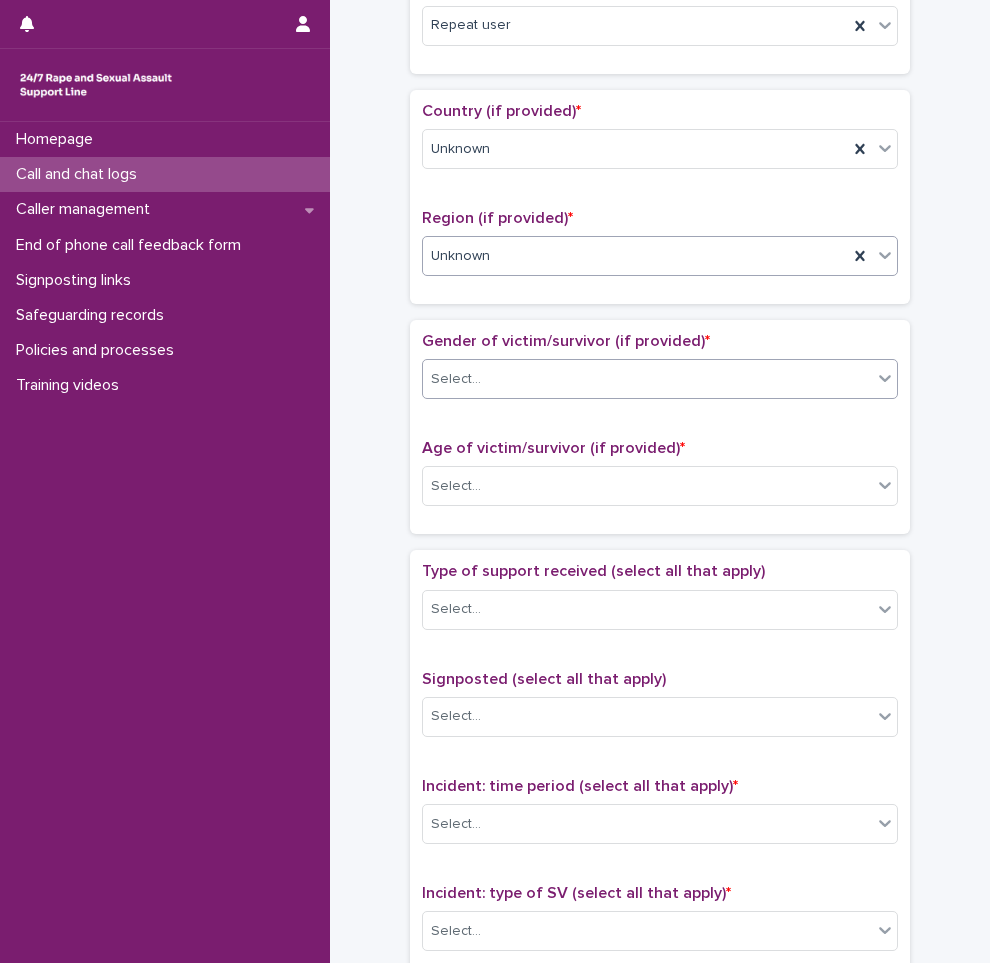 click on "Select..." at bounding box center [660, 379] 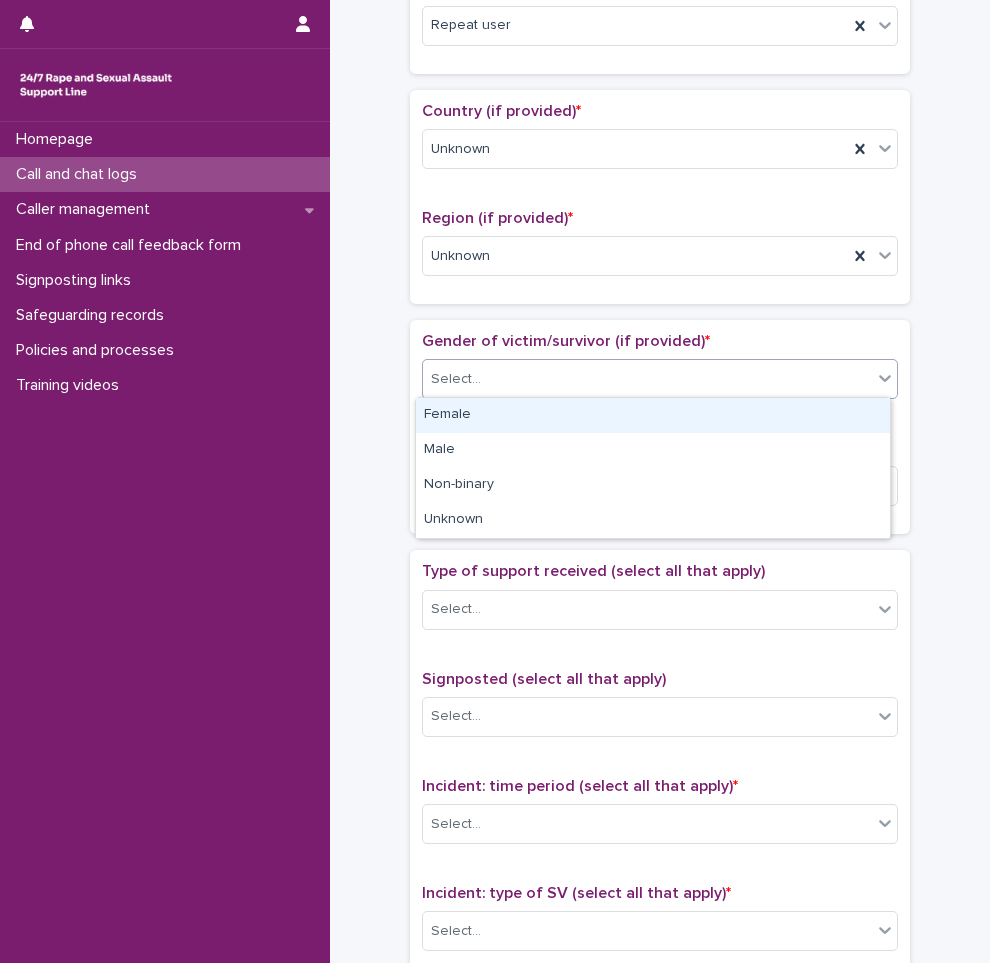 click on "Female" at bounding box center [653, 415] 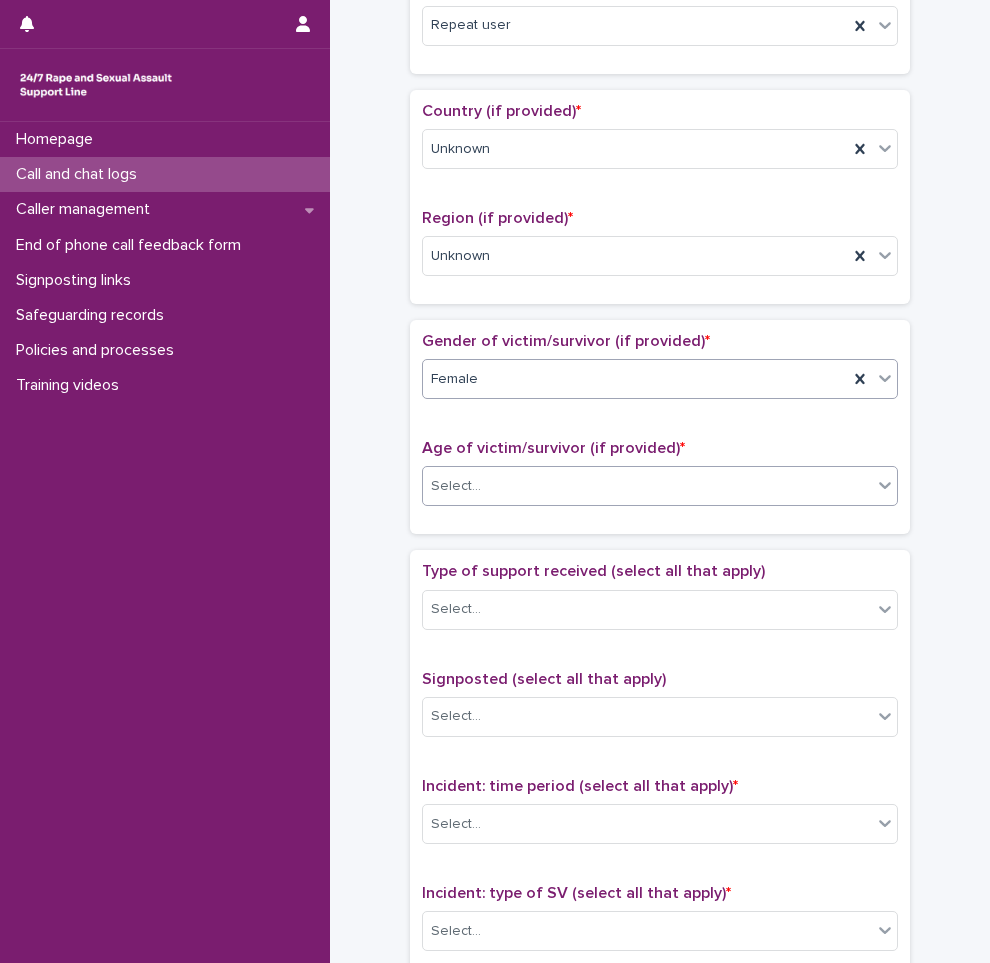 click on "Select..." at bounding box center (647, 486) 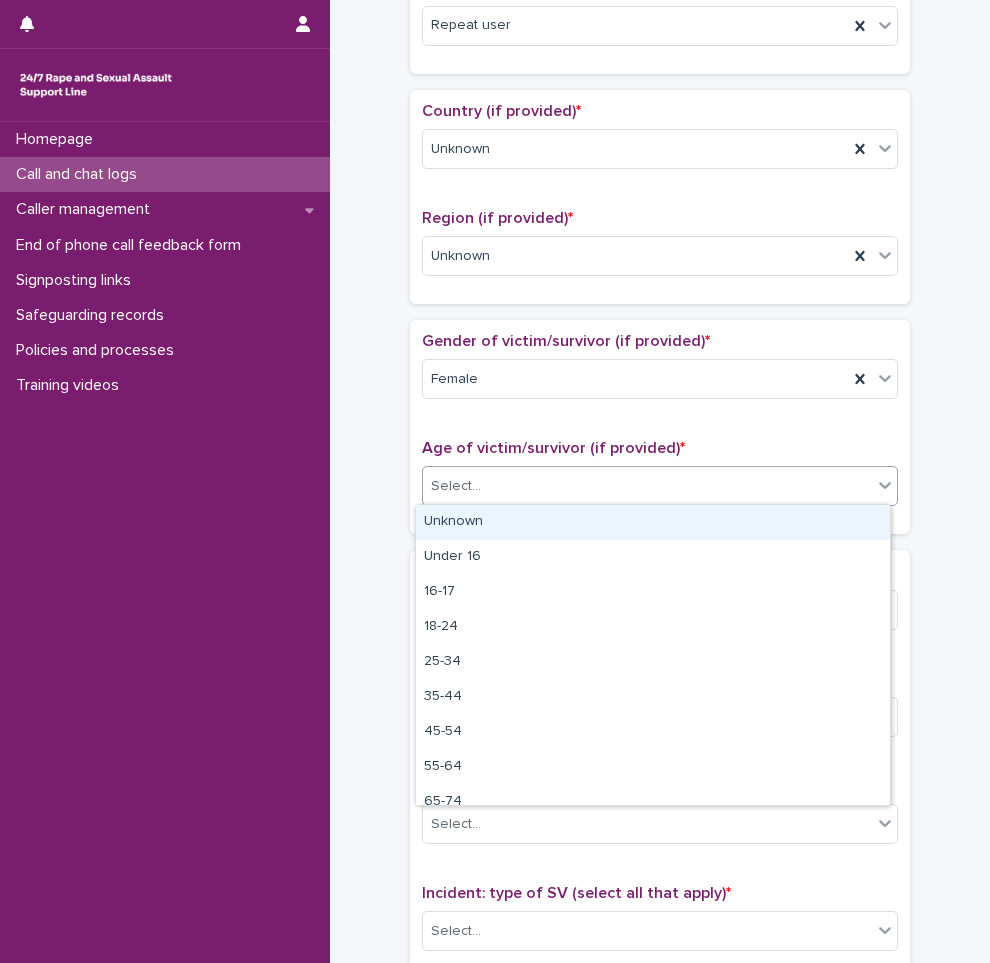click on "Unknown" at bounding box center (653, 522) 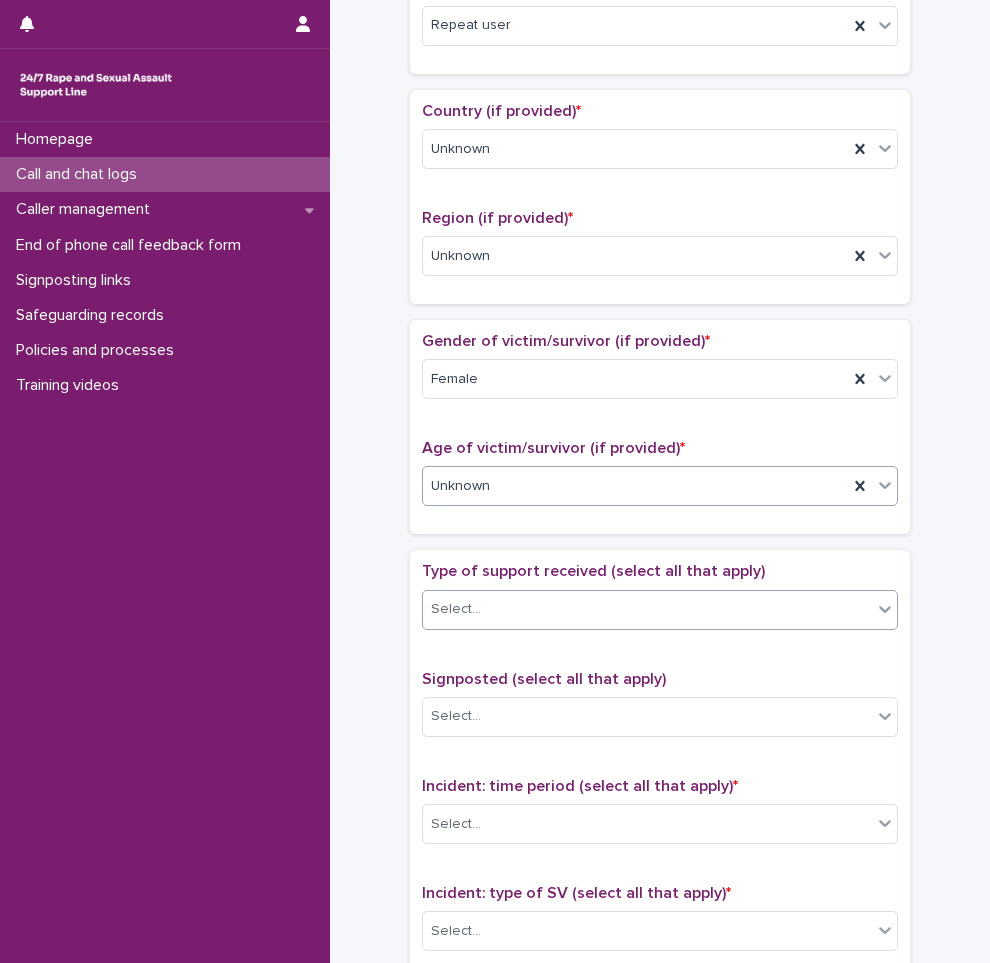 click on "Select..." at bounding box center [647, 609] 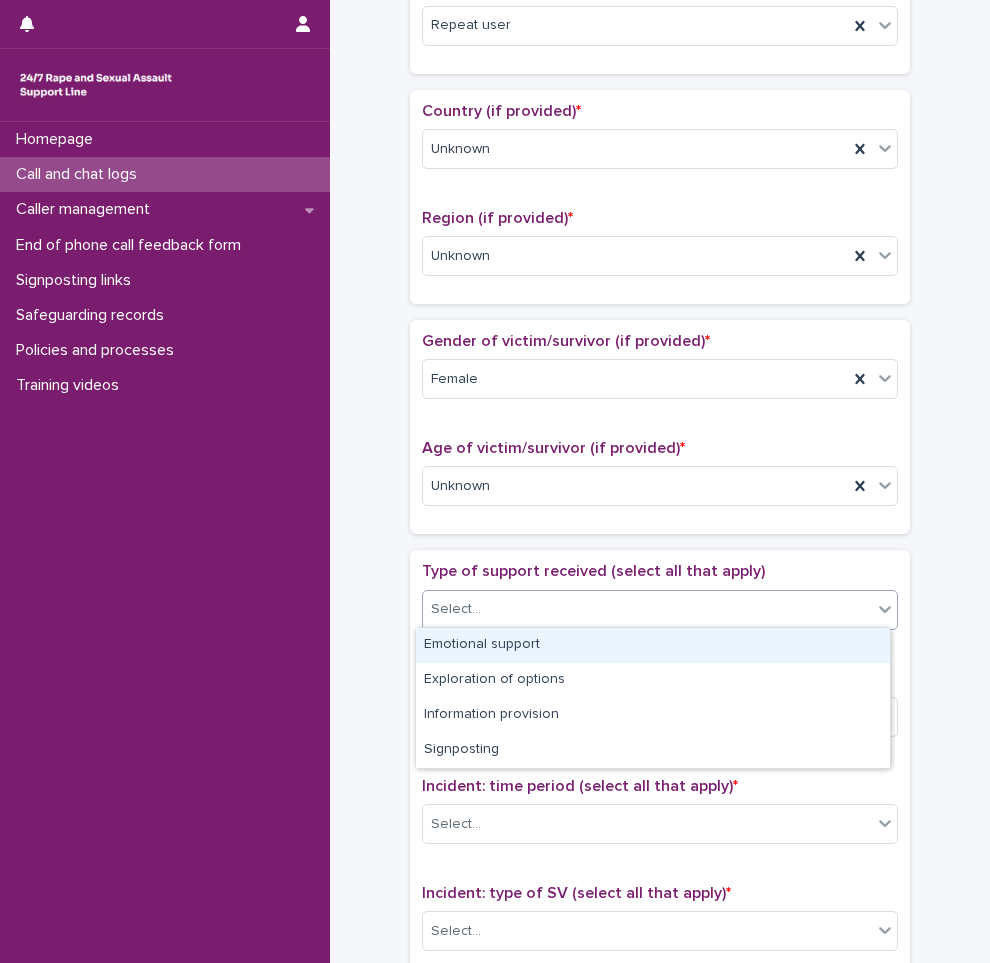 click on "Emotional support" at bounding box center [653, 645] 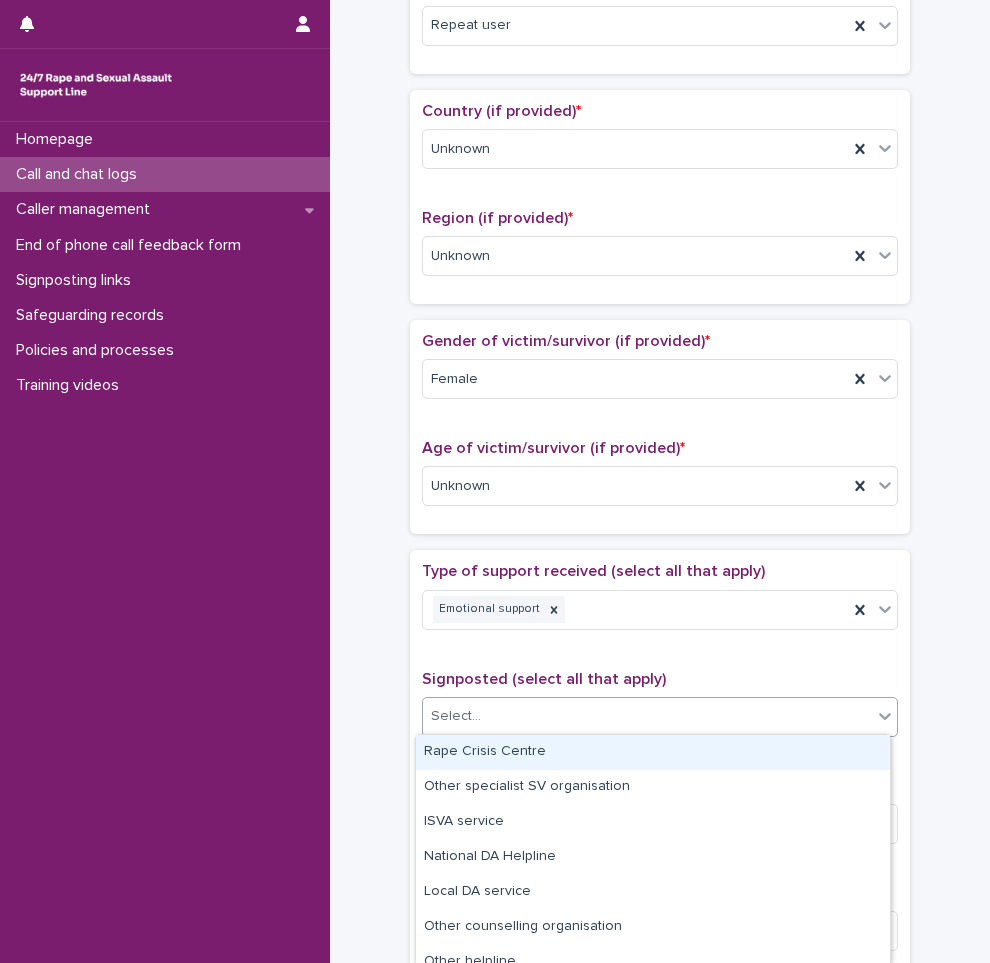 click on "Select..." at bounding box center [647, 716] 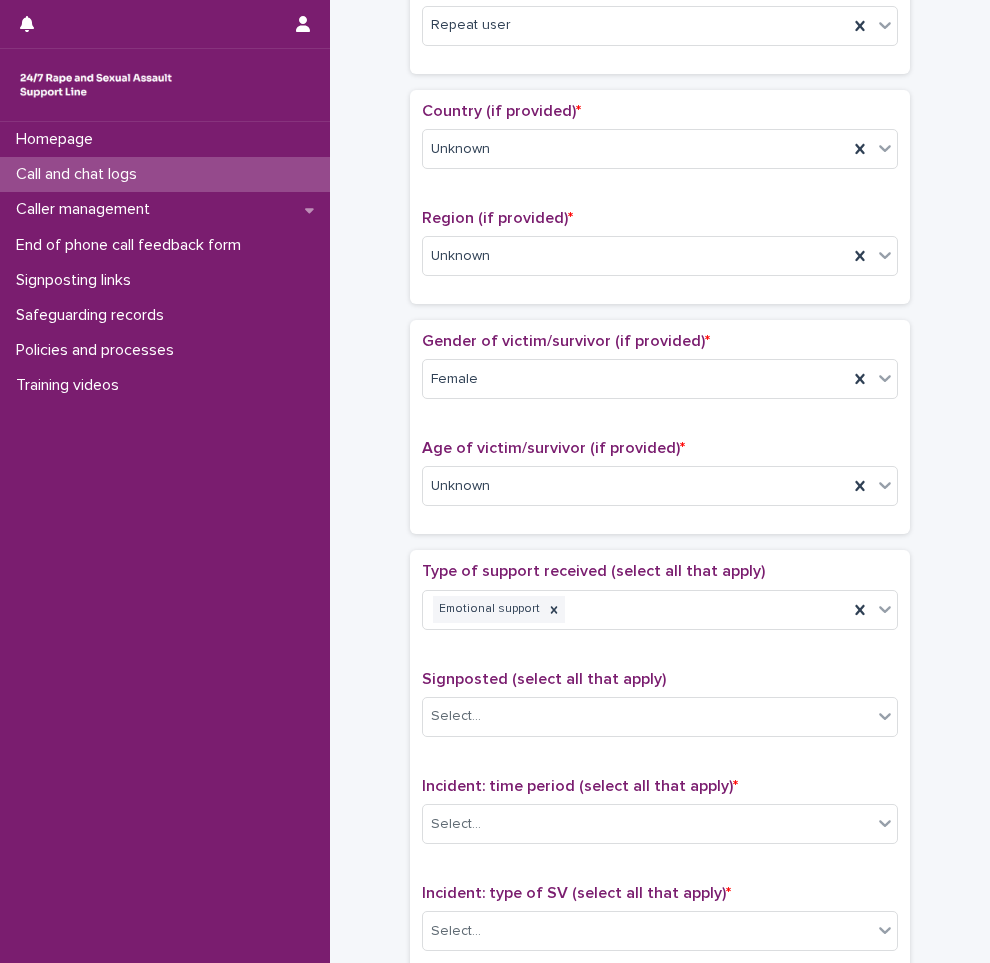click on "Type of support received (select all that apply) Emotional support Signposted (select all that apply) Select... Incident: time period (select all that apply) * Select... Incident: type of SV (select all that apply) * Select... Incident: perpetrator (select all that apply) * Select... Incident: gender of perpetrator (select all that apply) * Select... Flags Select... Comments" at bounding box center [660, 980] 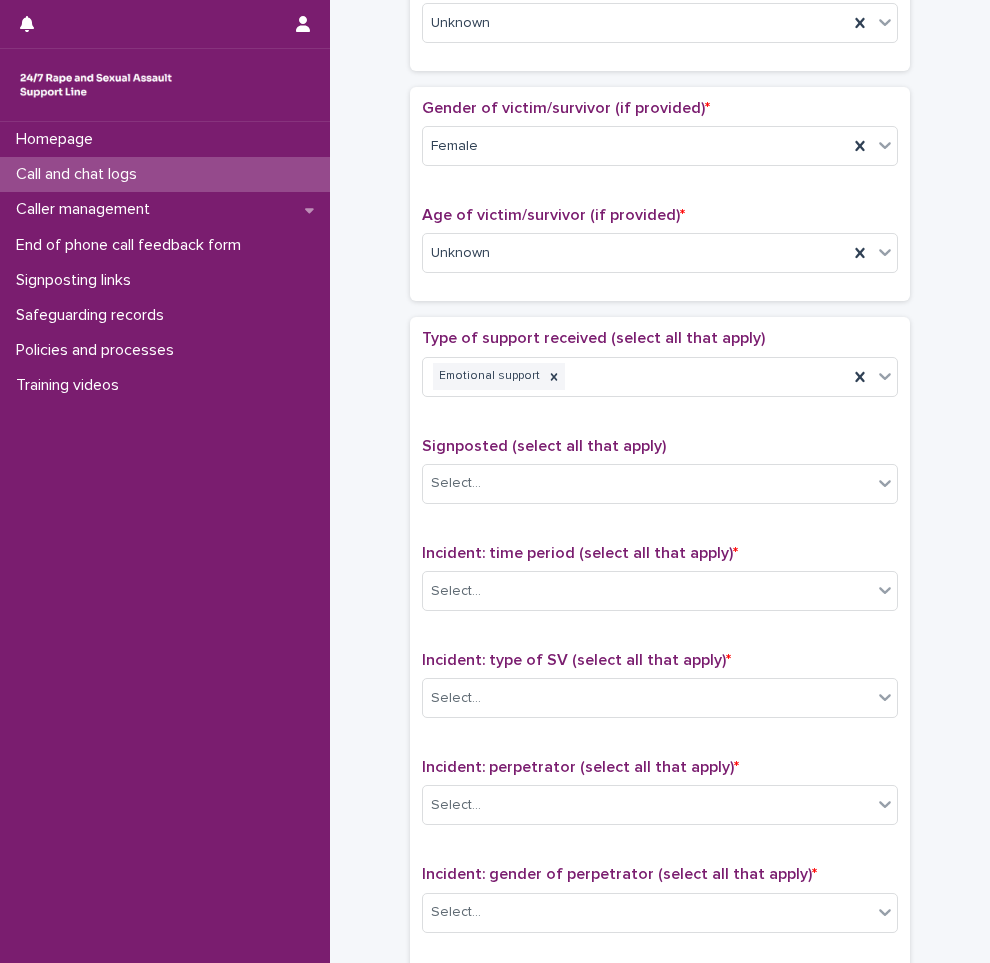 scroll, scrollTop: 1000, scrollLeft: 0, axis: vertical 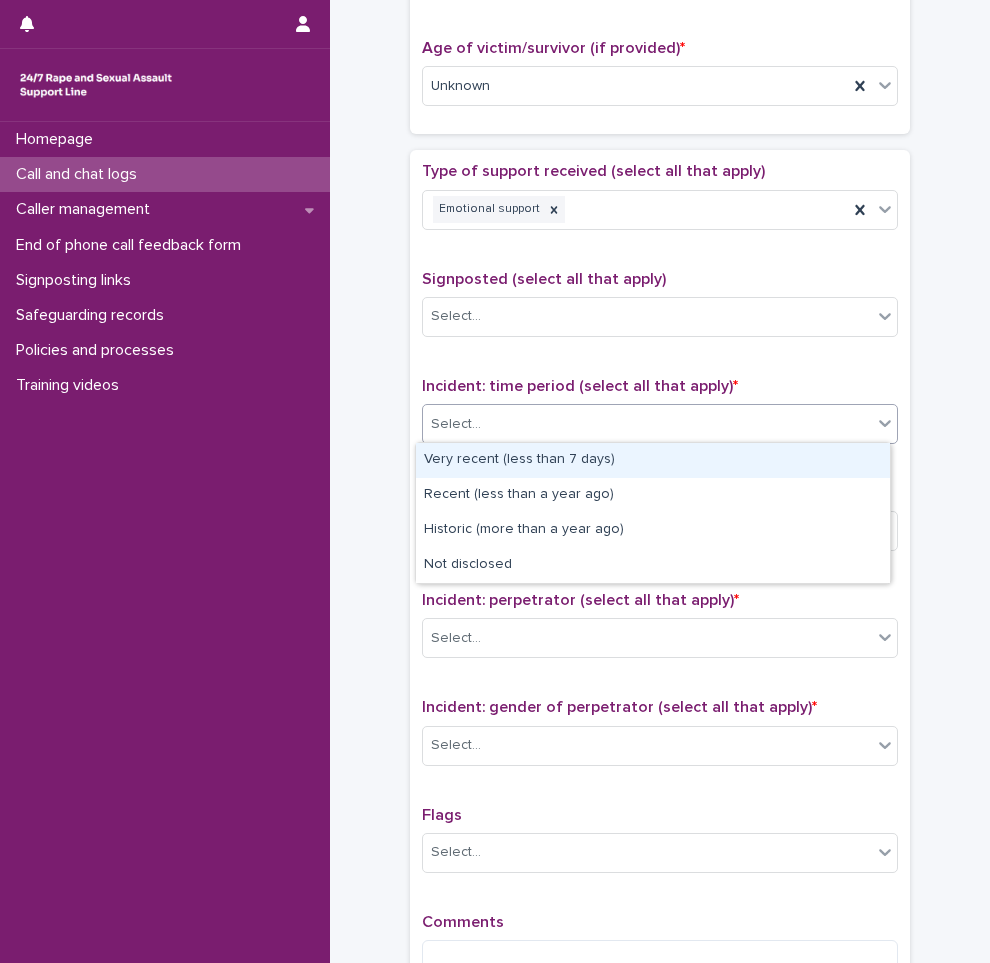 click on "Select..." at bounding box center [647, 424] 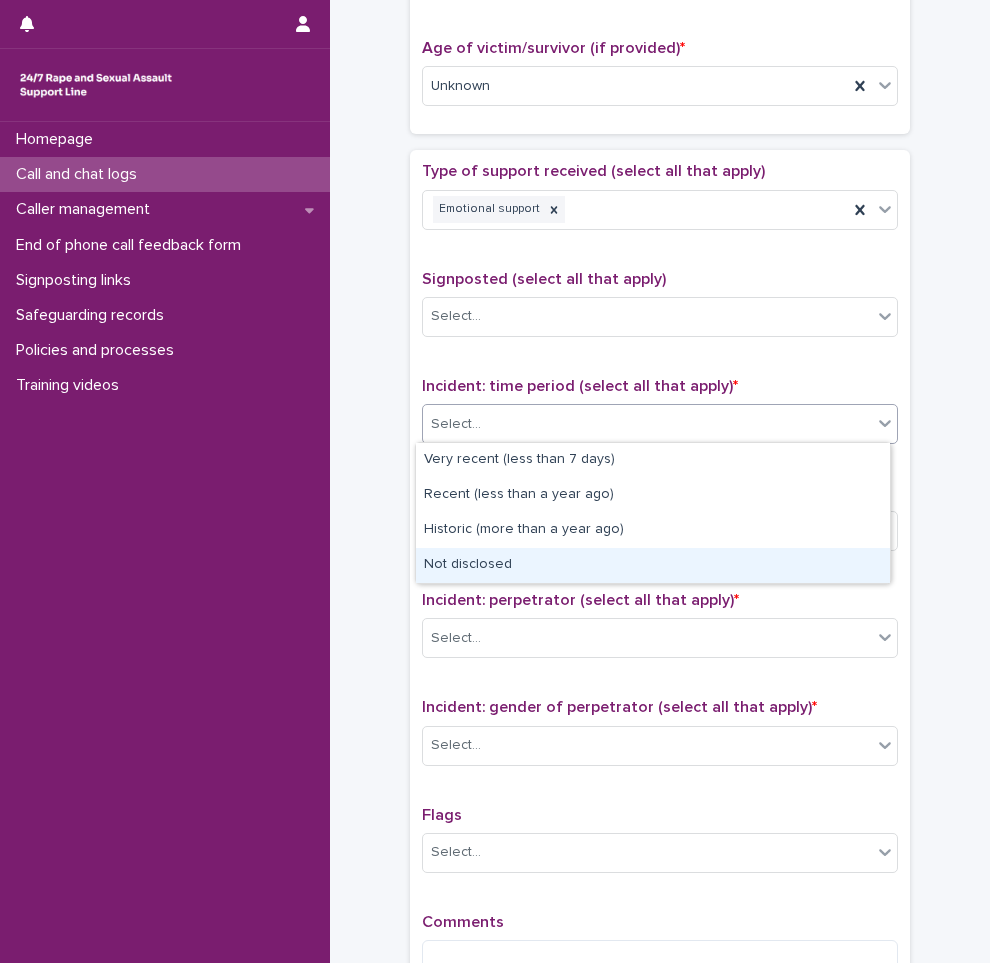 click on "Not disclosed" at bounding box center [653, 565] 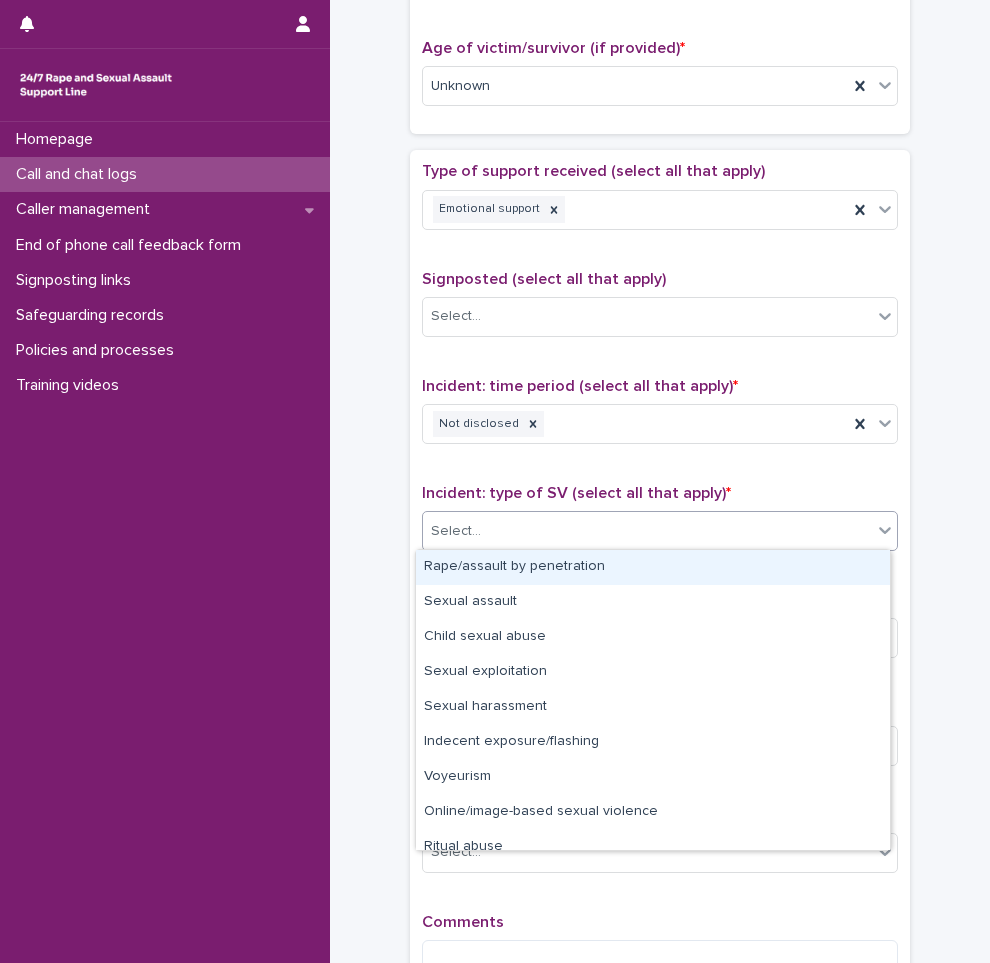click on "Select..." at bounding box center (660, 531) 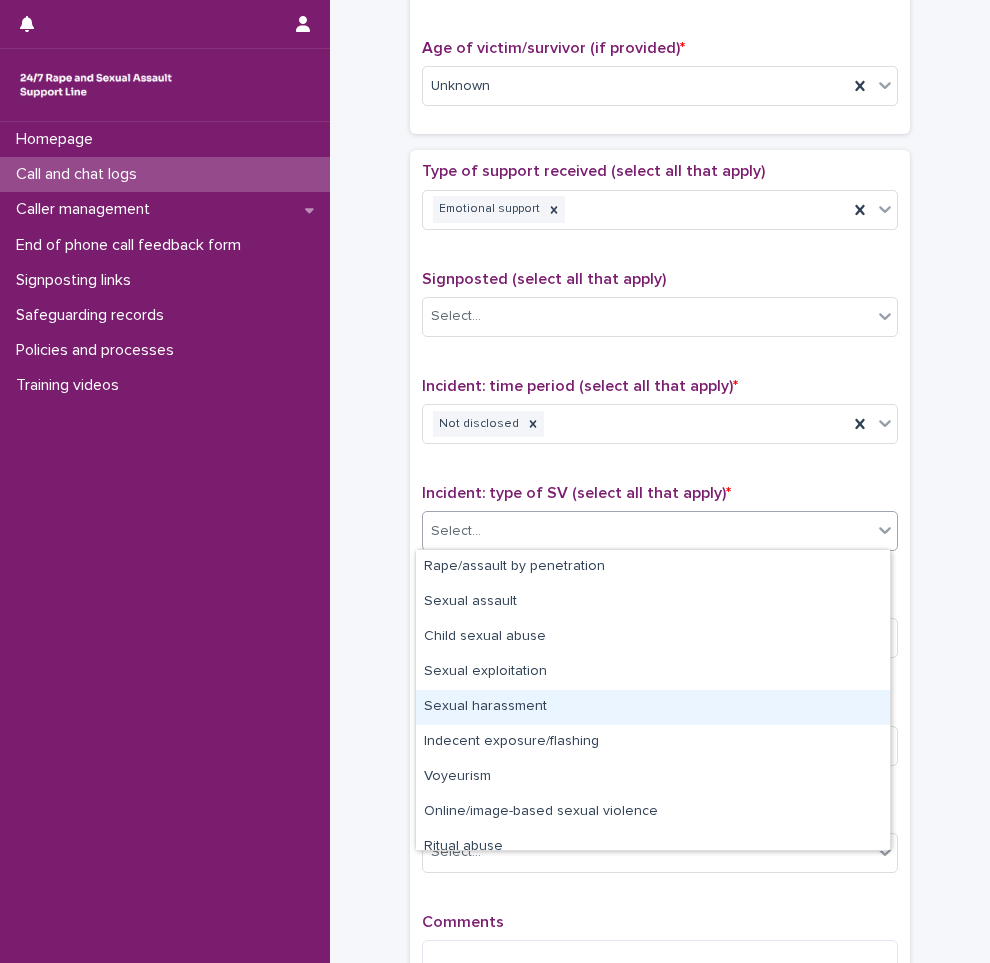 scroll, scrollTop: 50, scrollLeft: 0, axis: vertical 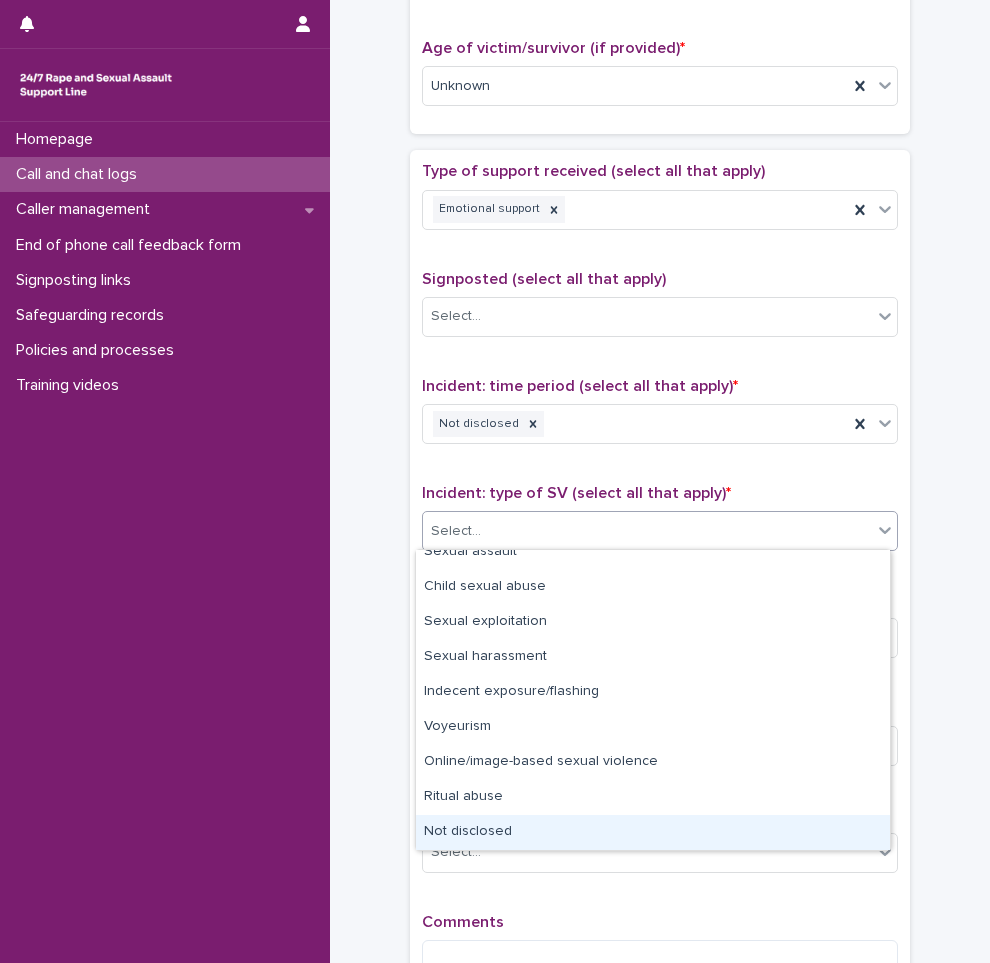 click on "Not disclosed" at bounding box center (653, 832) 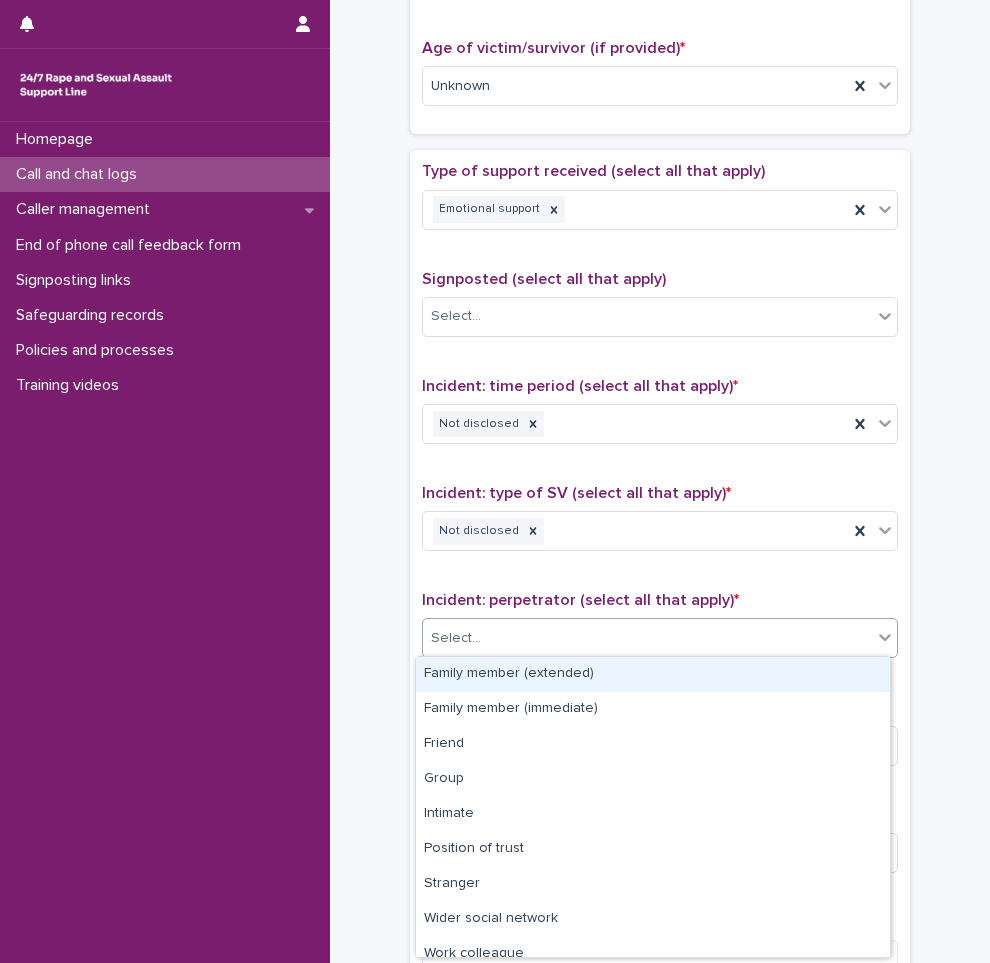 click on "Select..." at bounding box center (647, 638) 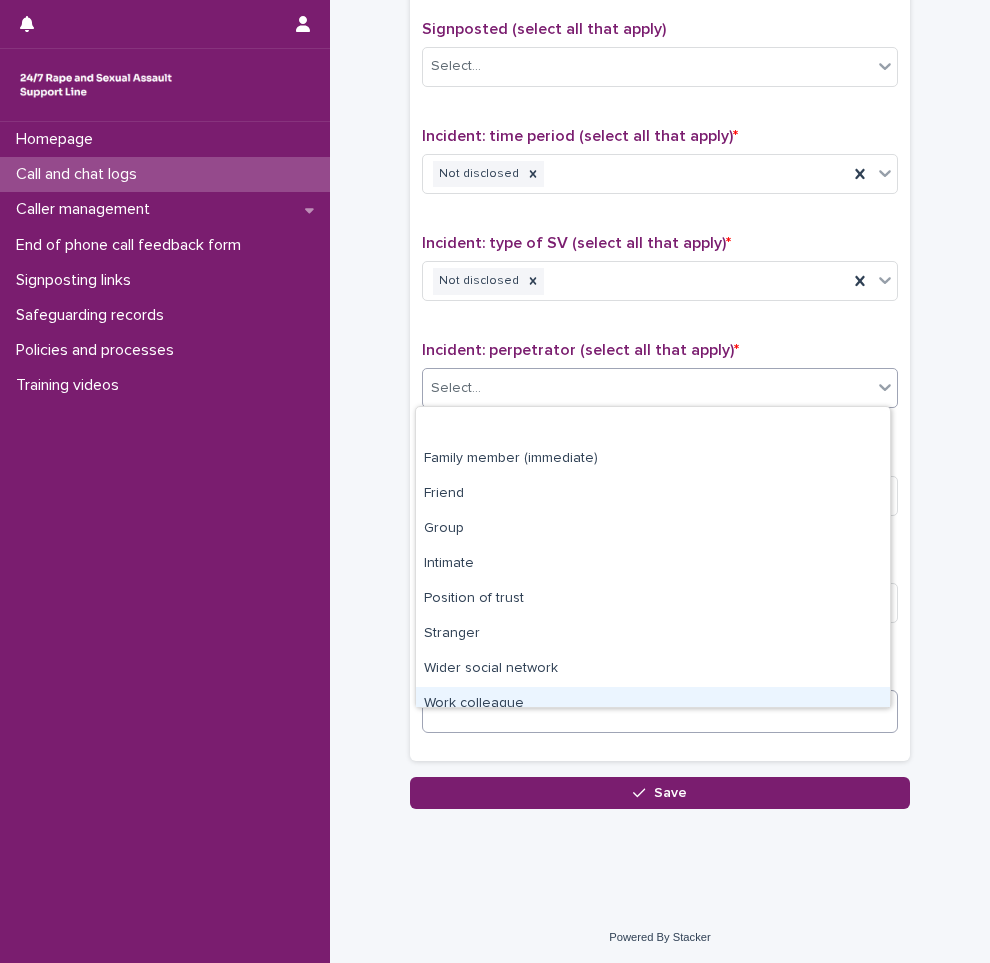 scroll, scrollTop: 85, scrollLeft: 0, axis: vertical 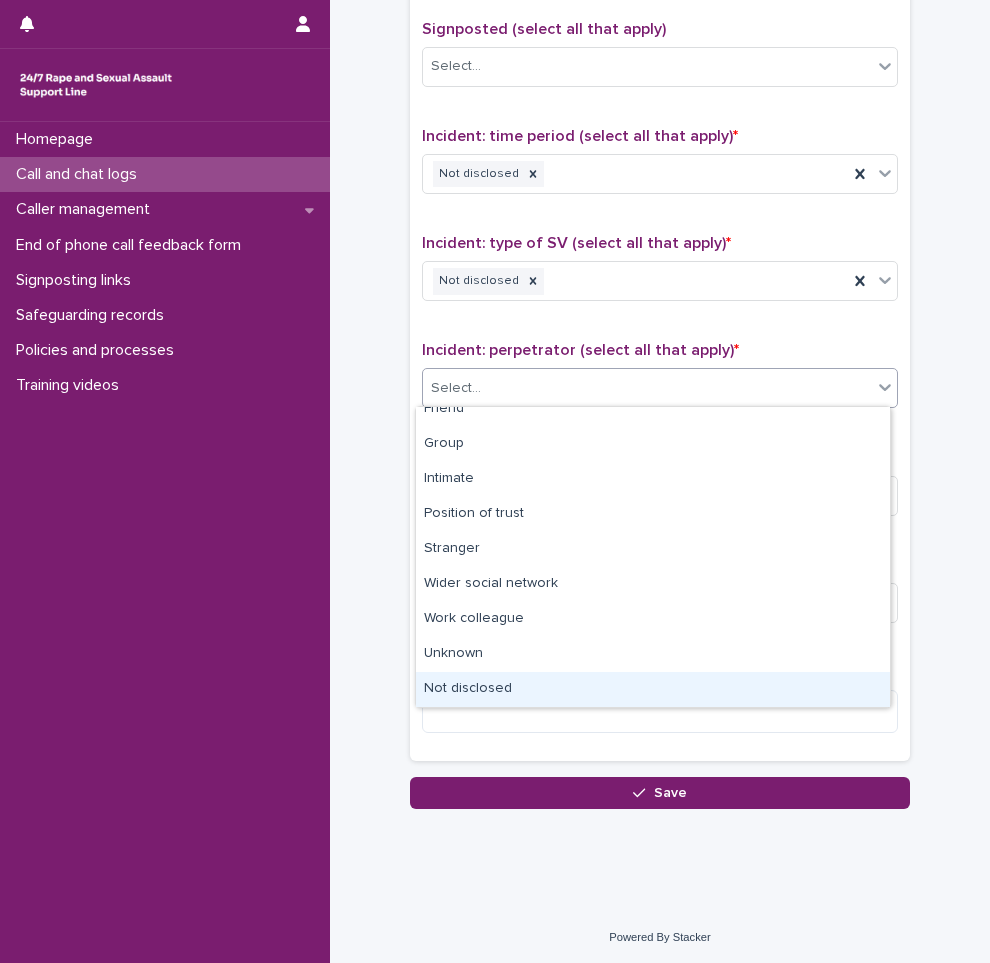 click on "Not disclosed" at bounding box center [653, 689] 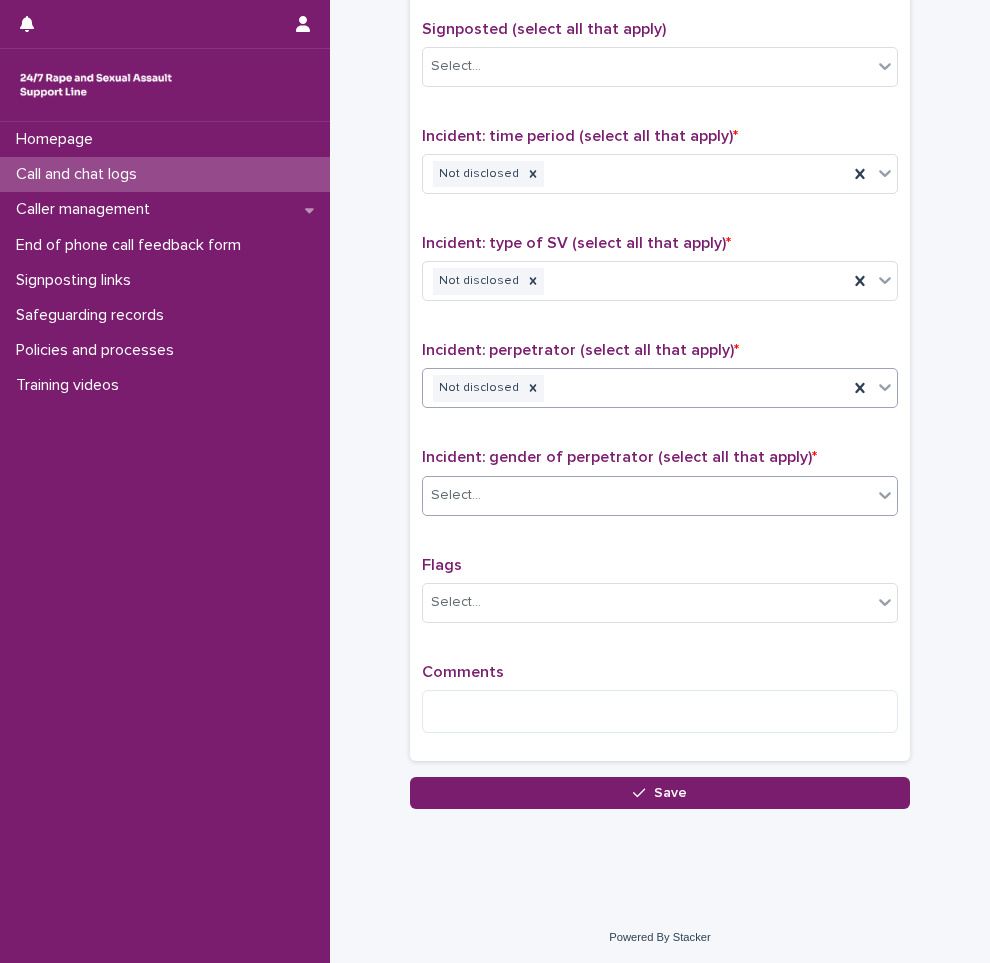click on "Select..." at bounding box center [456, 495] 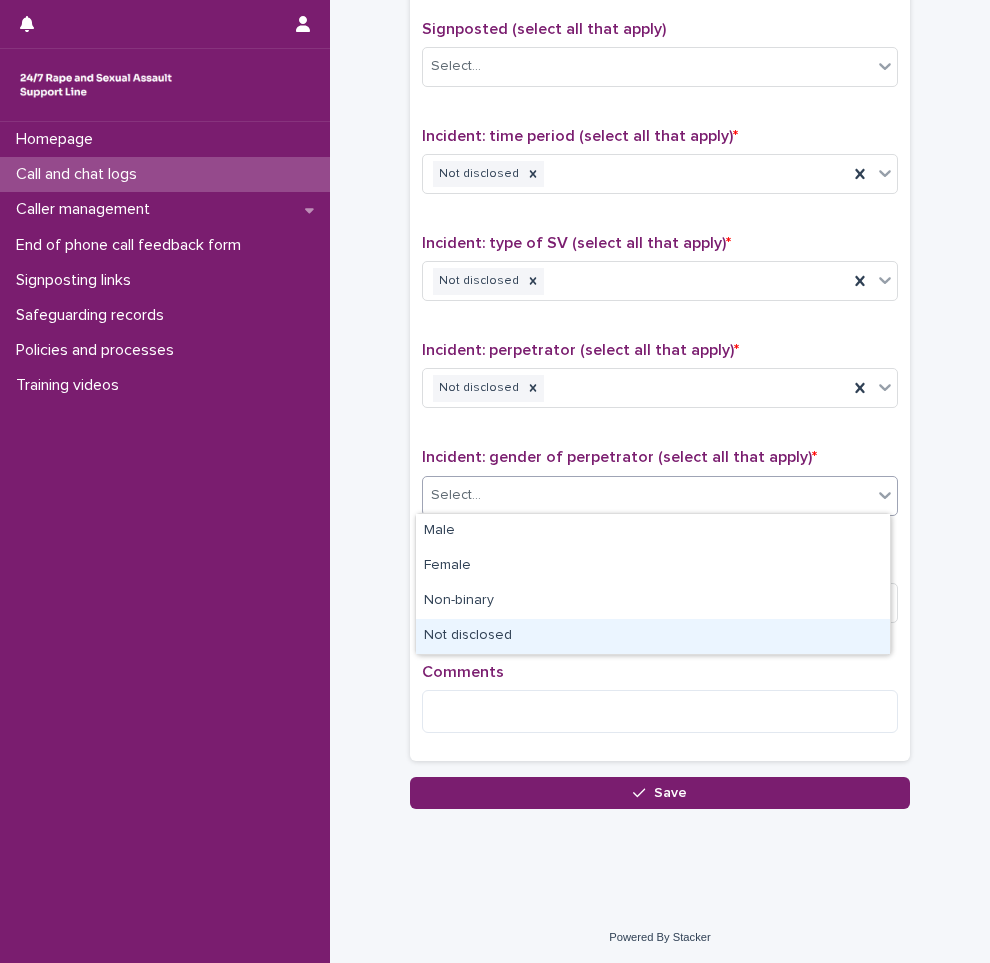 click on "Not disclosed" at bounding box center (653, 636) 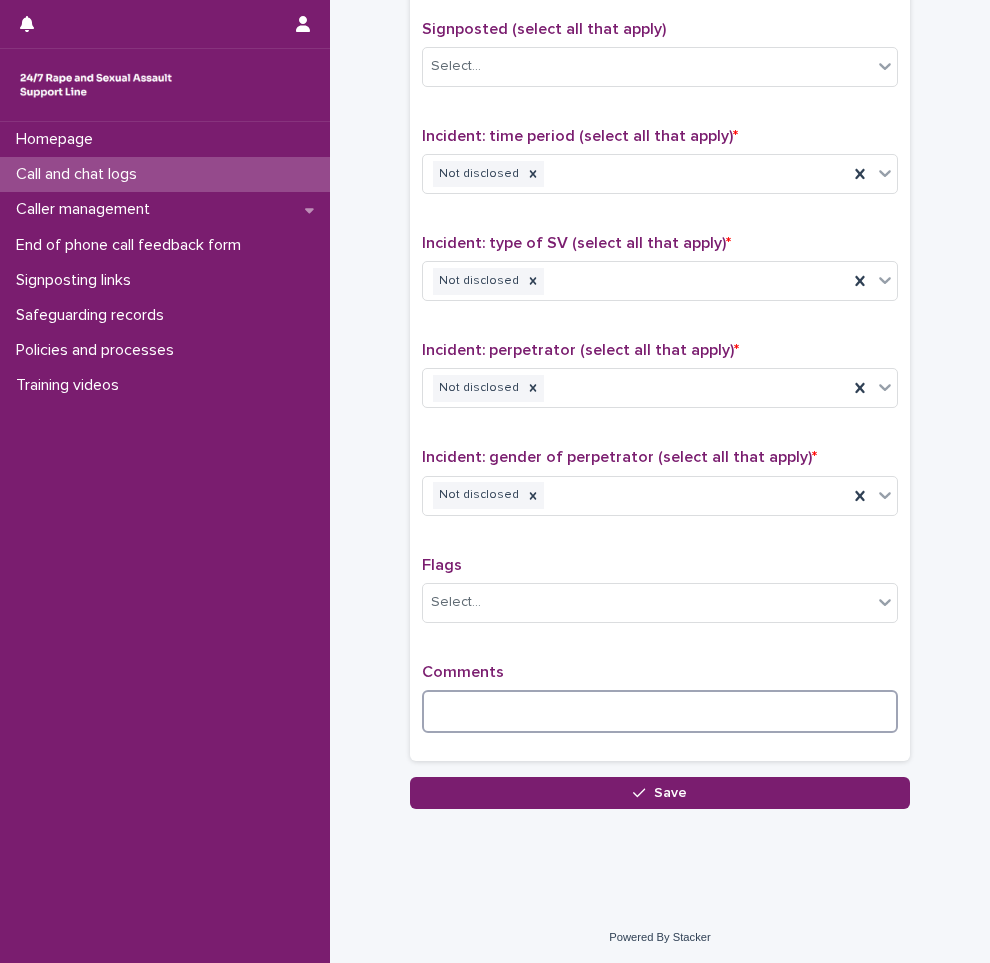 click at bounding box center (660, 711) 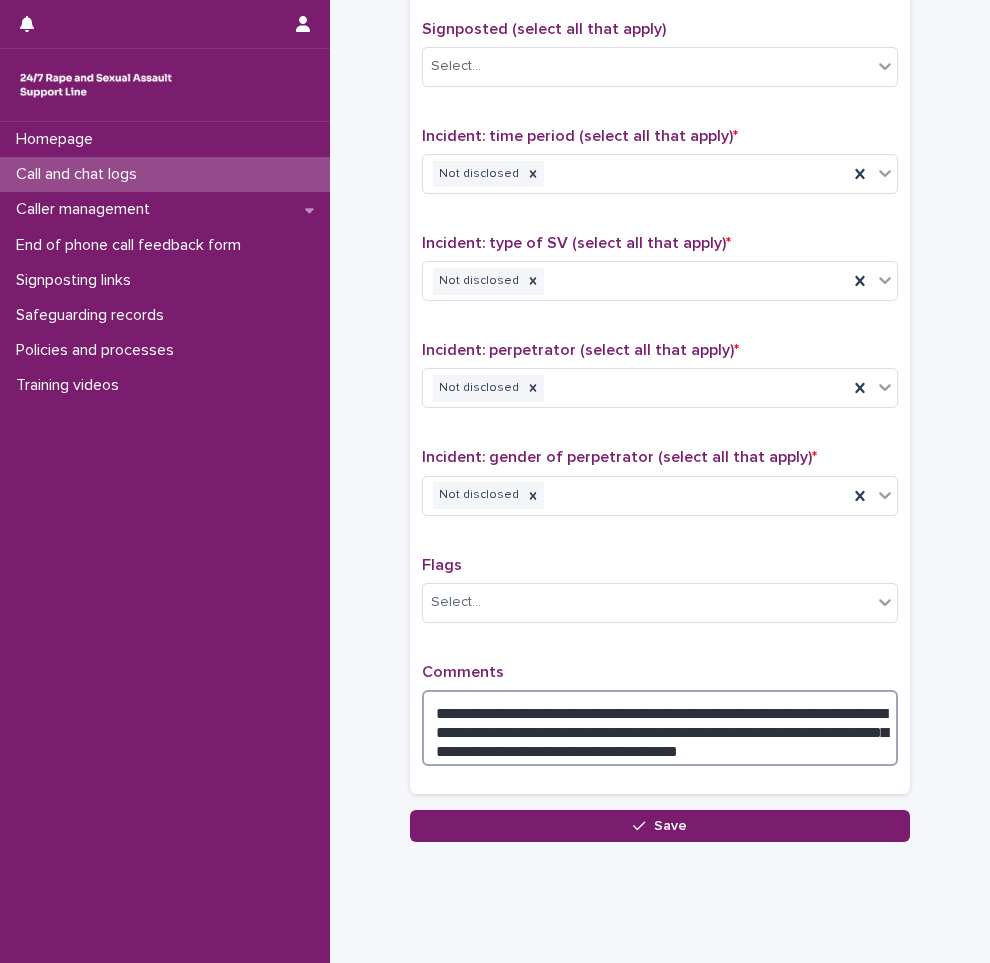 click on "**********" at bounding box center (660, 728) 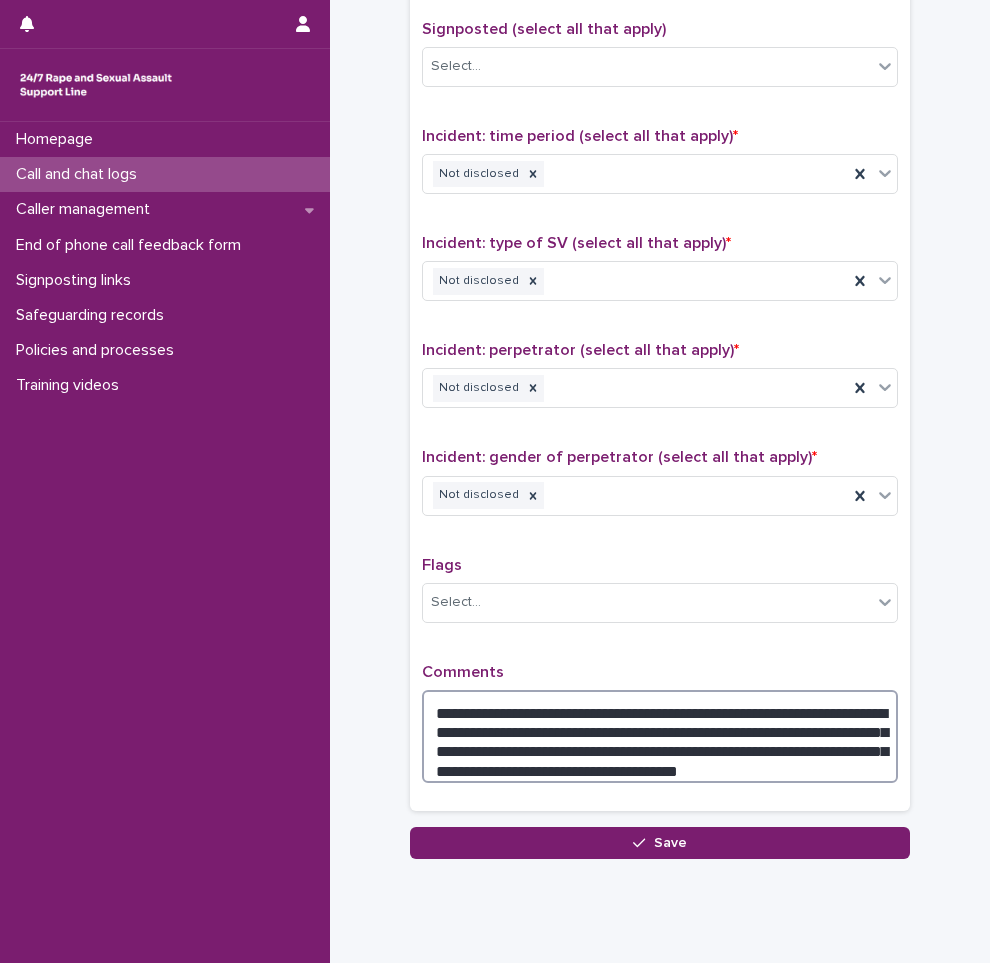 click on "**********" at bounding box center (660, 736) 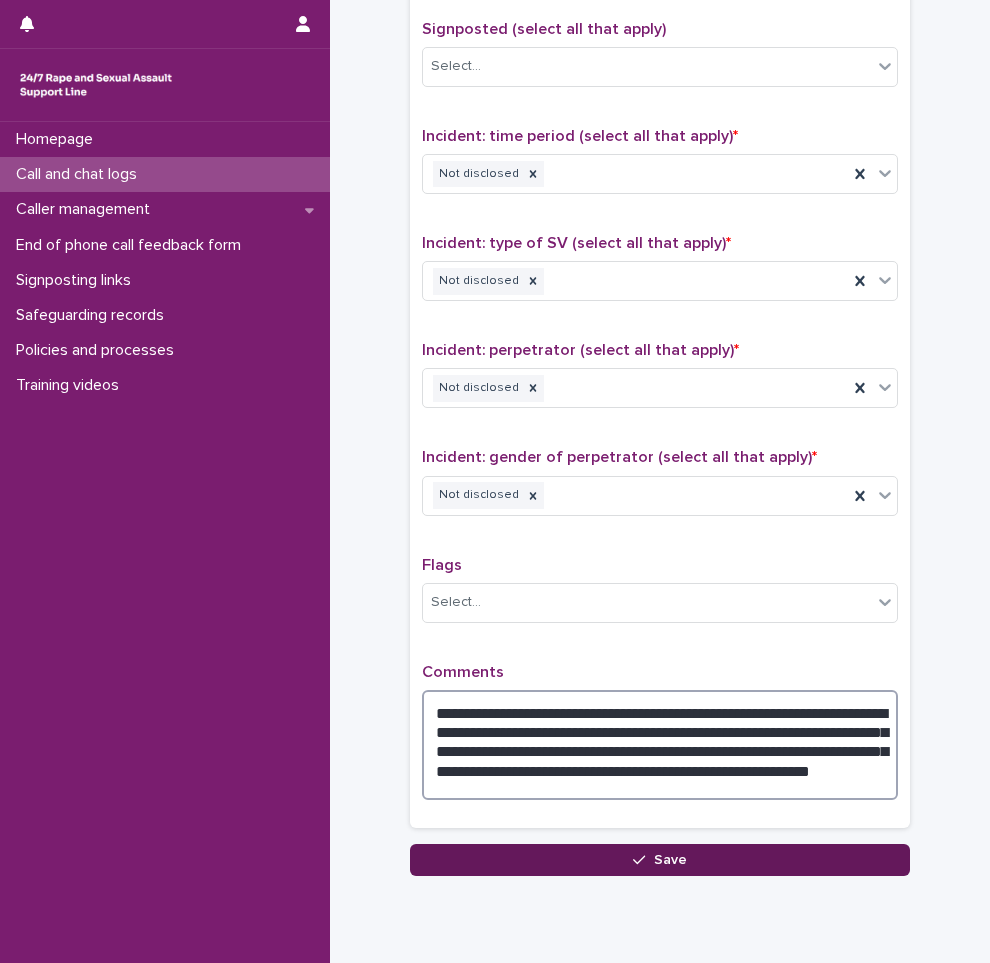 type on "**********" 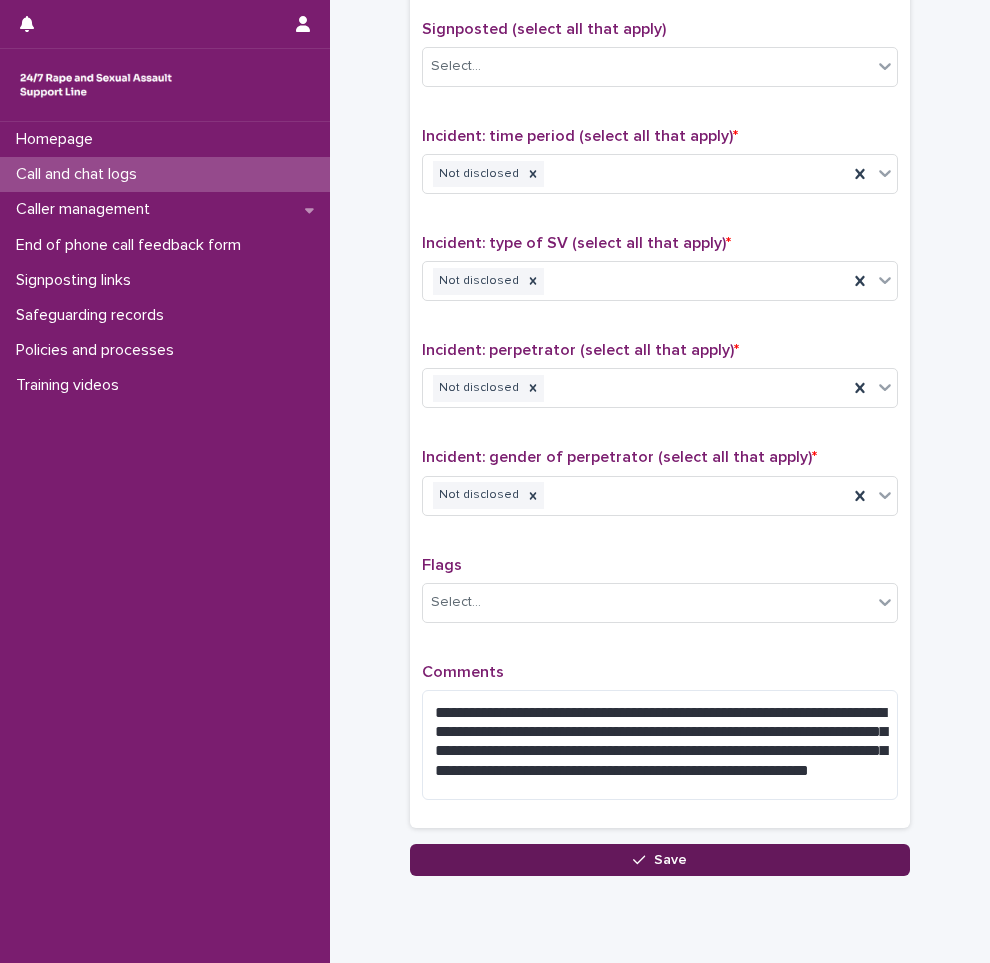 click on "Save" at bounding box center (660, 860) 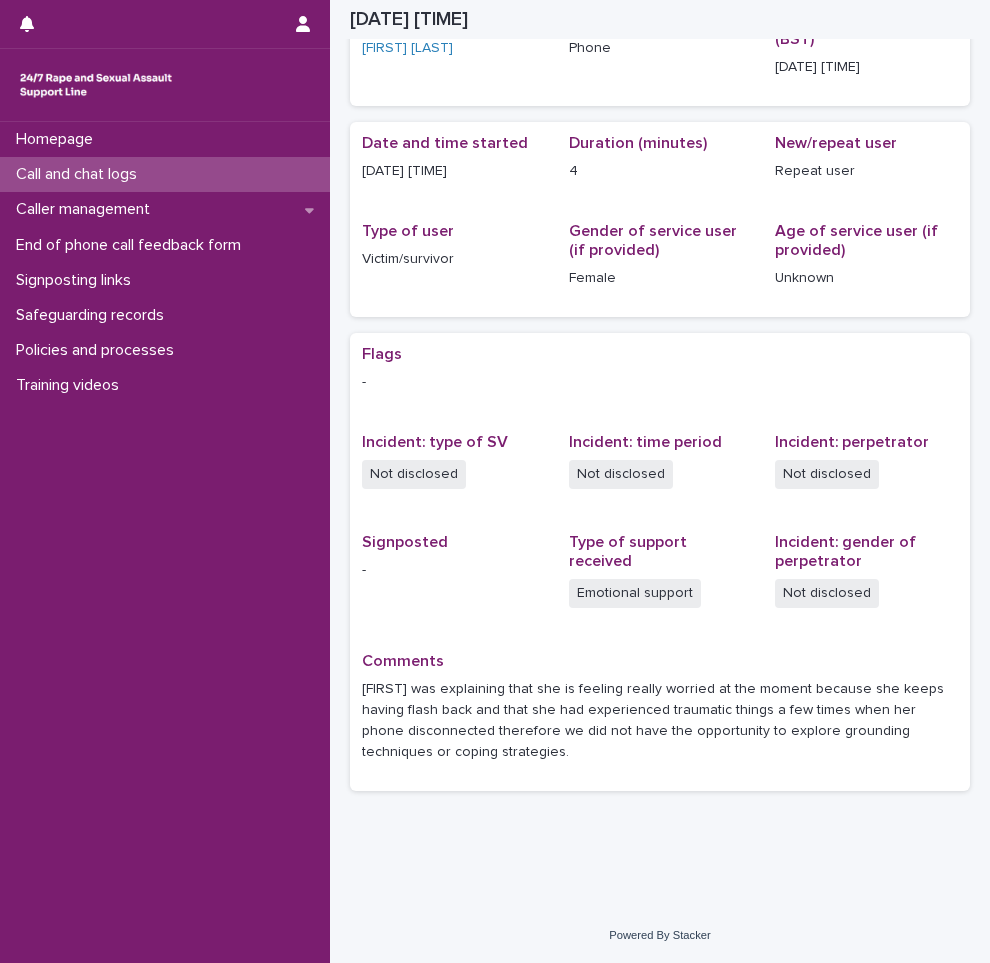 scroll, scrollTop: 121, scrollLeft: 0, axis: vertical 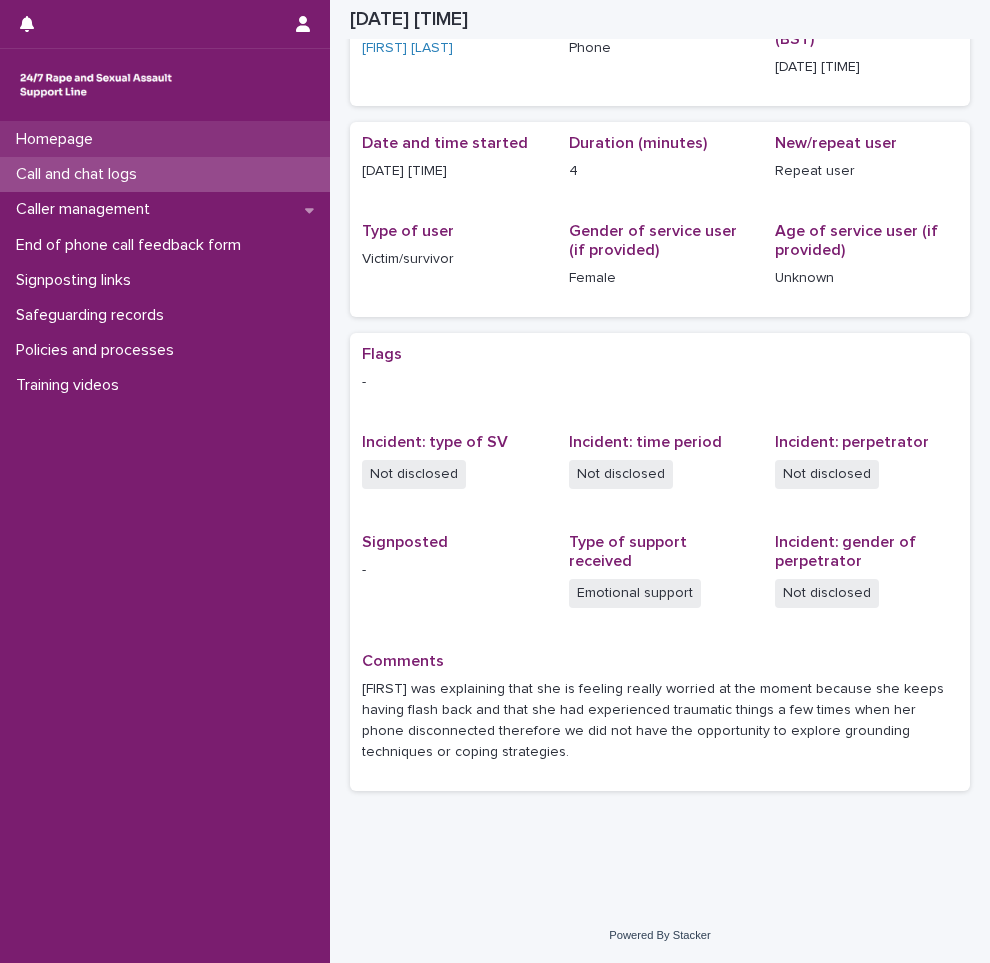 click on "Homepage" at bounding box center [58, 139] 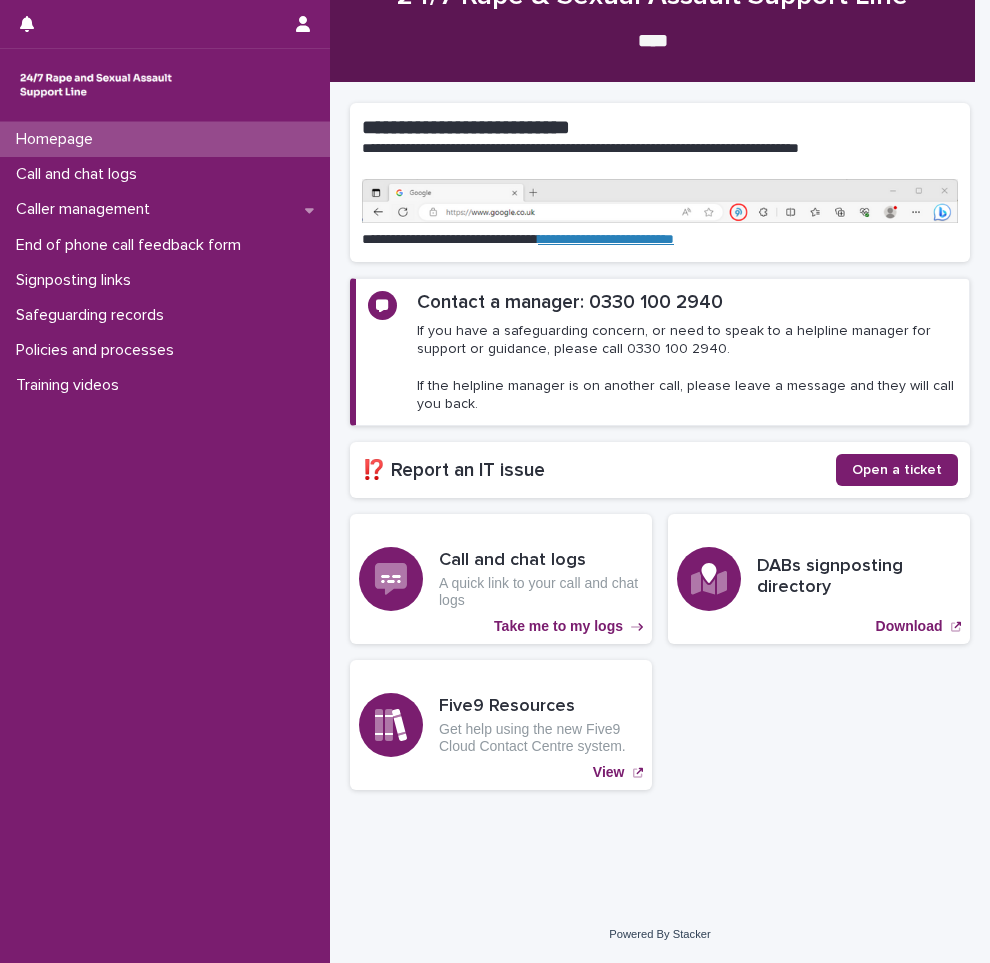 scroll, scrollTop: 0, scrollLeft: 0, axis: both 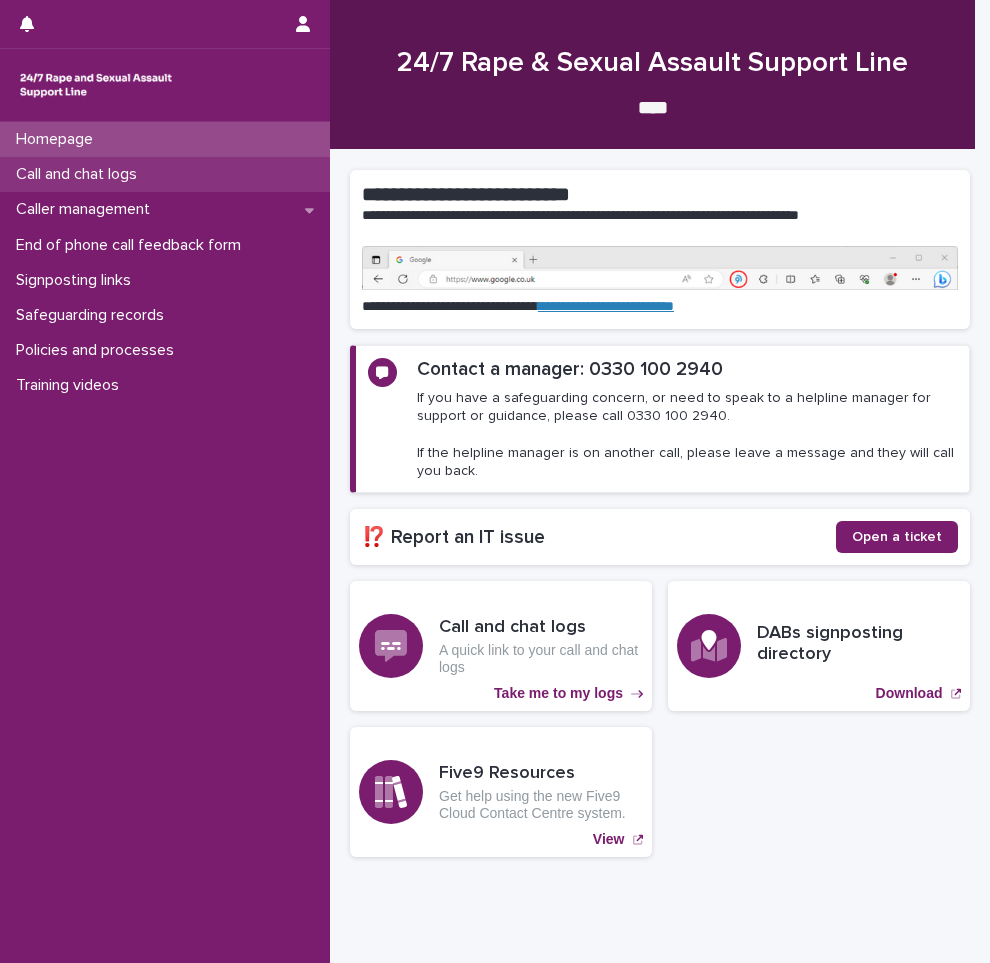 click on "Call and chat logs" at bounding box center (80, 174) 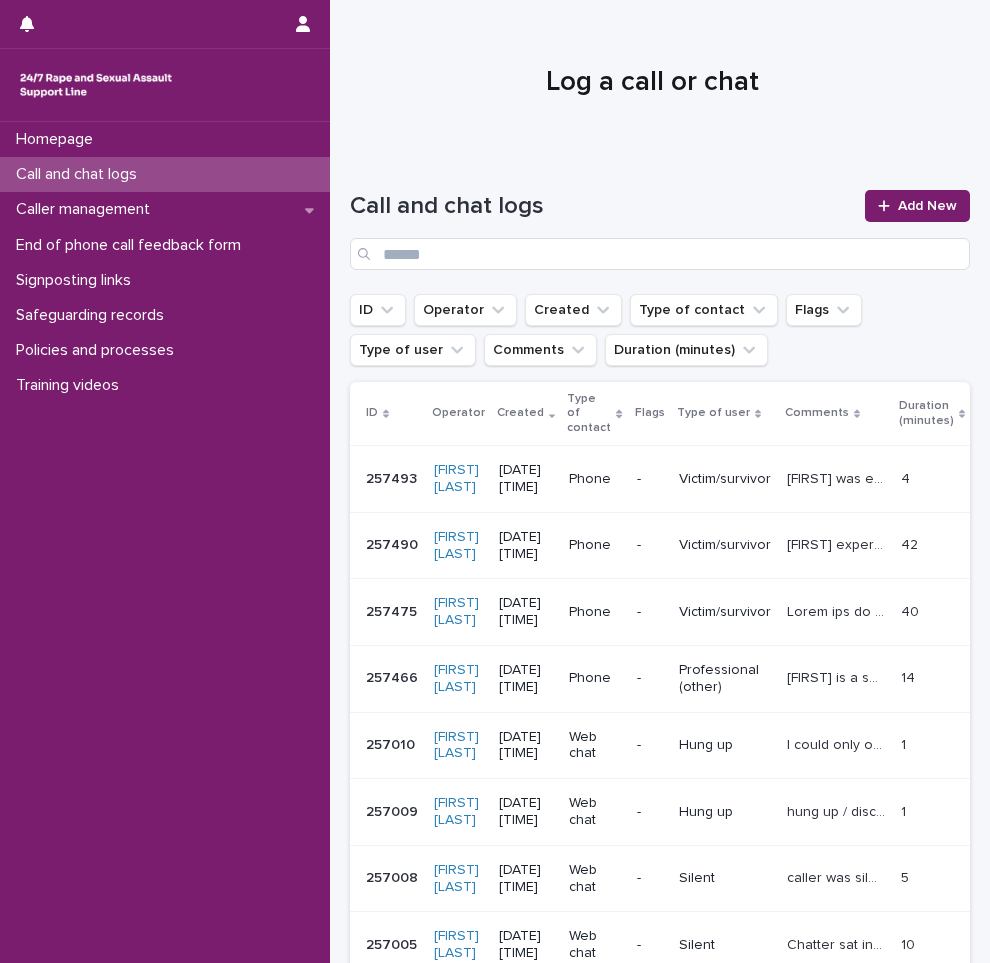 drag, startPoint x: 116, startPoint y: 173, endPoint x: 989, endPoint y: 297, distance: 881.76245 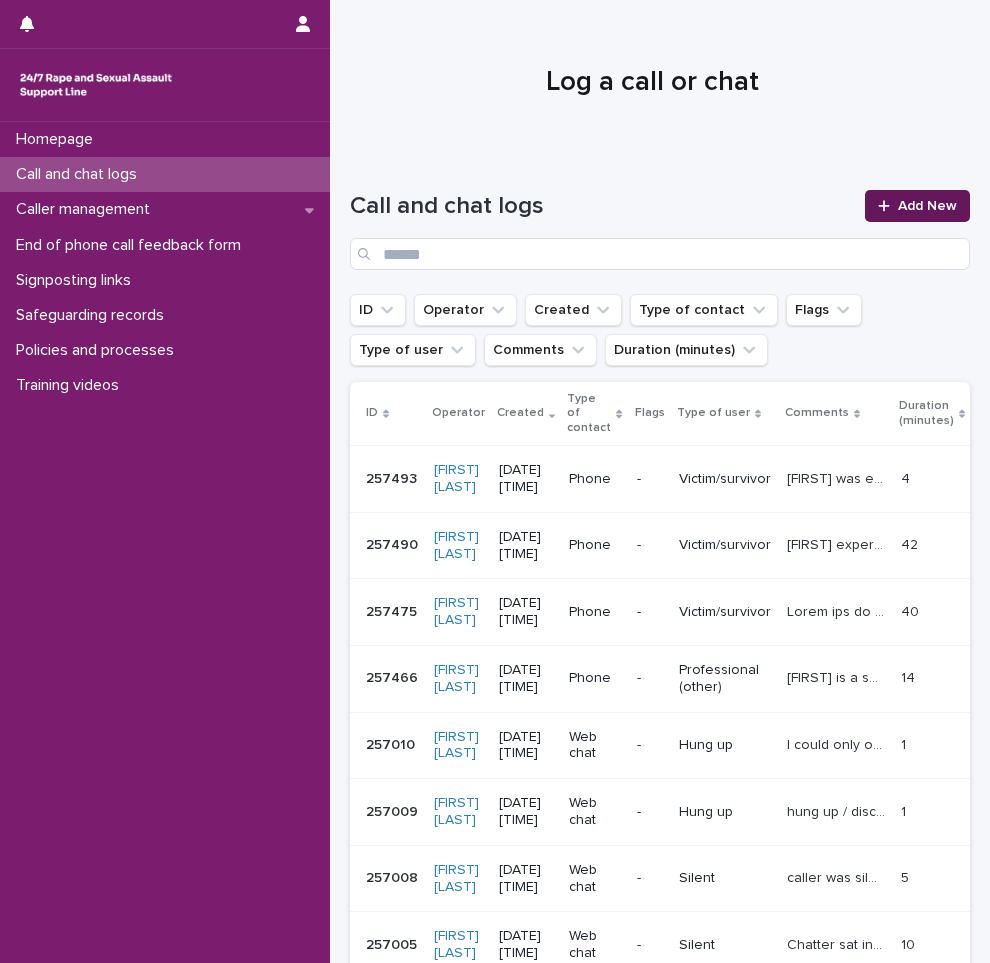 click at bounding box center (888, 206) 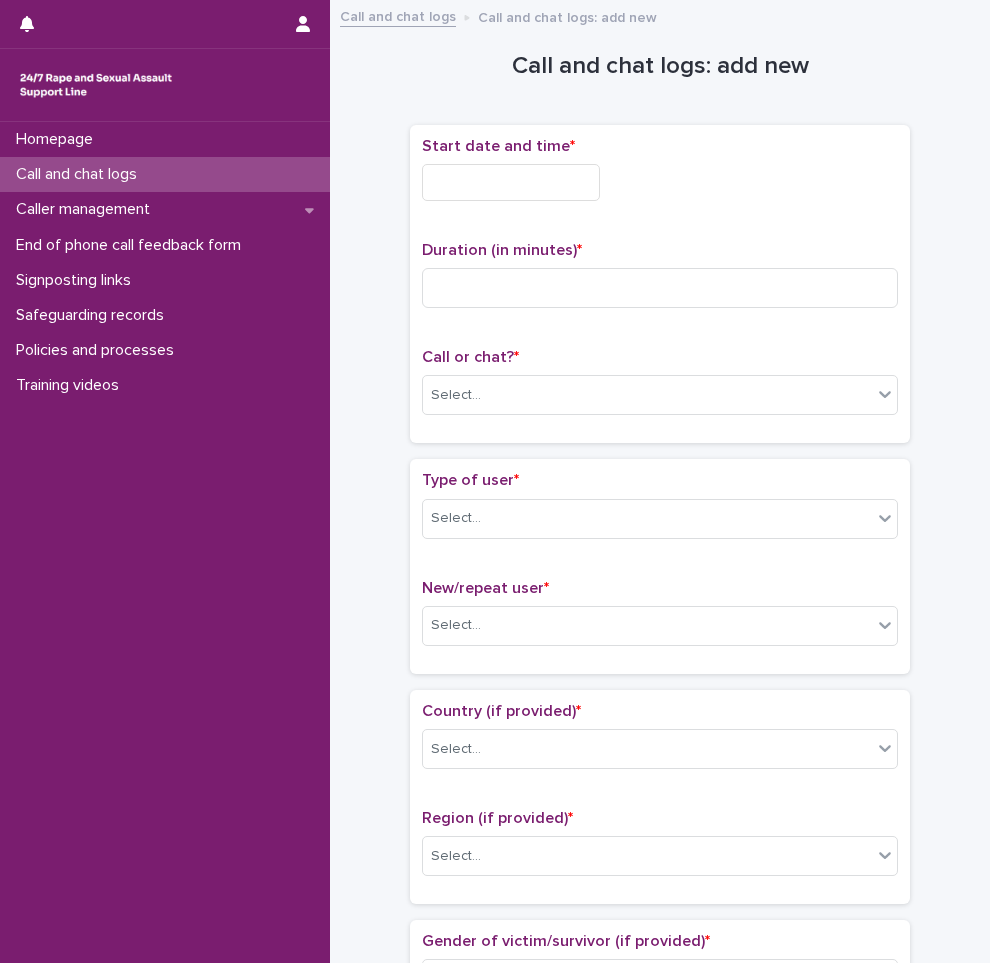 click at bounding box center (511, 182) 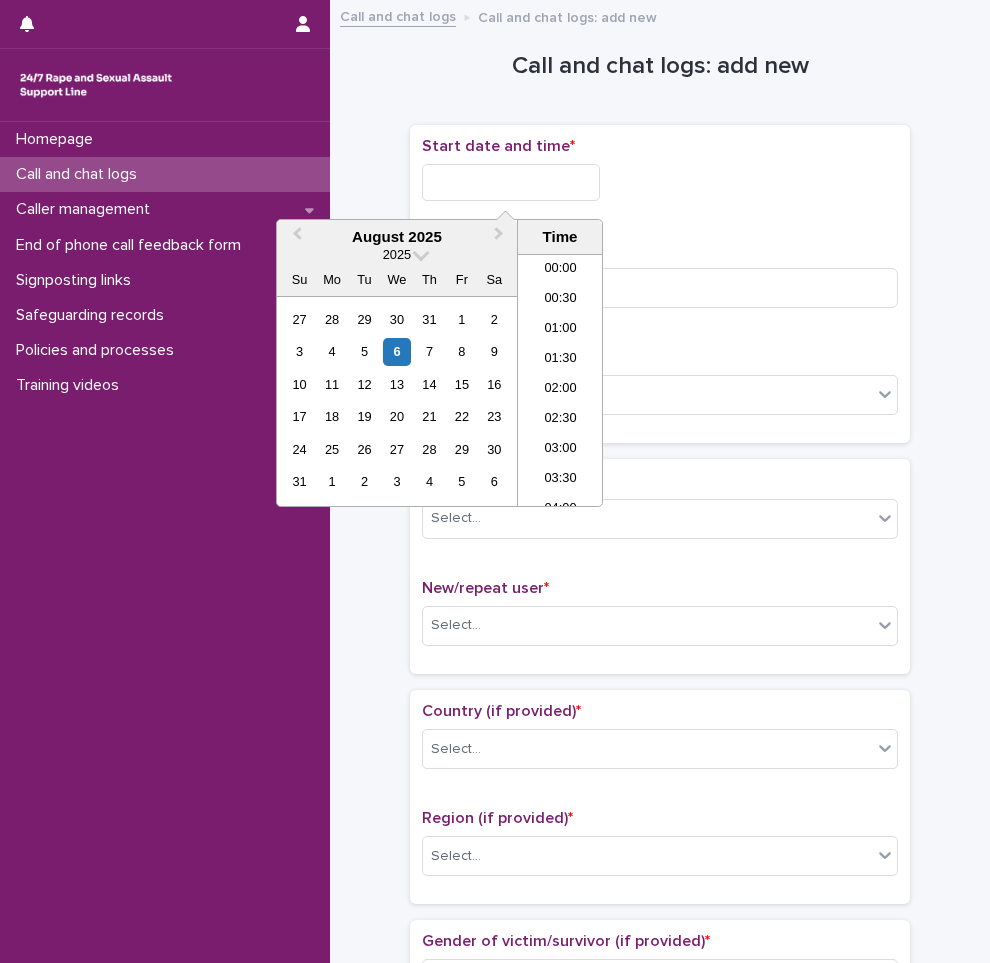 scroll, scrollTop: 1180, scrollLeft: 0, axis: vertical 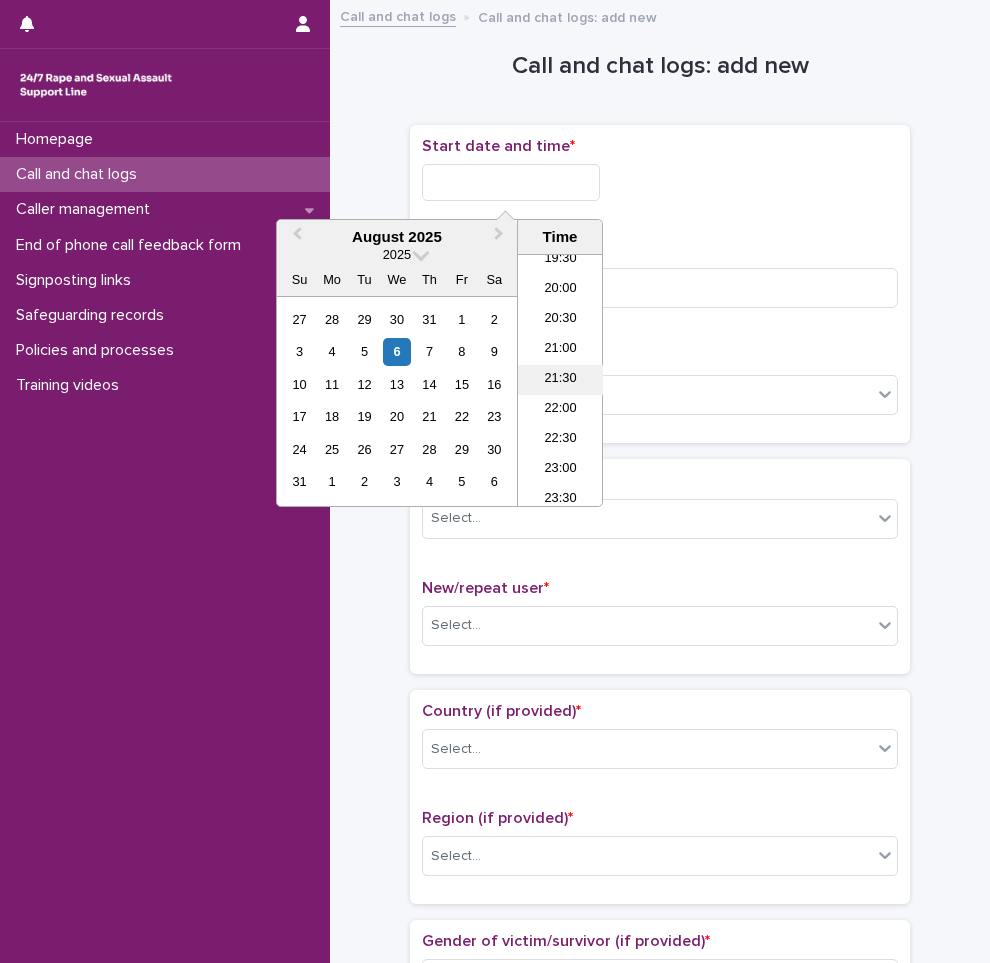 click on "21:30" at bounding box center [560, 380] 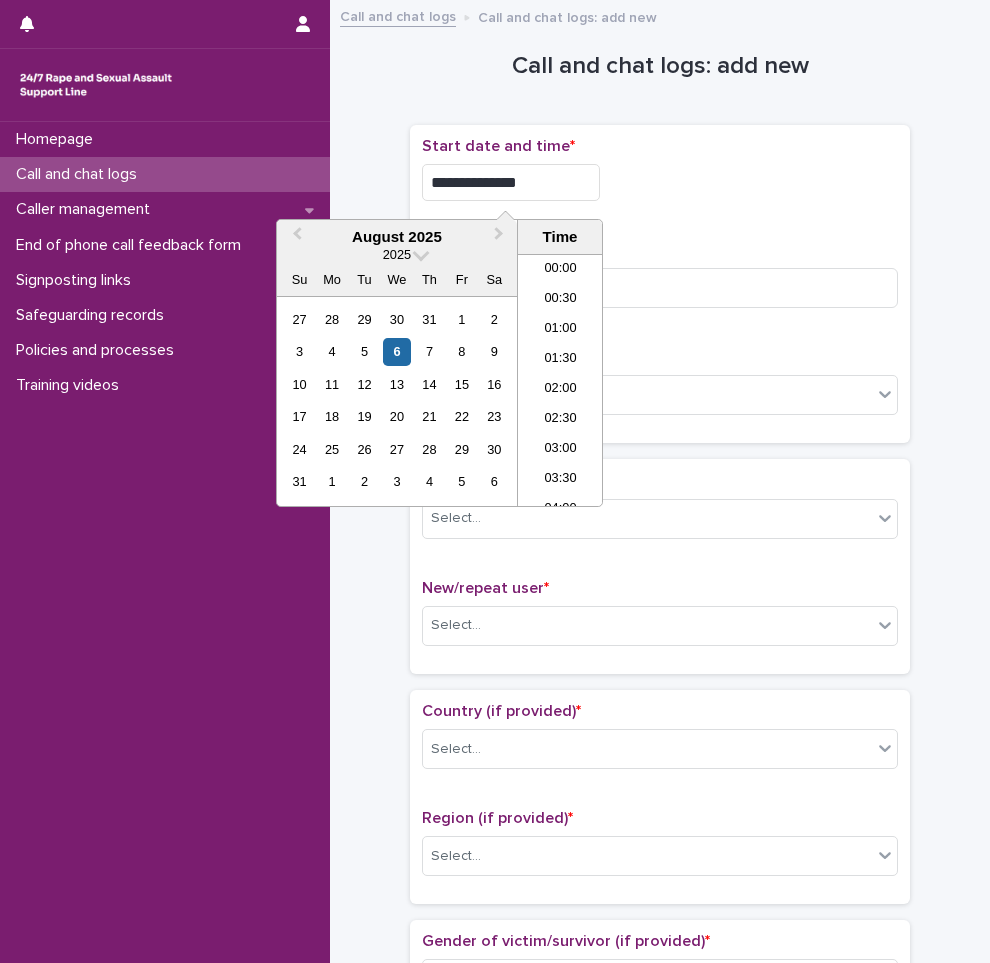 click on "**********" at bounding box center [511, 182] 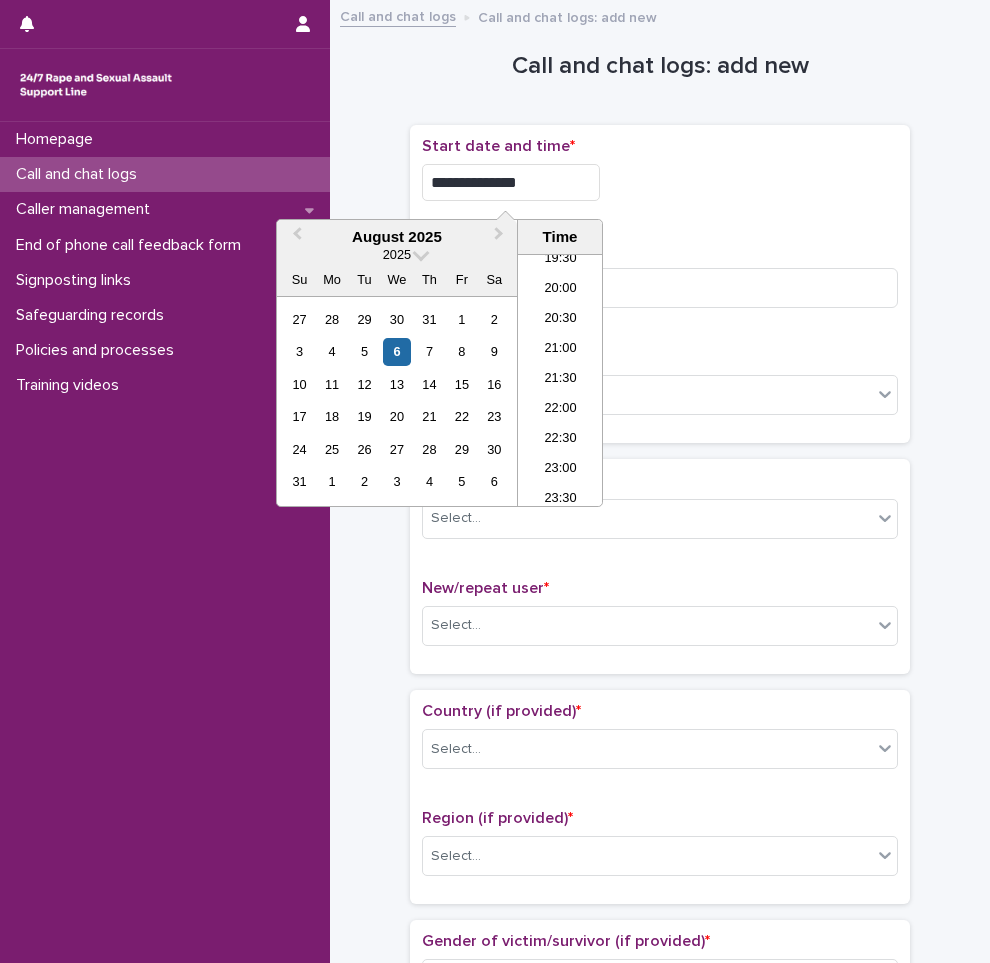 type on "**********" 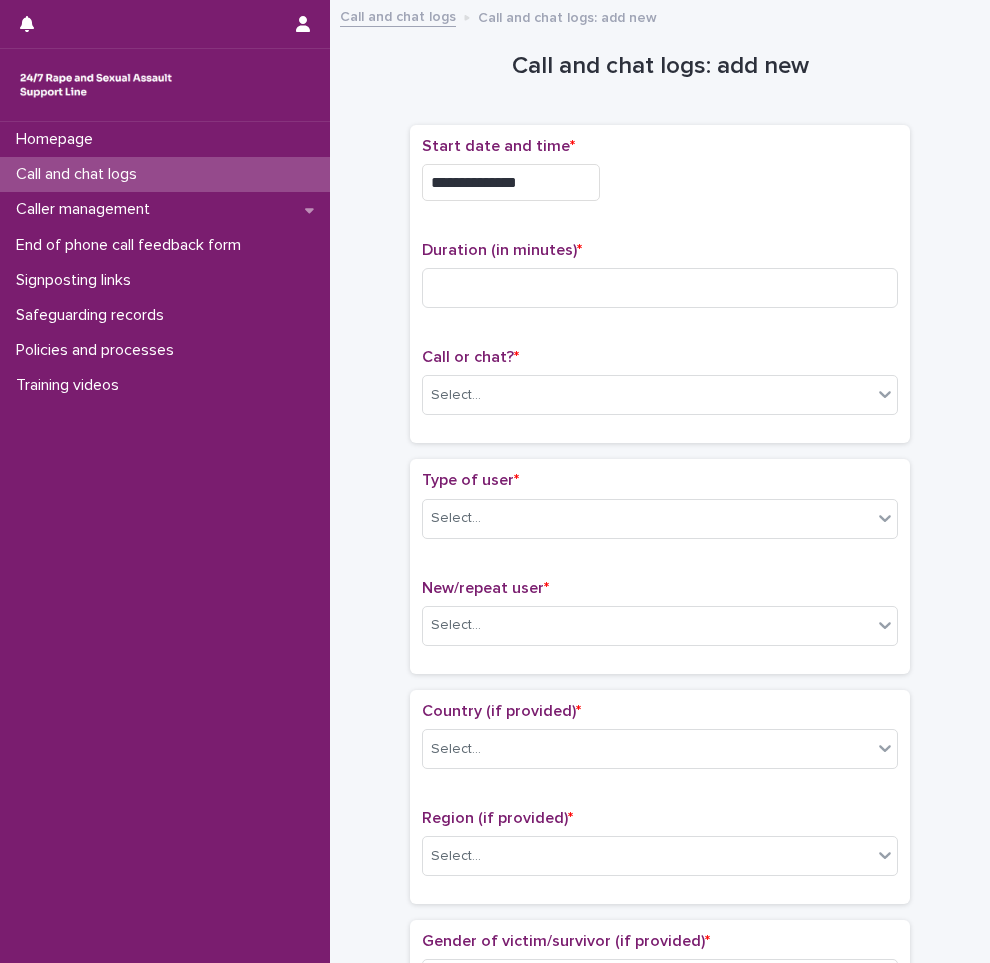click on "**********" at bounding box center [660, 182] 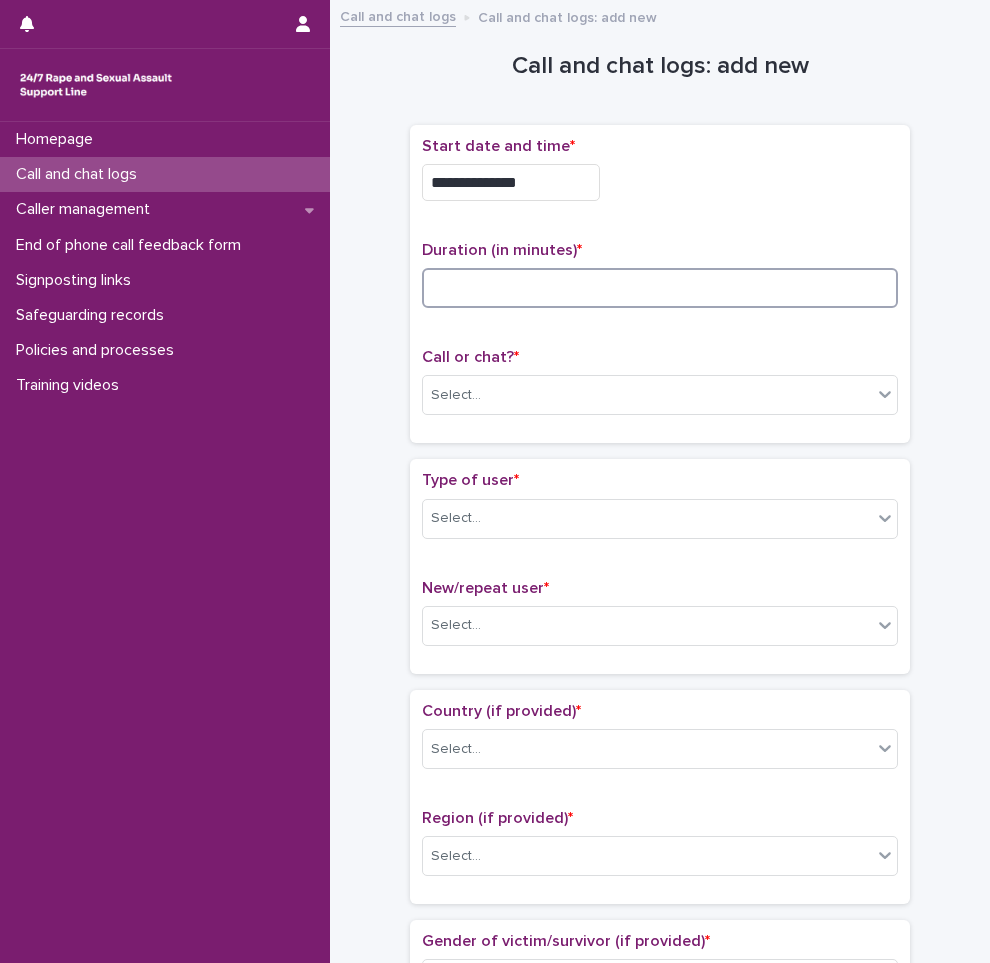 click at bounding box center (660, 288) 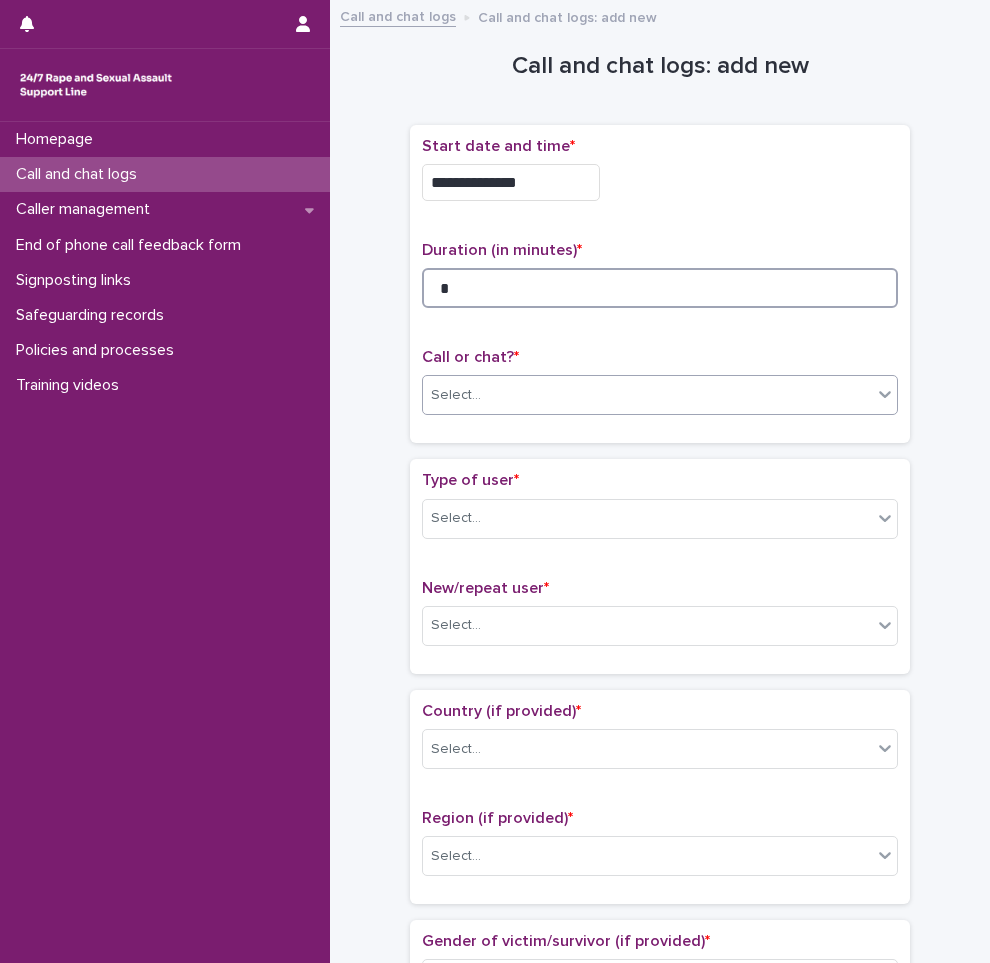type on "*" 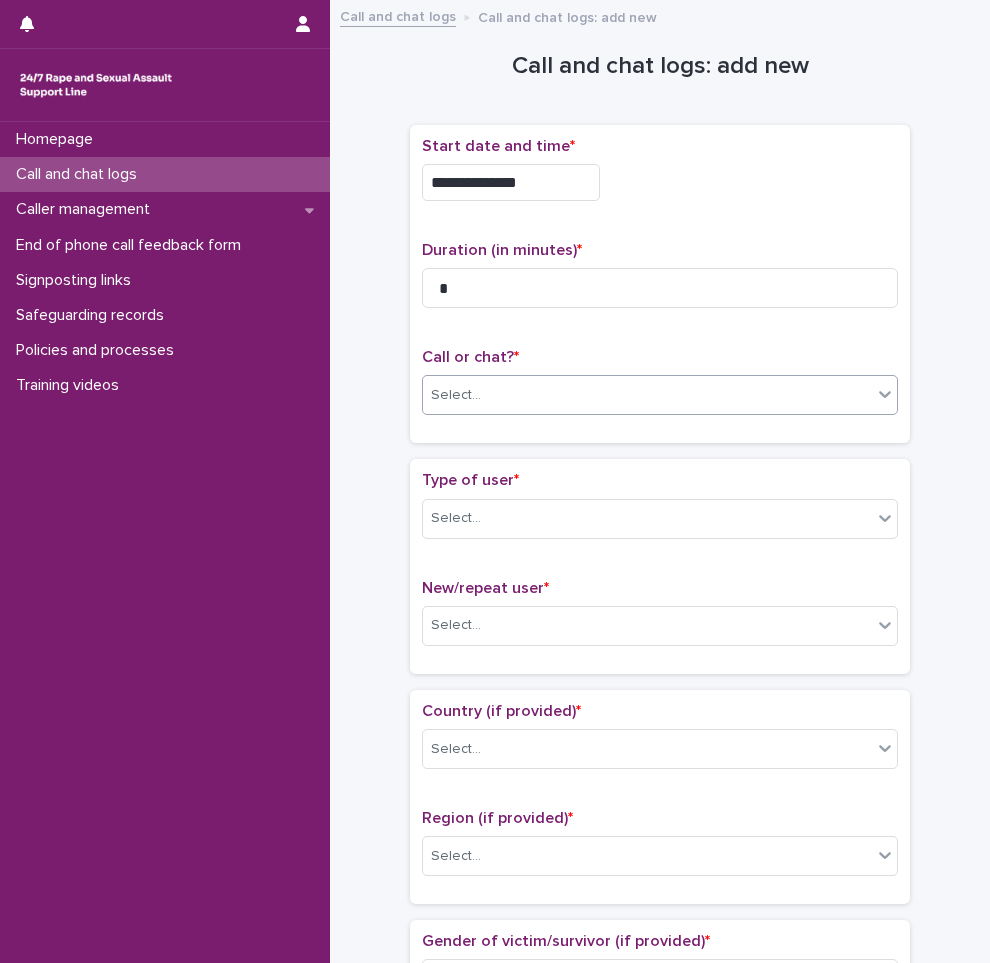 click on "Select..." at bounding box center [647, 395] 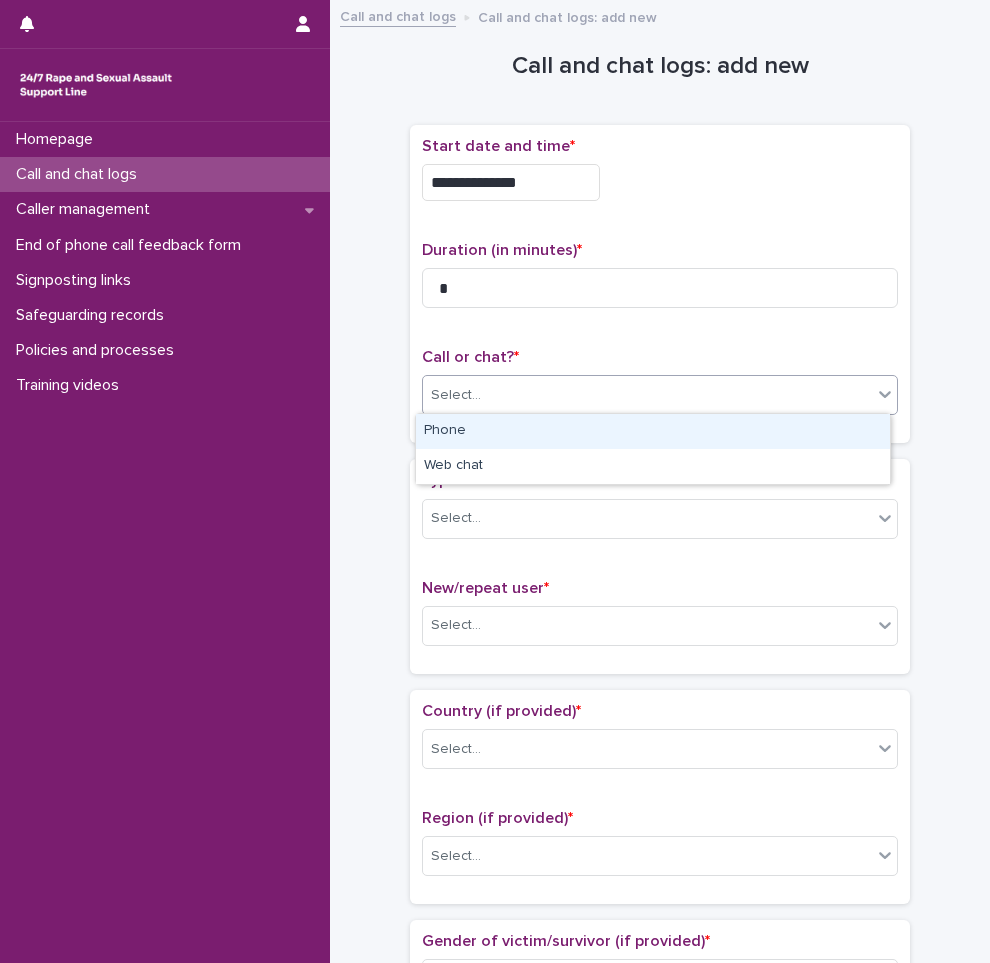 click on "Phone" at bounding box center [653, 431] 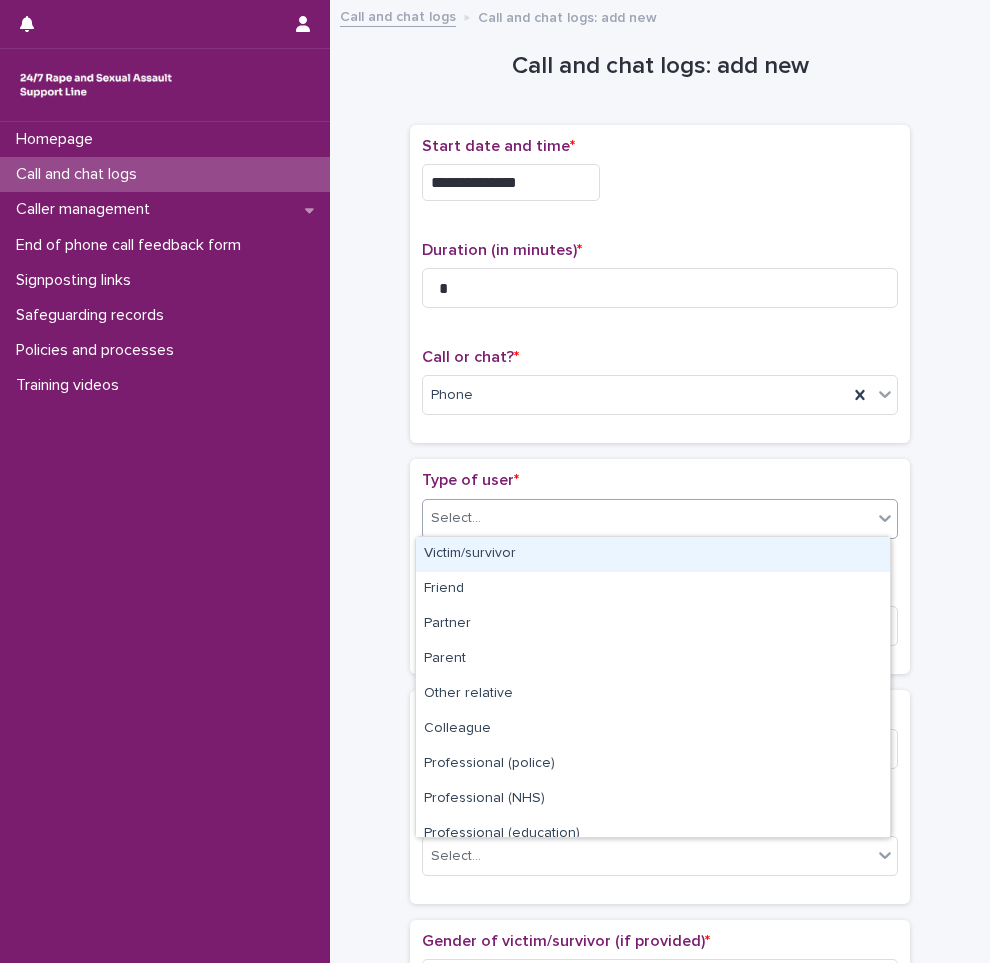 click on "Select..." at bounding box center (647, 518) 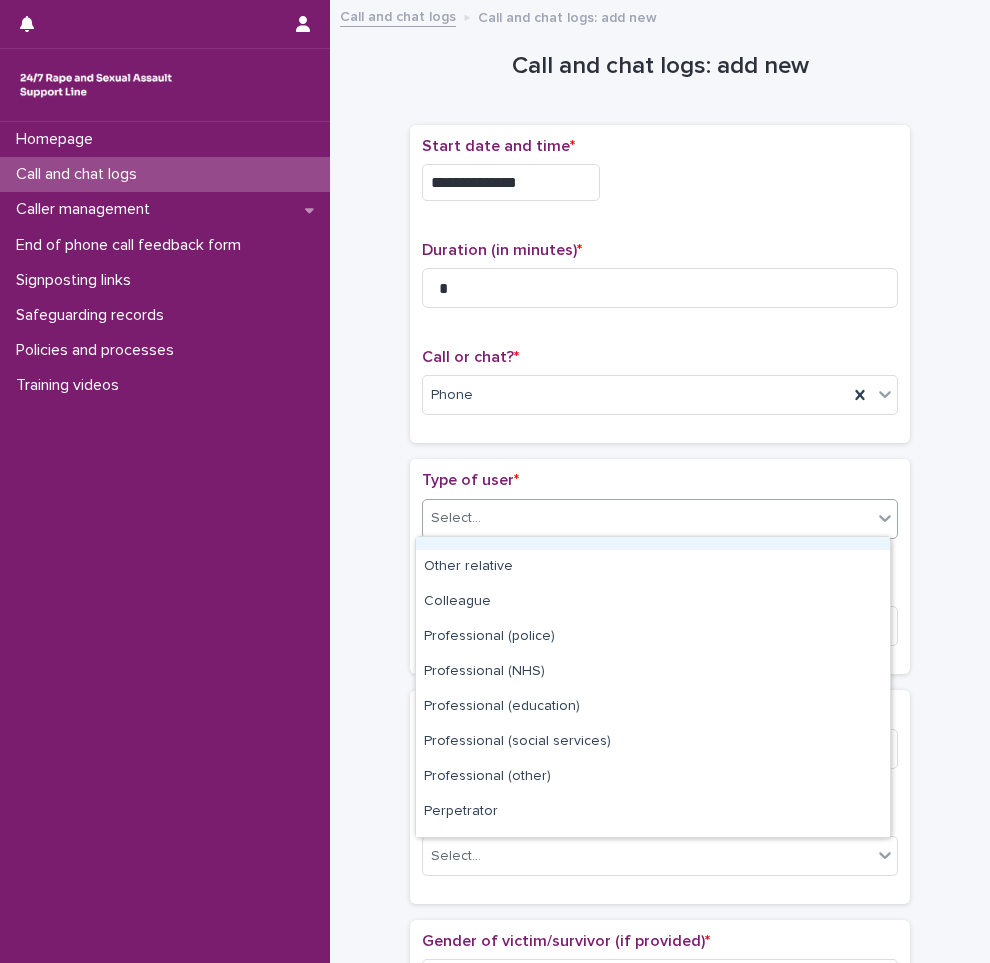 scroll, scrollTop: 225, scrollLeft: 0, axis: vertical 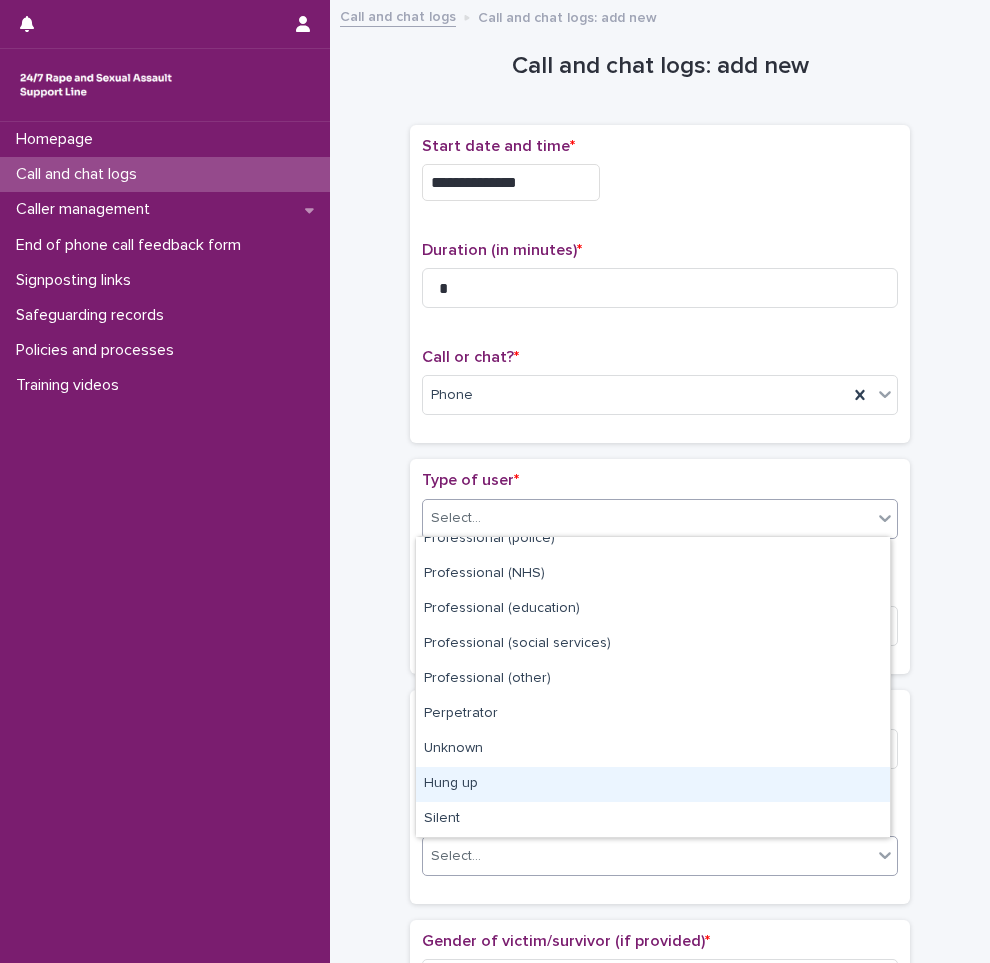 click on "Hung up" at bounding box center [653, 784] 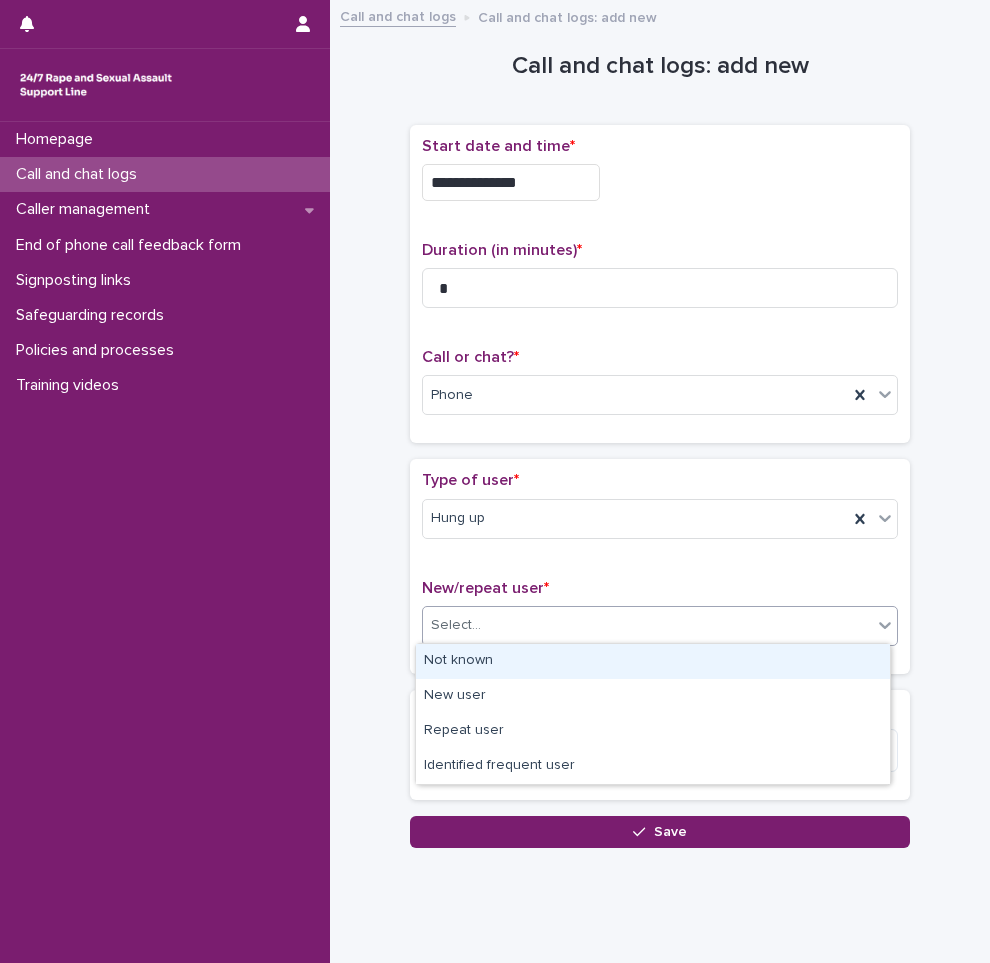 click on "Select..." at bounding box center [647, 625] 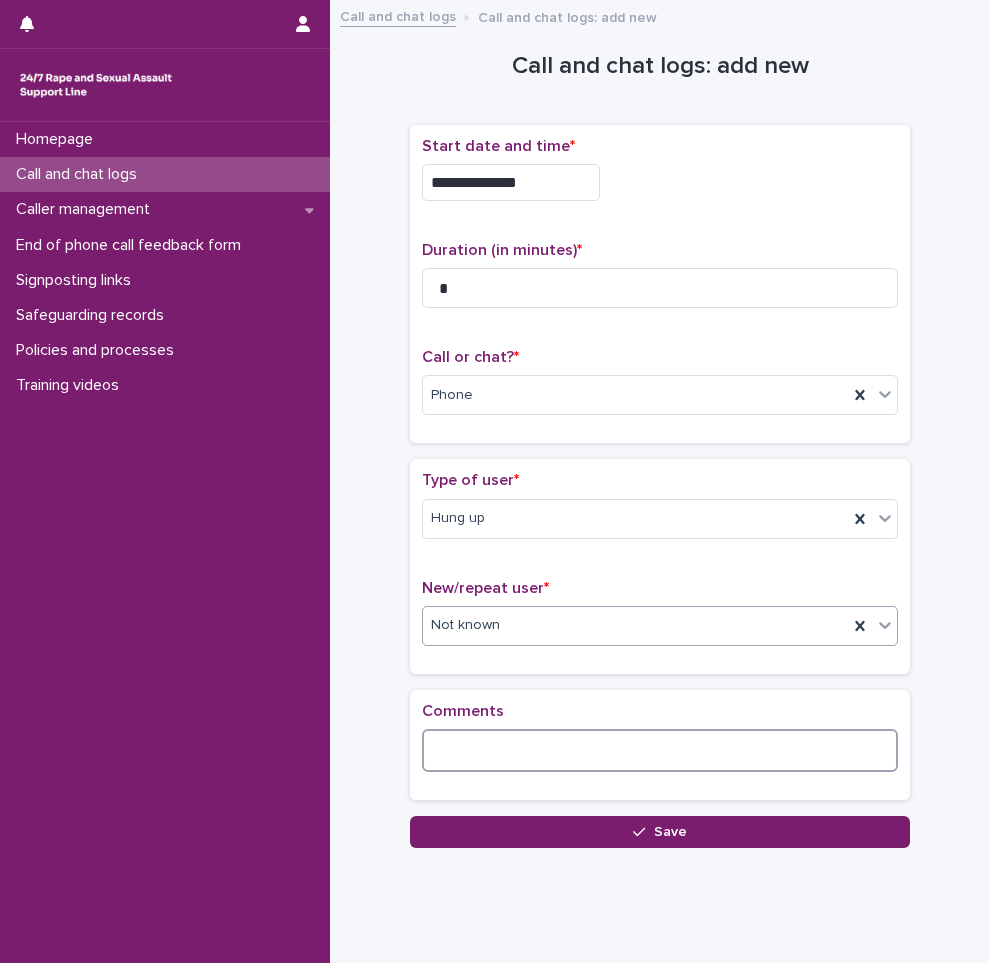 click at bounding box center [660, 750] 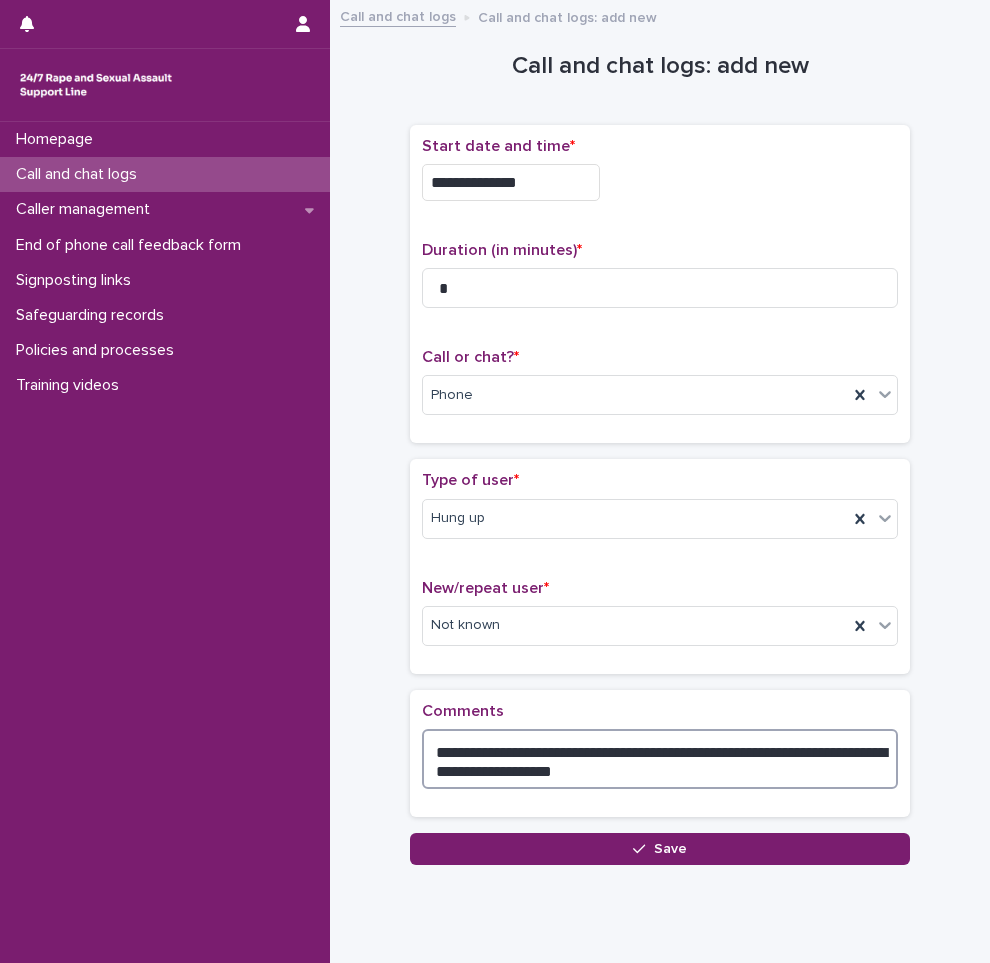 click on "**********" at bounding box center [660, 759] 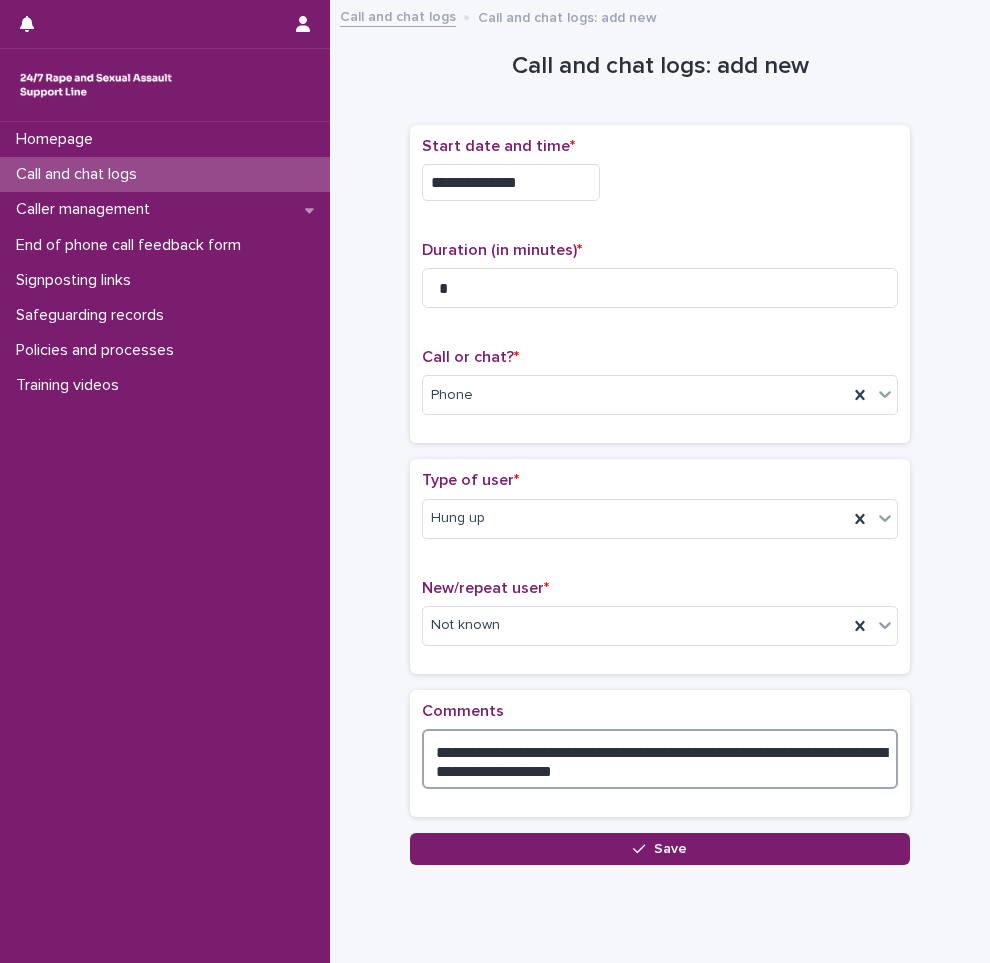 click on "**********" at bounding box center (660, 759) 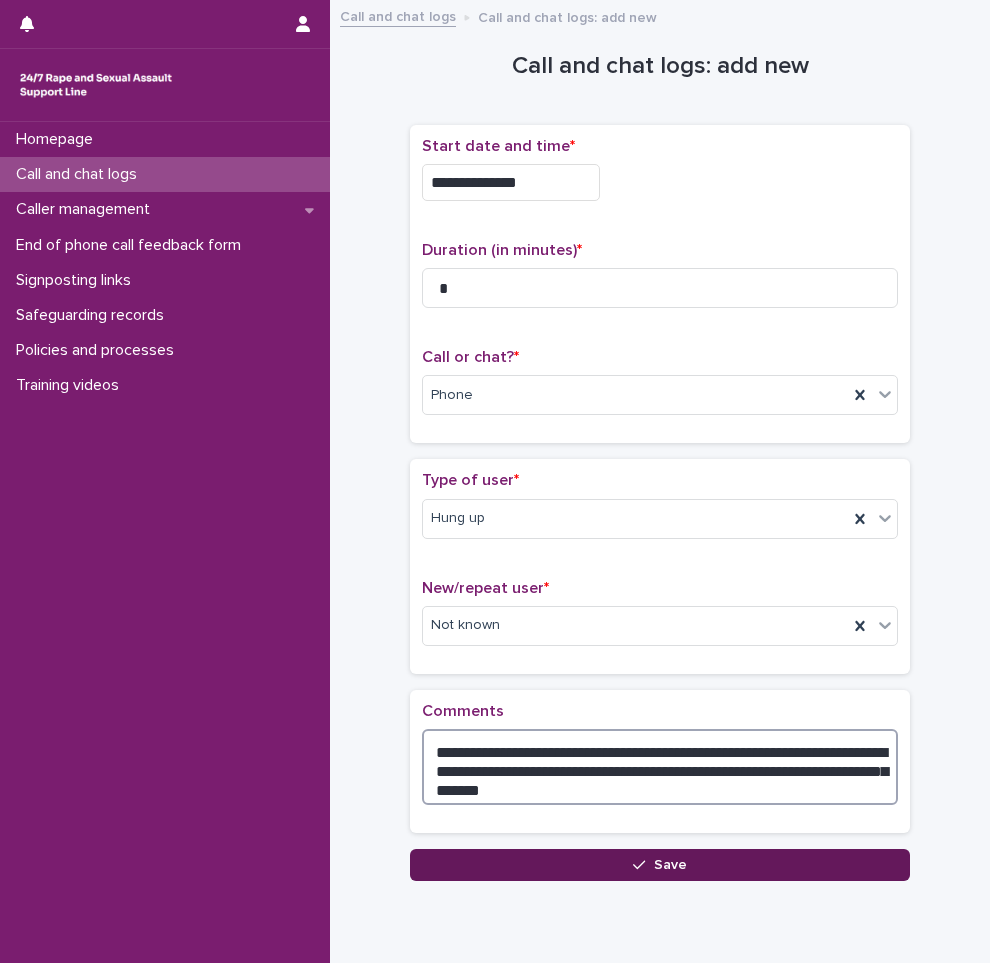 type on "**********" 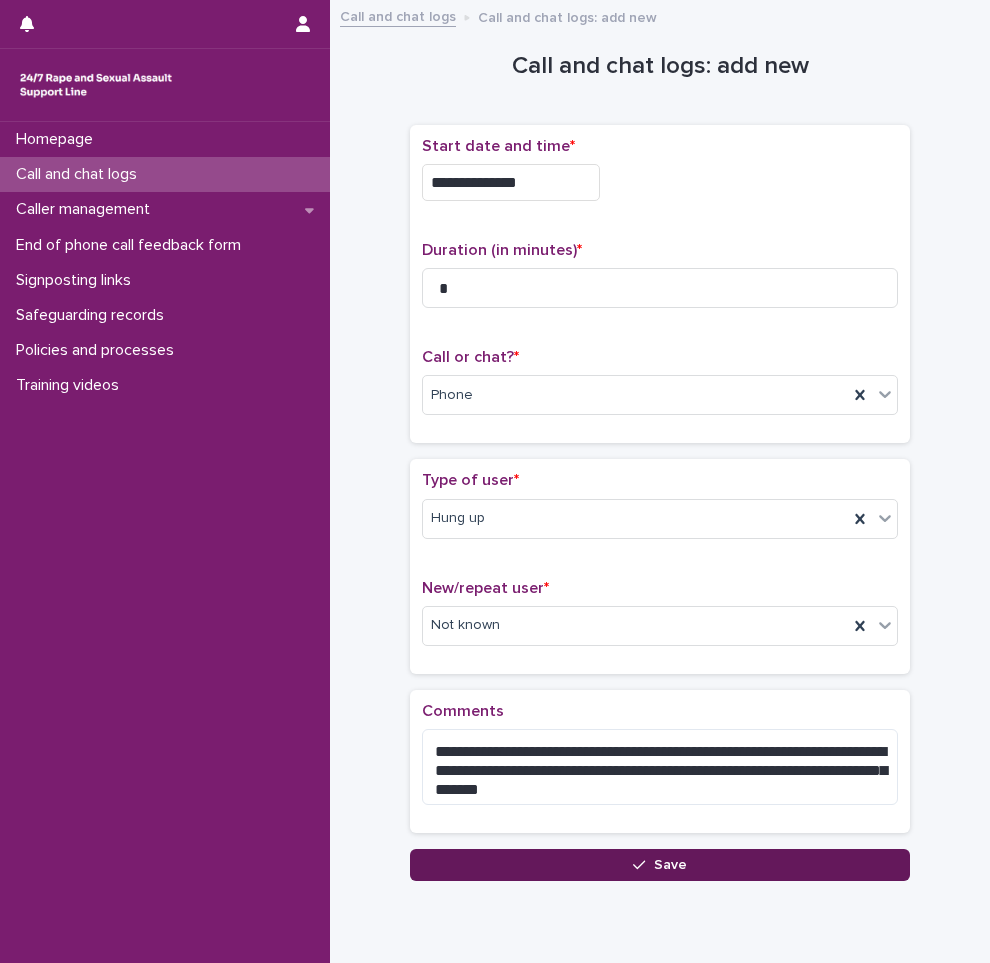 click on "Save" at bounding box center [660, 865] 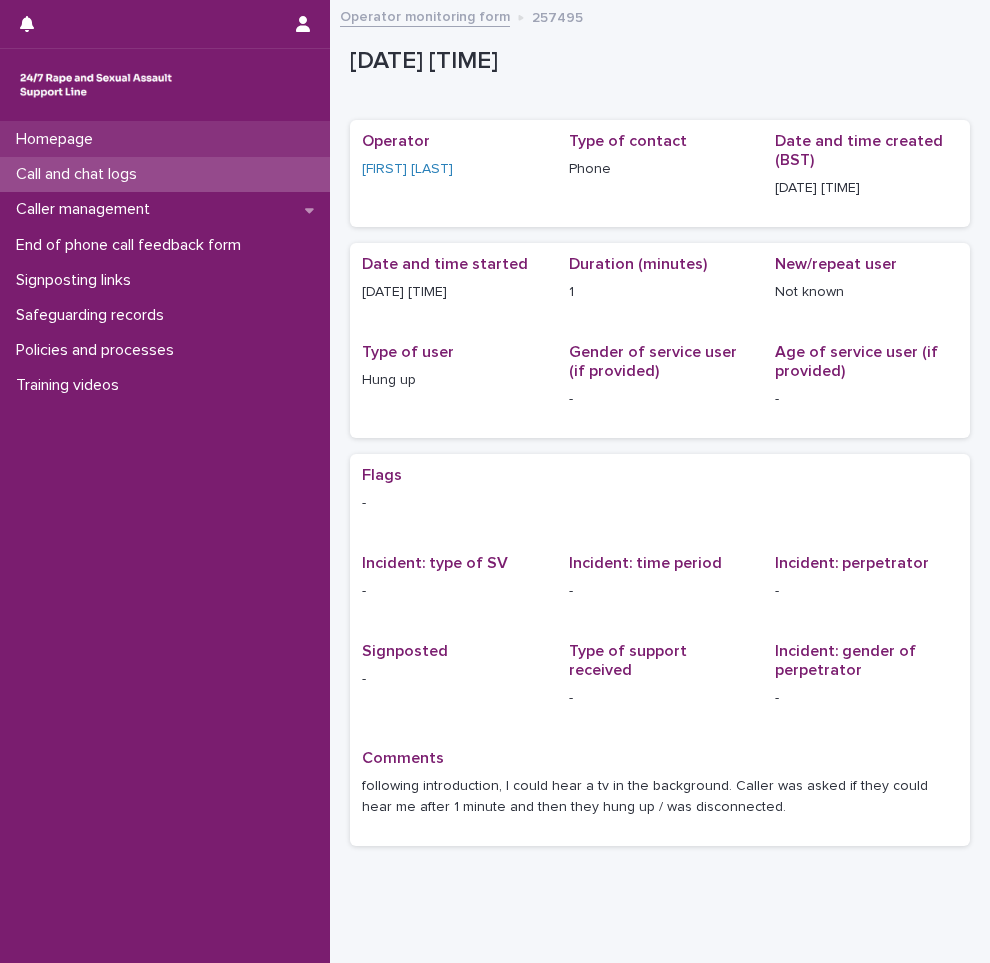 click on "Homepage" at bounding box center (165, 139) 